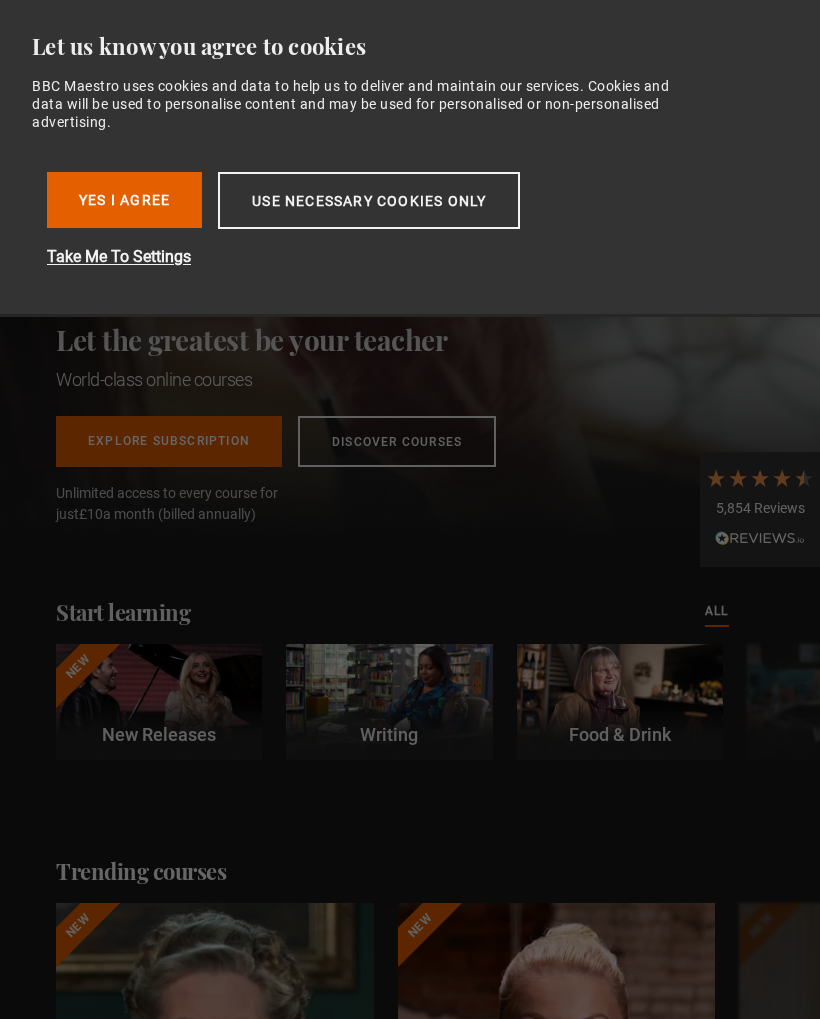 scroll, scrollTop: 0, scrollLeft: 0, axis: both 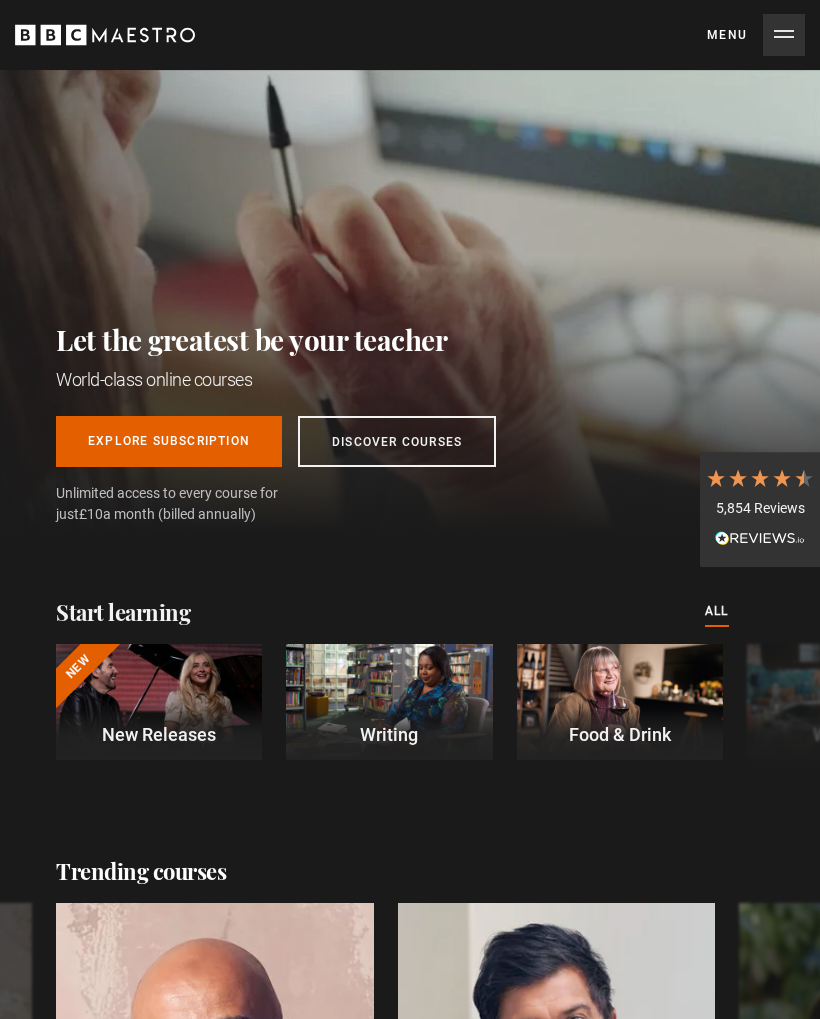 click on "Menu
Close" at bounding box center [756, 35] 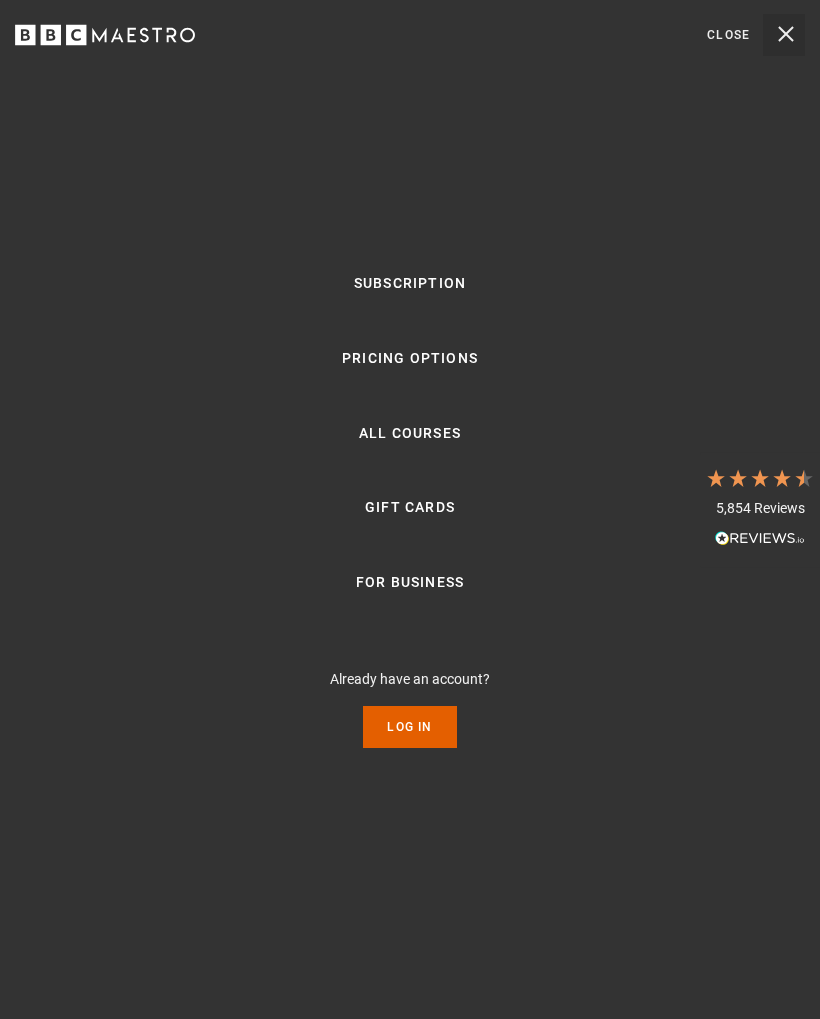 scroll, scrollTop: 0, scrollLeft: 2148, axis: horizontal 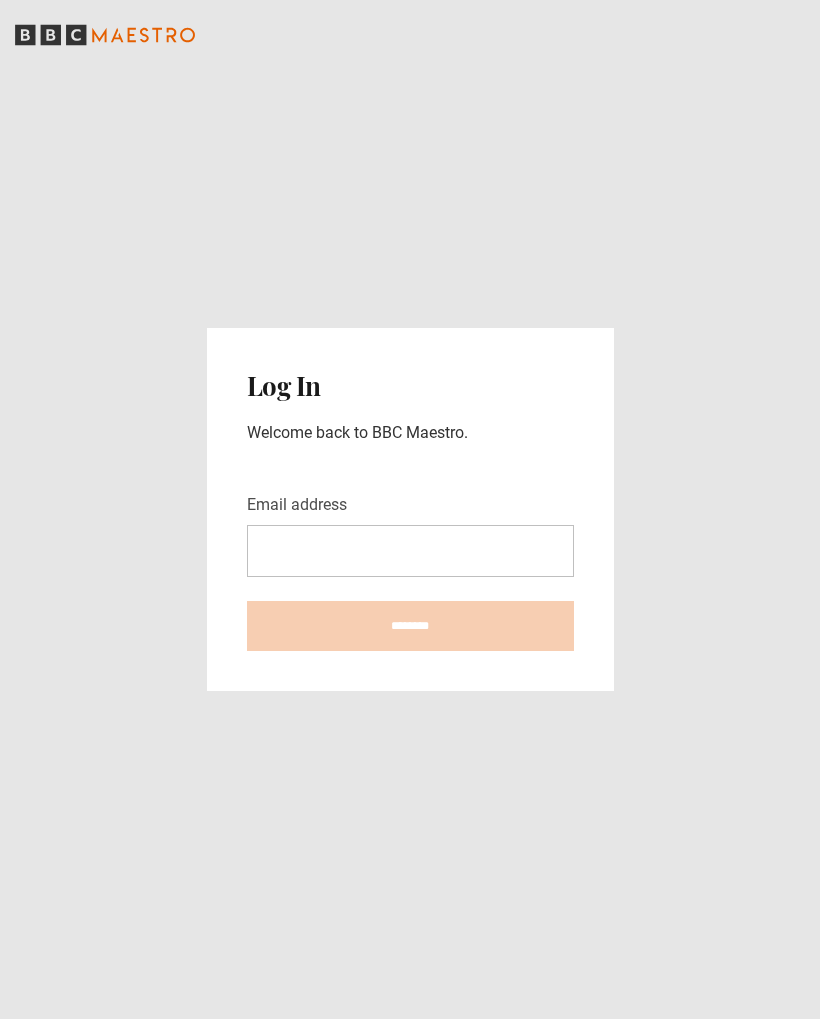 click on "Email address" at bounding box center [410, 551] 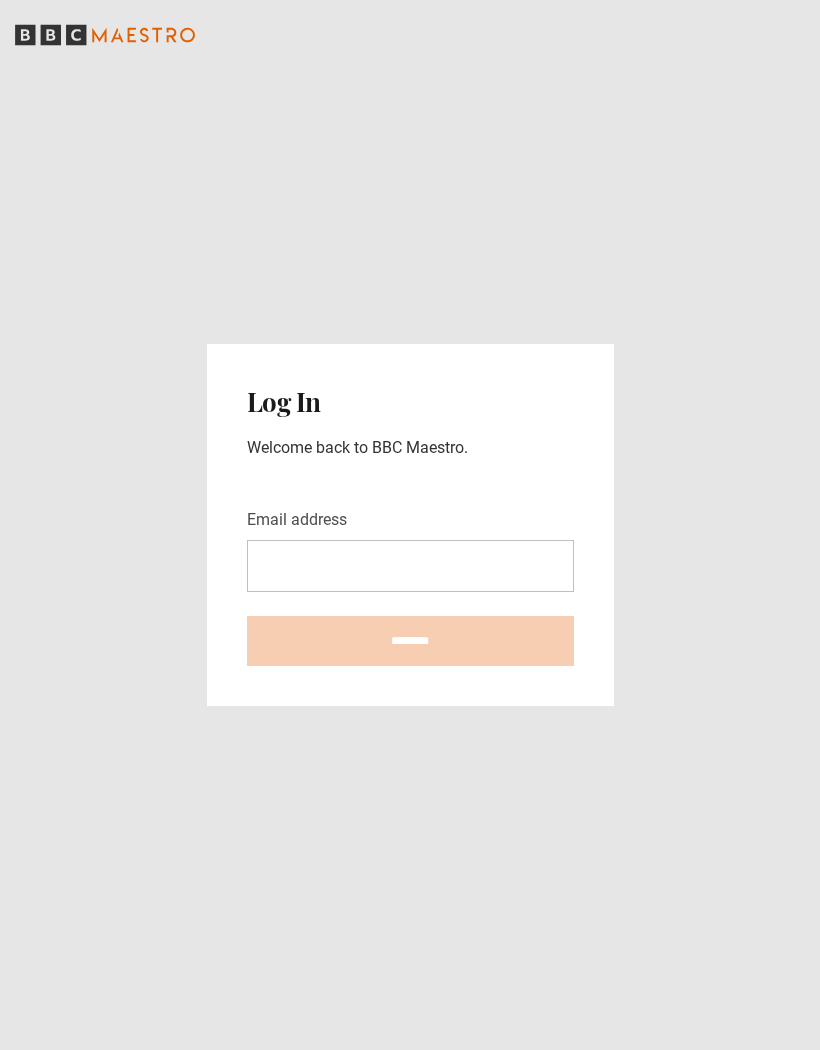 type on "**********" 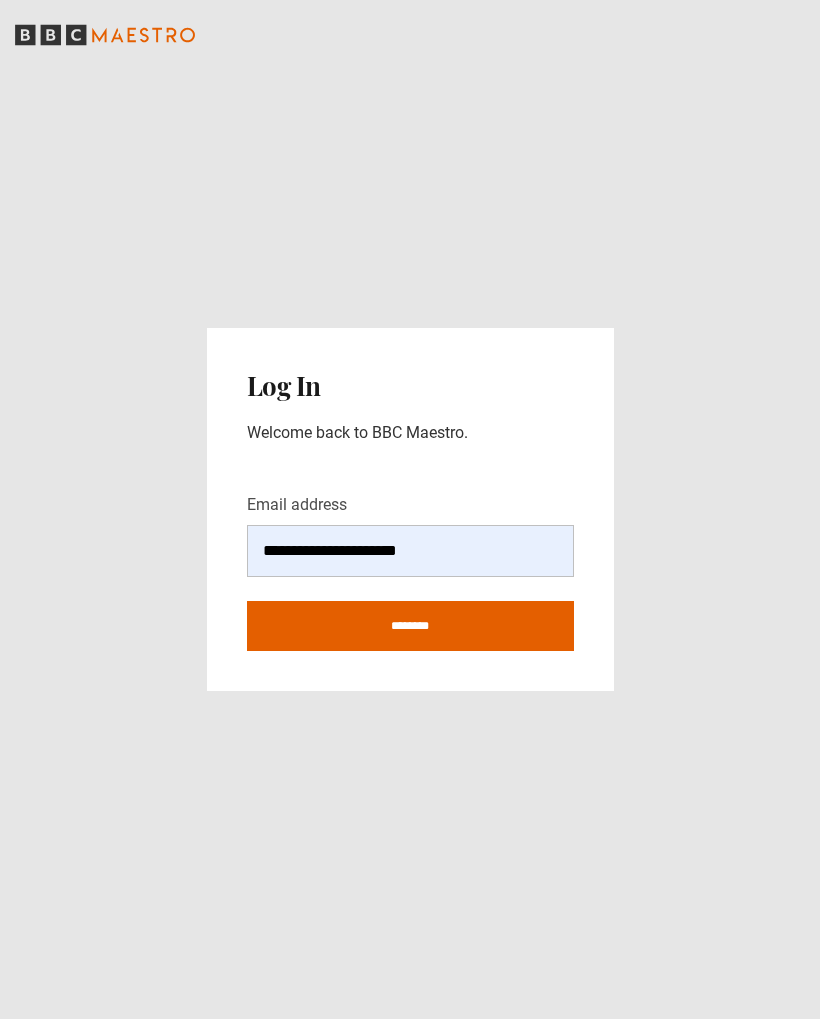 click on "********" at bounding box center (410, 626) 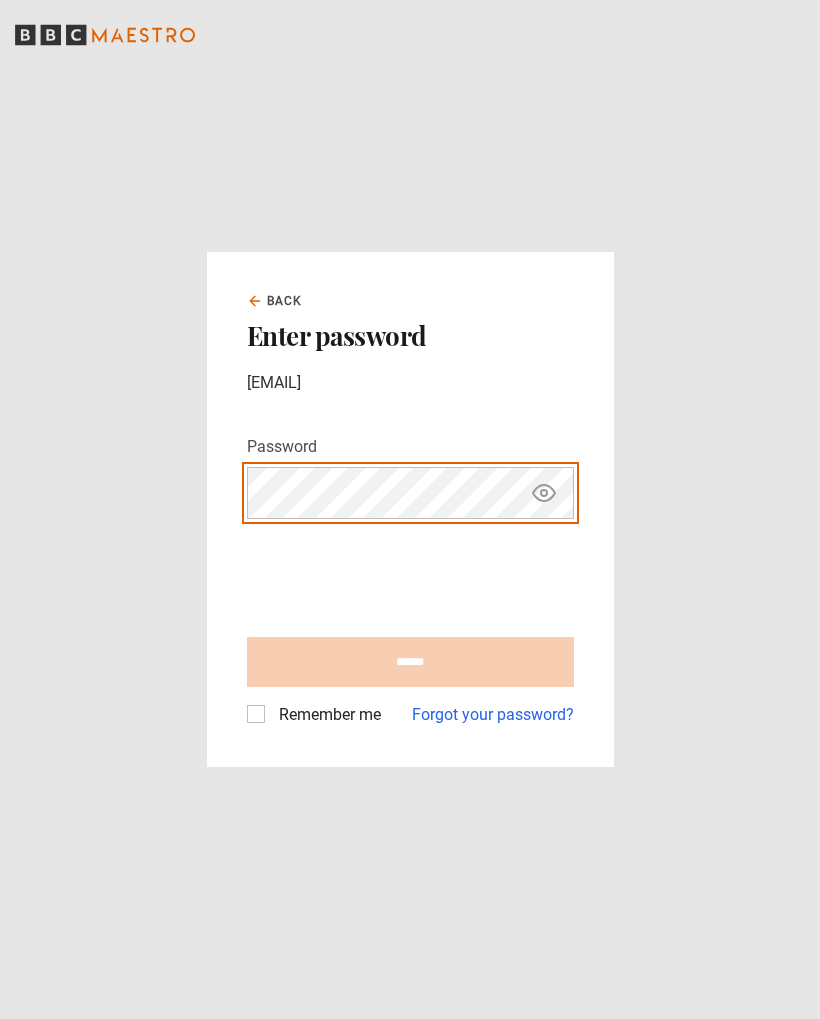scroll, scrollTop: 0, scrollLeft: 0, axis: both 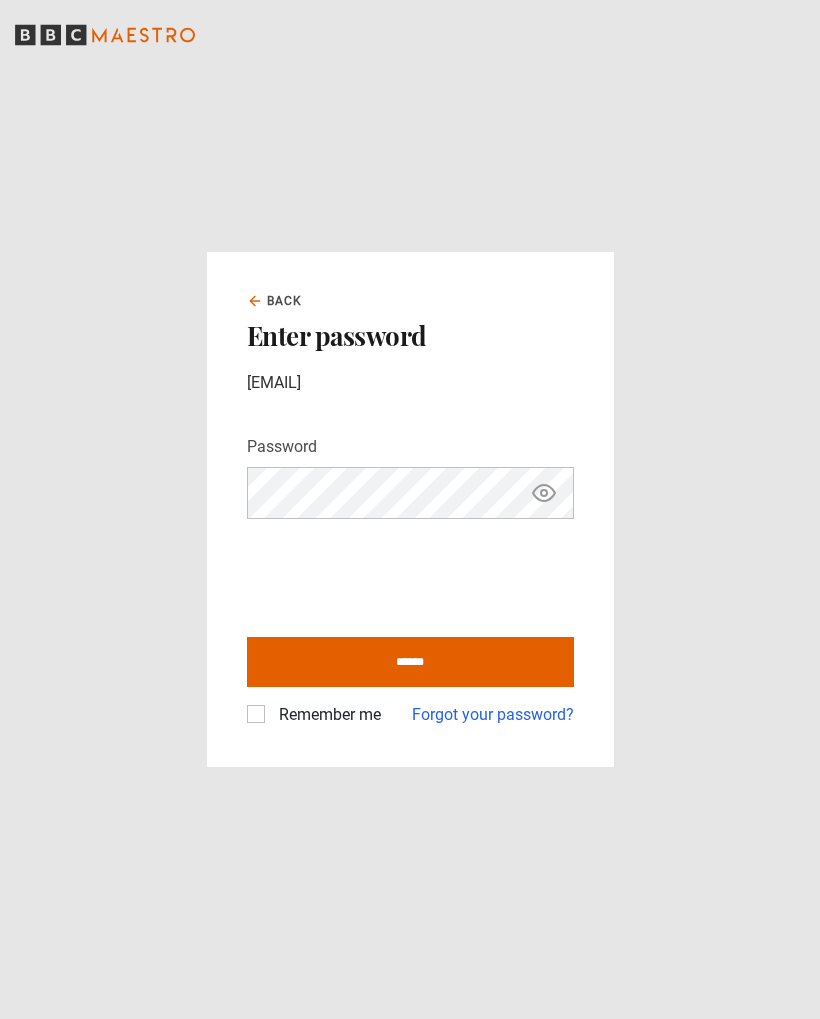 click on "******" at bounding box center (410, 662) 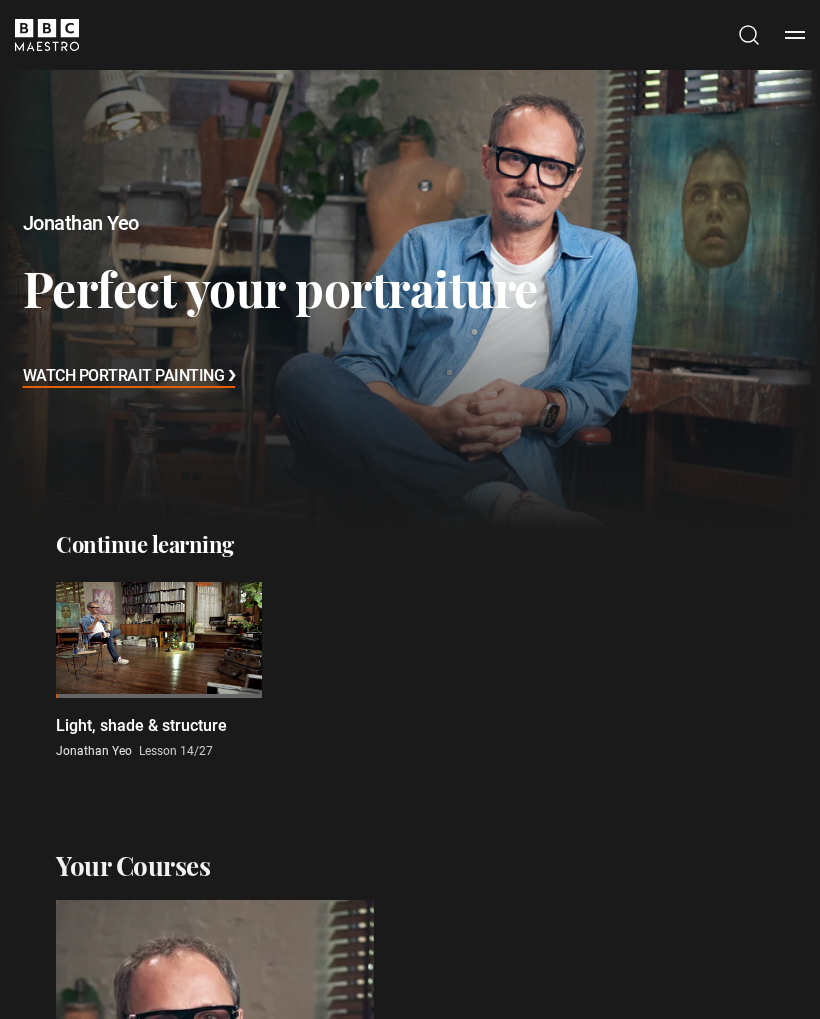 scroll, scrollTop: 0, scrollLeft: 0, axis: both 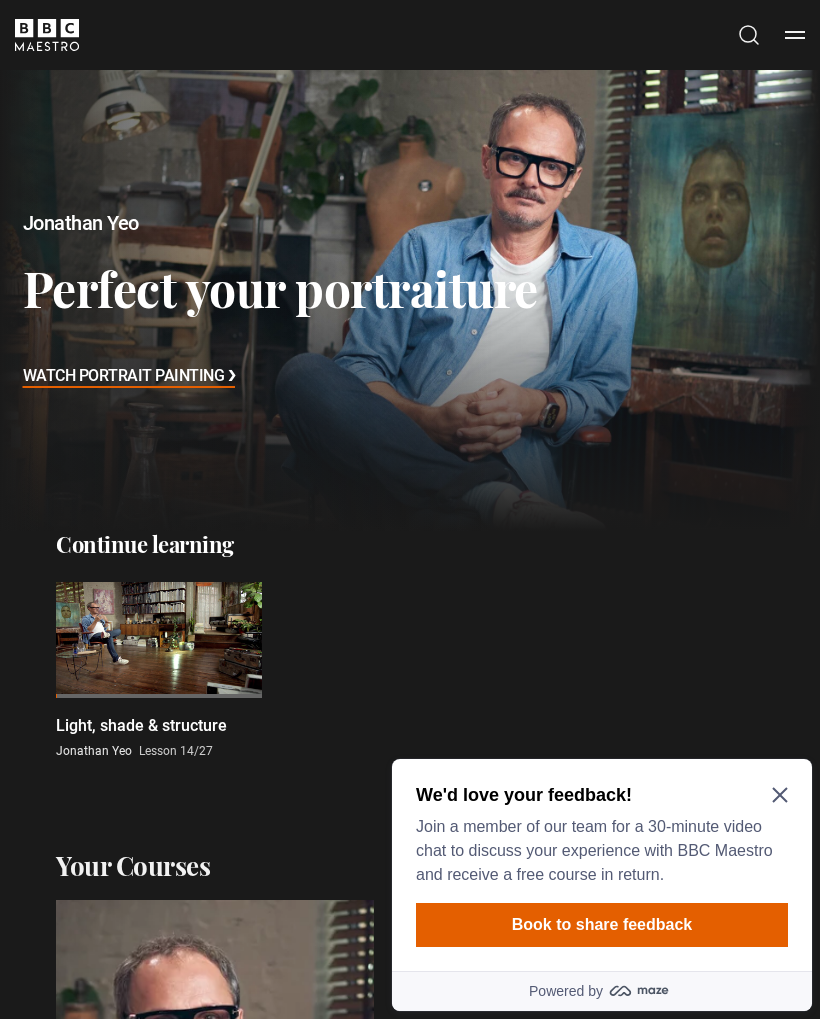 click 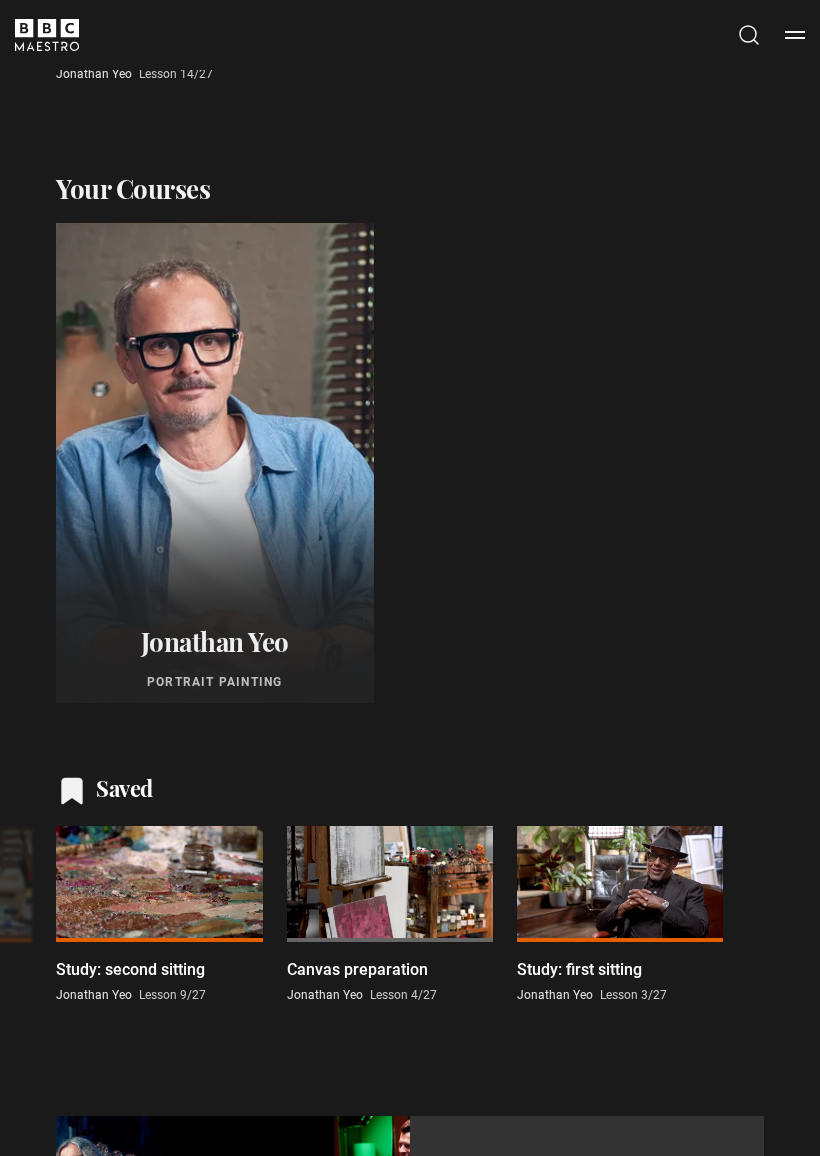 scroll, scrollTop: 678, scrollLeft: 0, axis: vertical 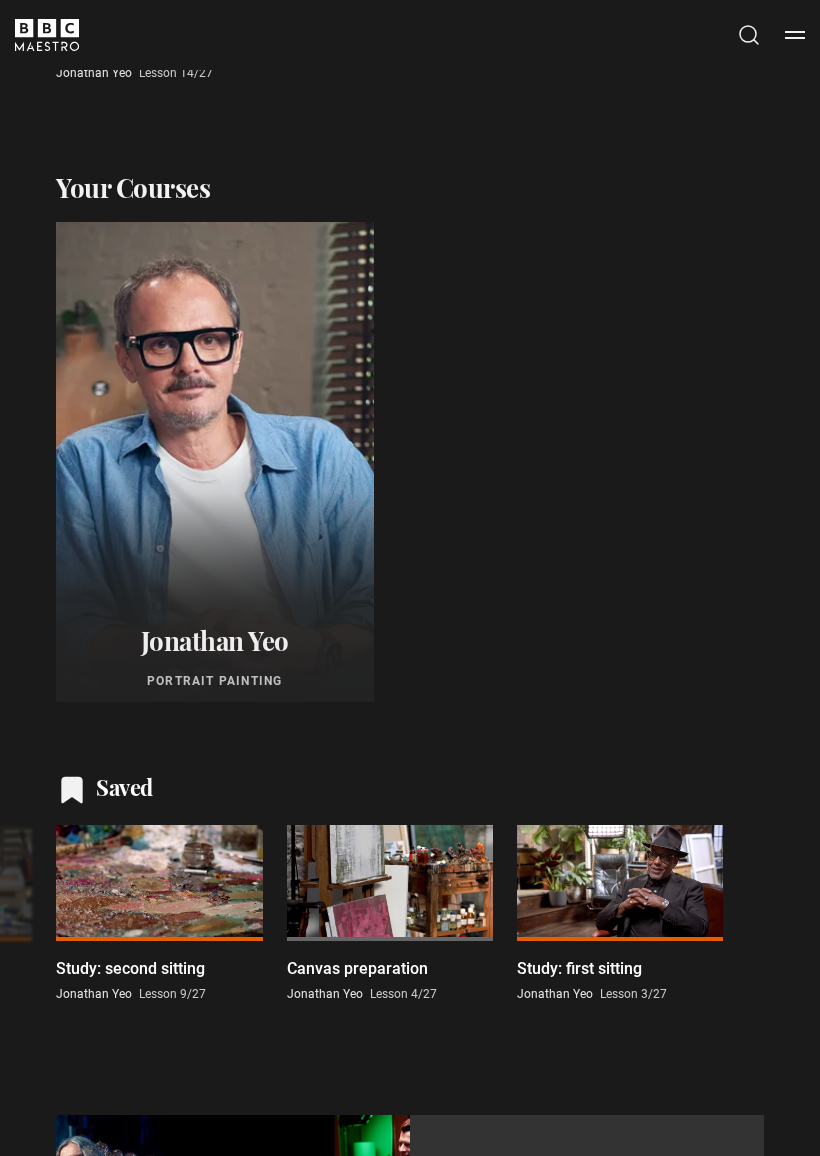 click on "Portrait Painting" at bounding box center (215, 681) 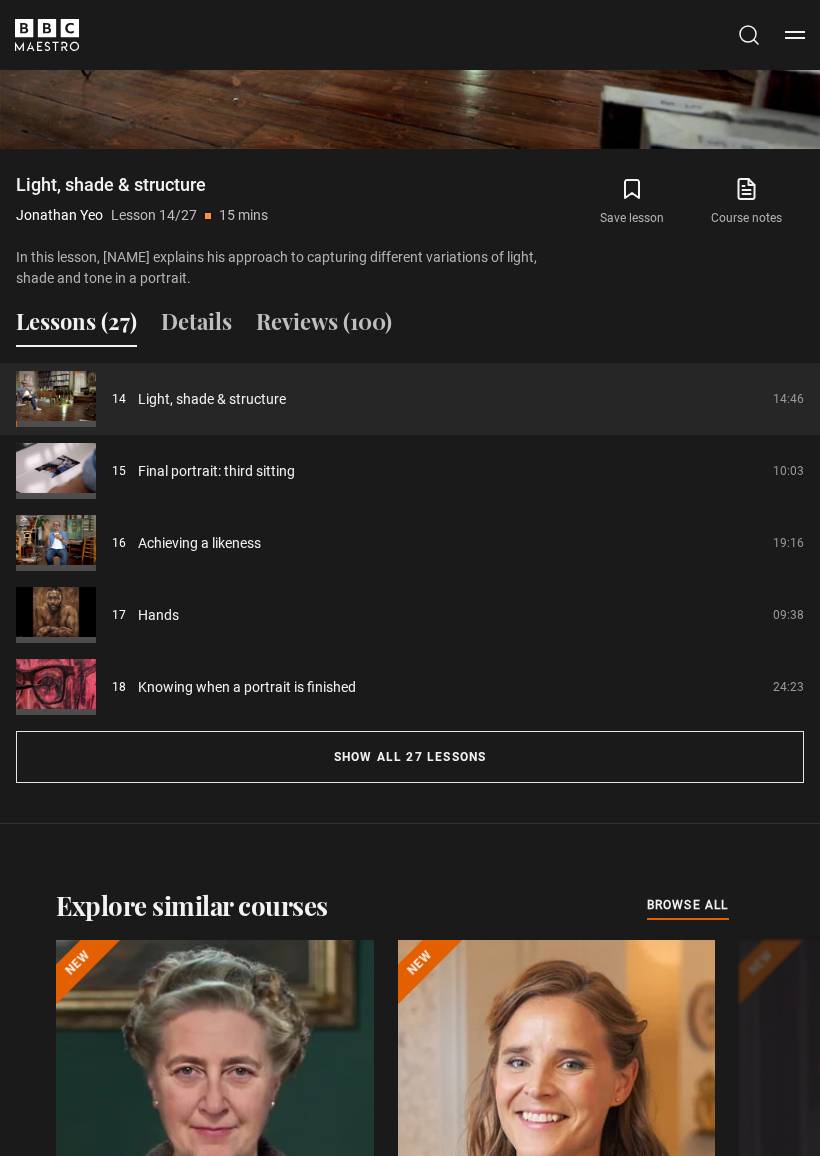 scroll, scrollTop: 1676, scrollLeft: 0, axis: vertical 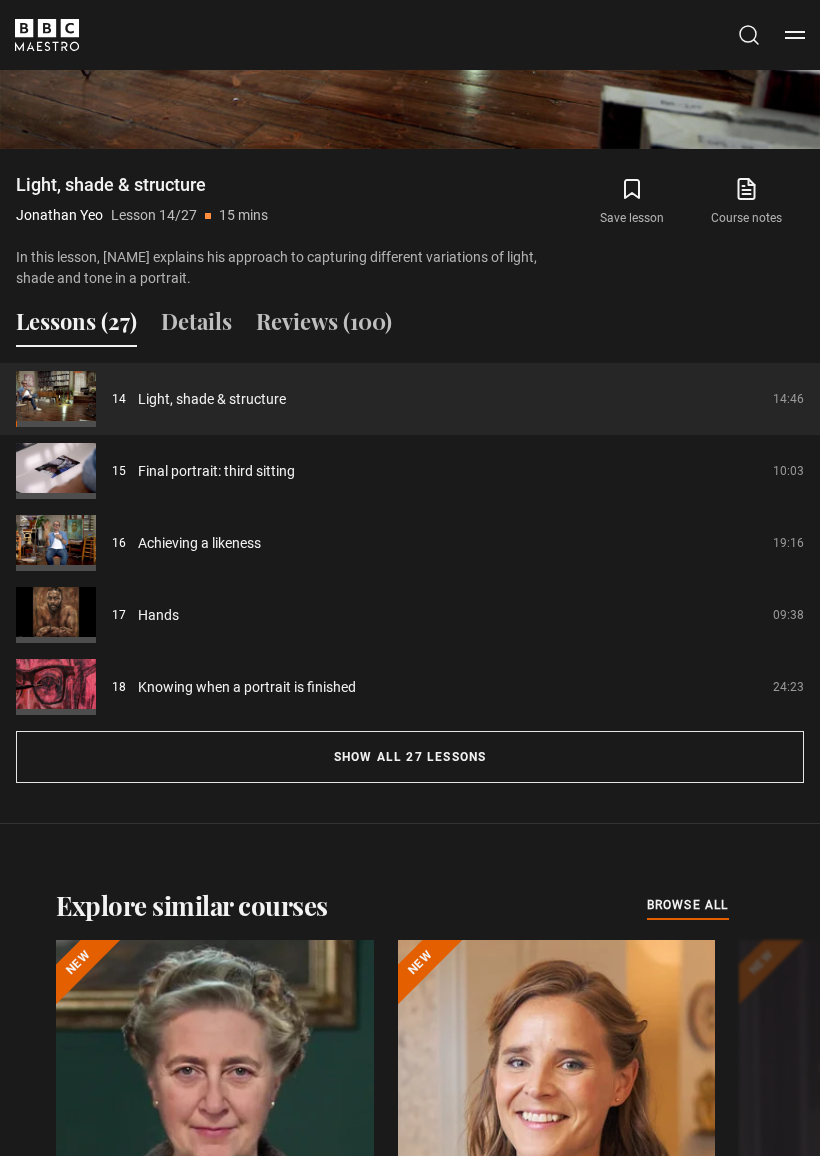 click on "Show all 27 lessons" at bounding box center [410, 757] 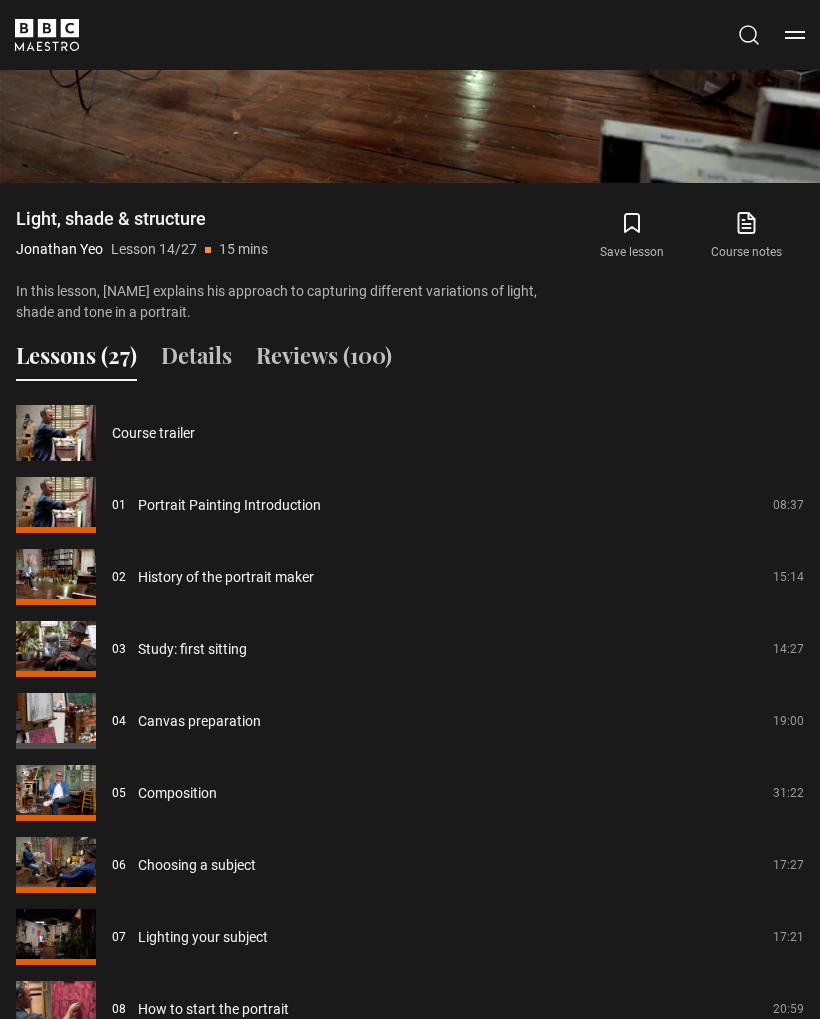 scroll, scrollTop: 1640, scrollLeft: 0, axis: vertical 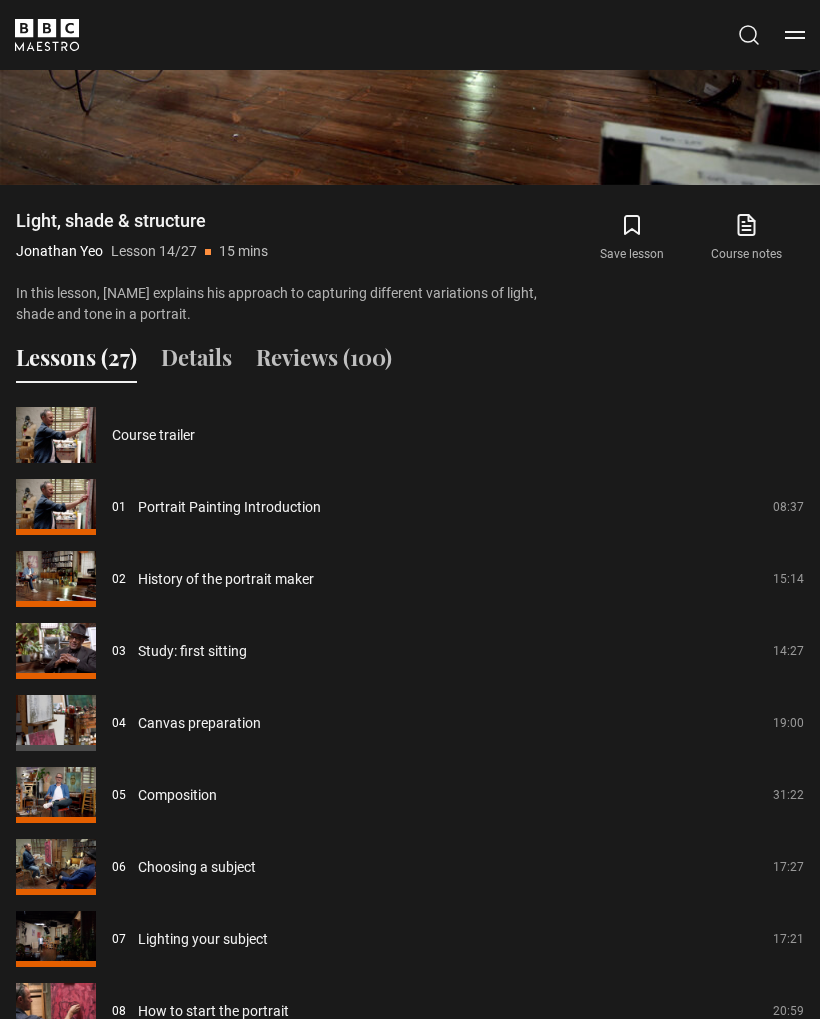 click on "Study: first sitting" at bounding box center (192, 651) 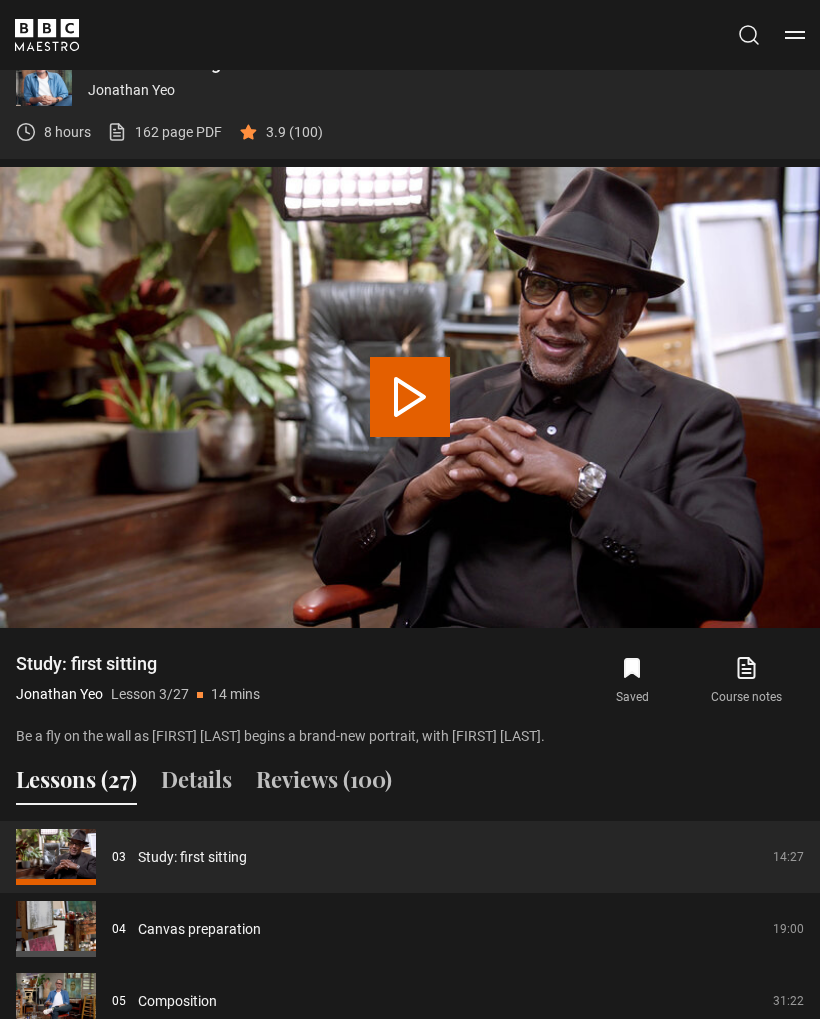 scroll, scrollTop: 1197, scrollLeft: 0, axis: vertical 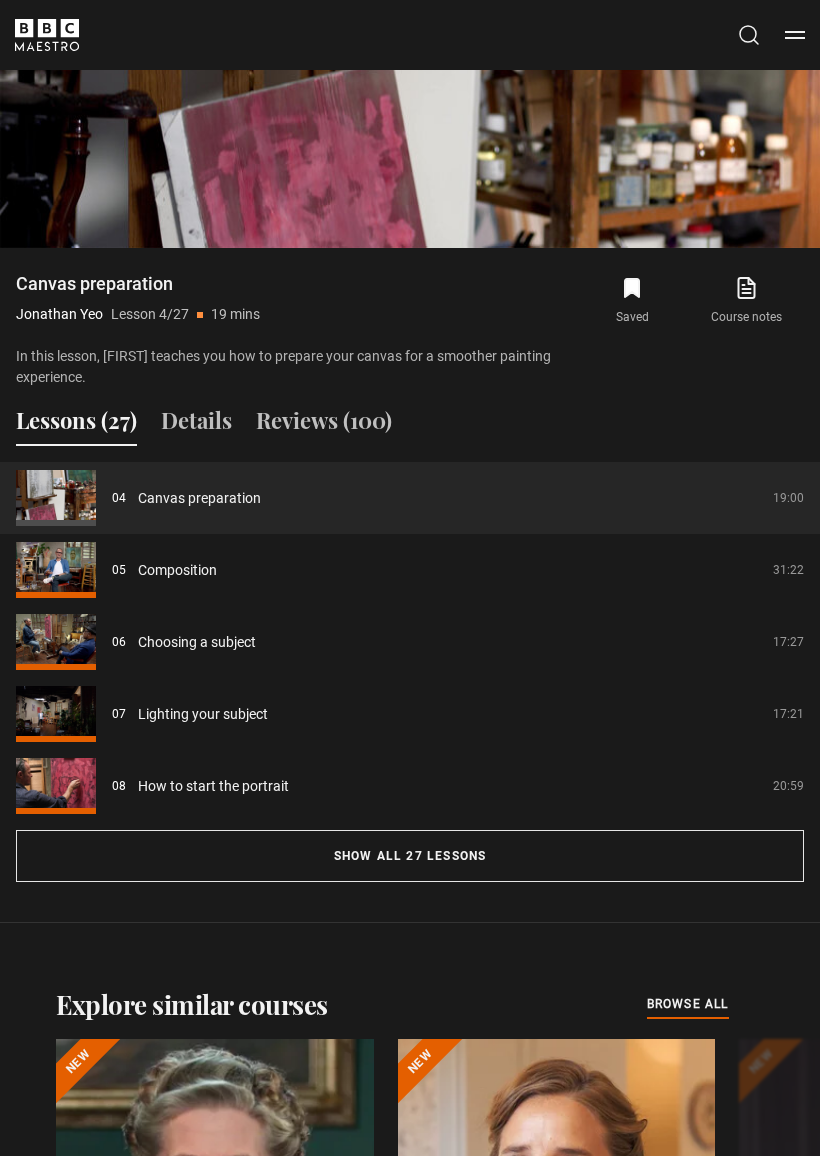 click on "Show all 27 lessons" at bounding box center (410, 857) 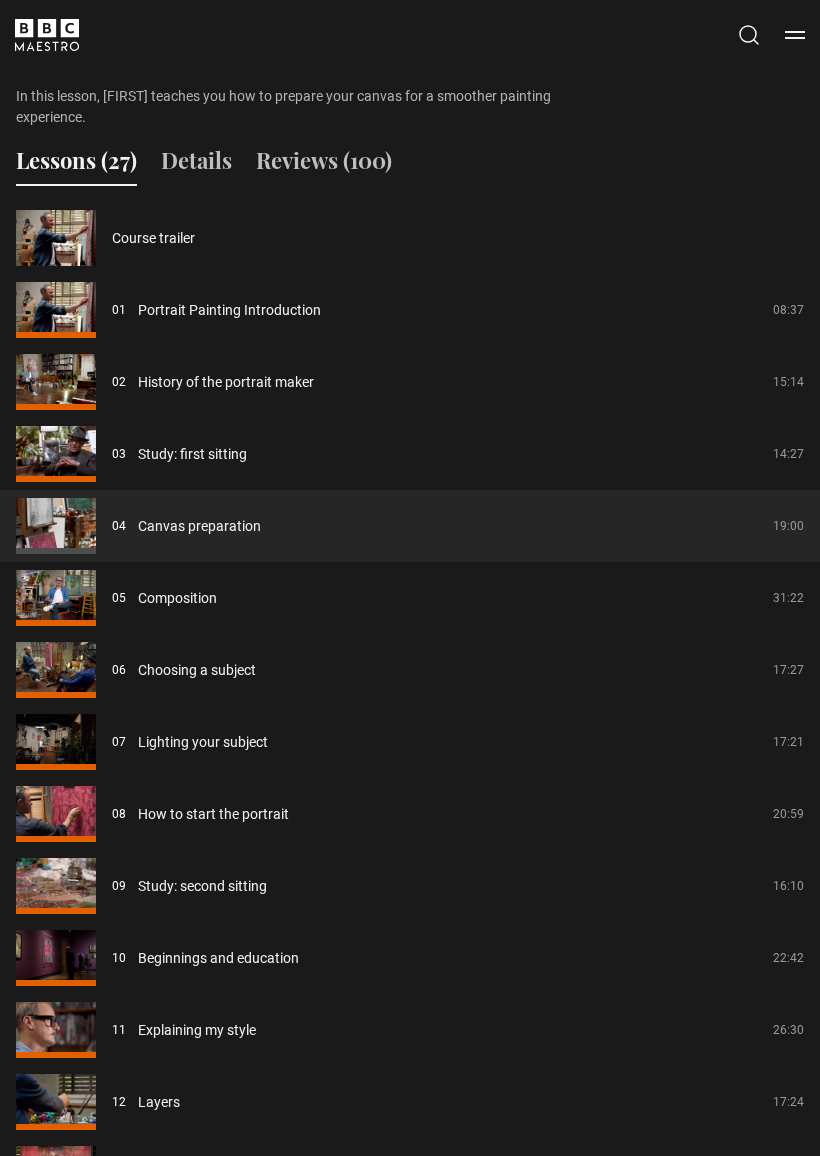 scroll, scrollTop: 1837, scrollLeft: 0, axis: vertical 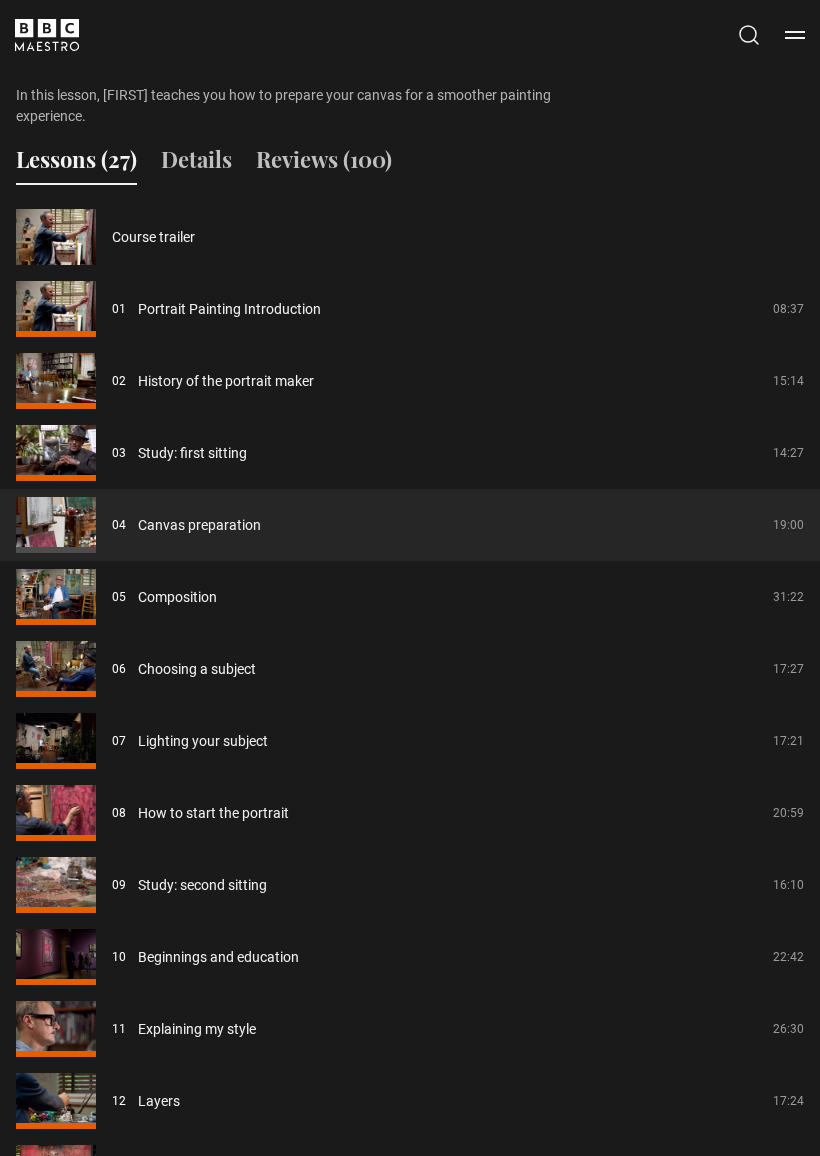 click on "Study: second sitting" at bounding box center [202, 886] 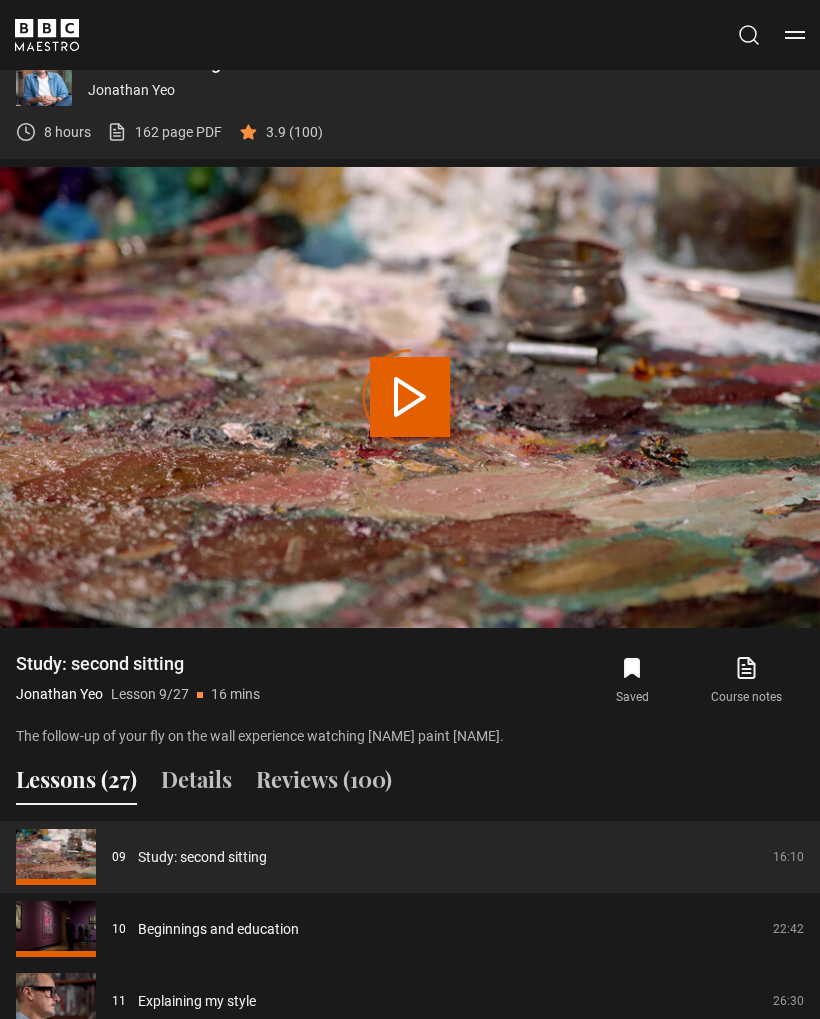 scroll, scrollTop: 1197, scrollLeft: 0, axis: vertical 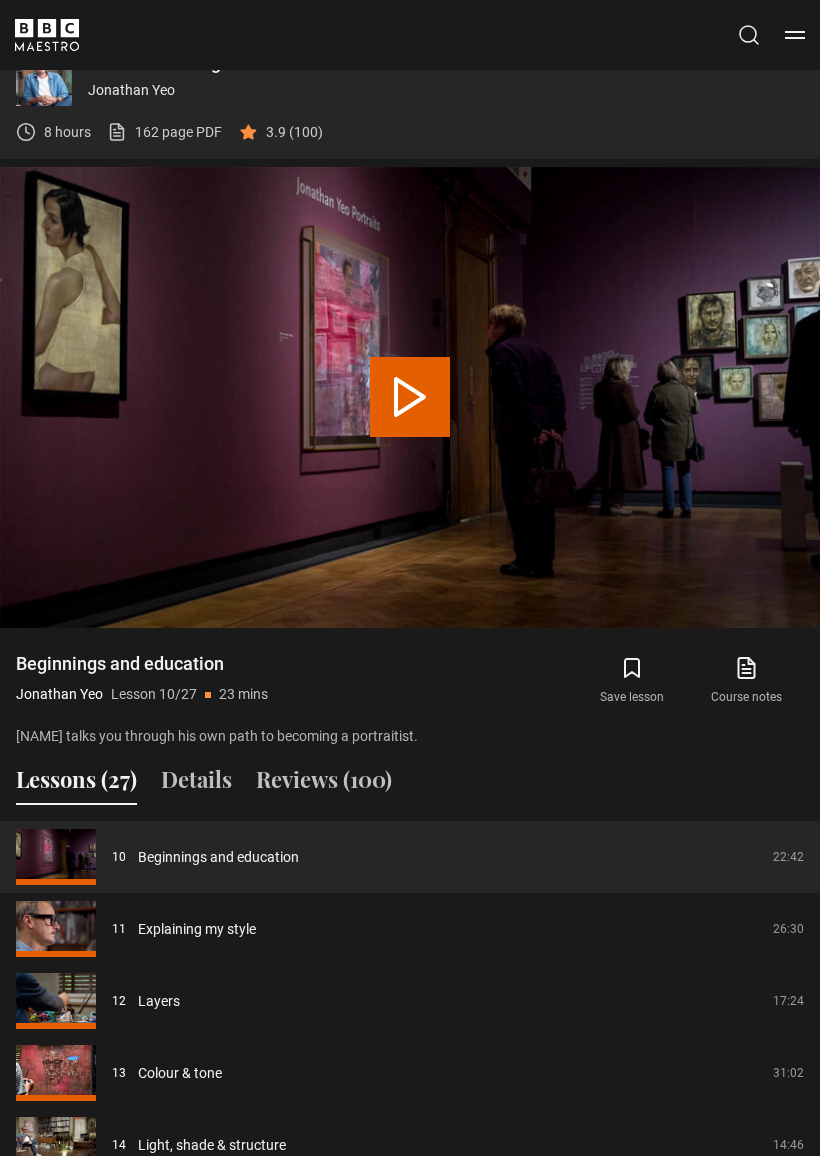 click on "Explaining my style" at bounding box center (197, 929) 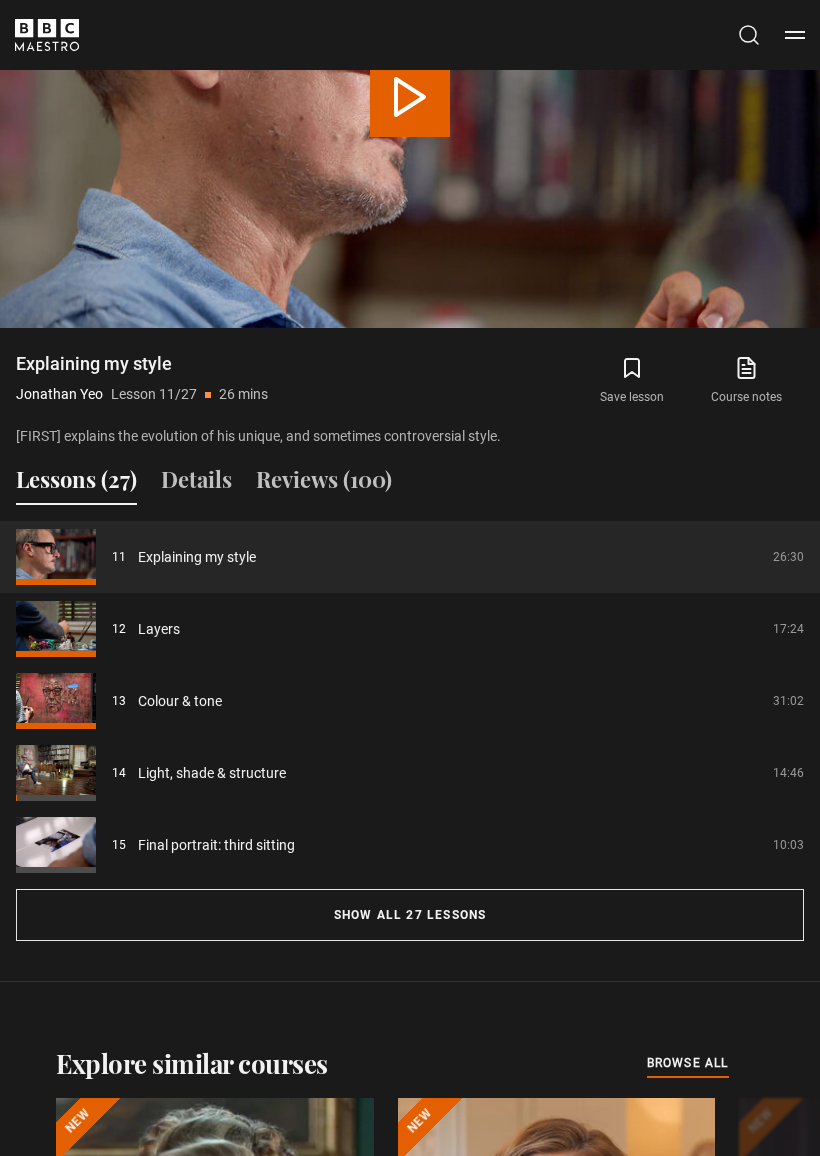 scroll, scrollTop: 1494, scrollLeft: 0, axis: vertical 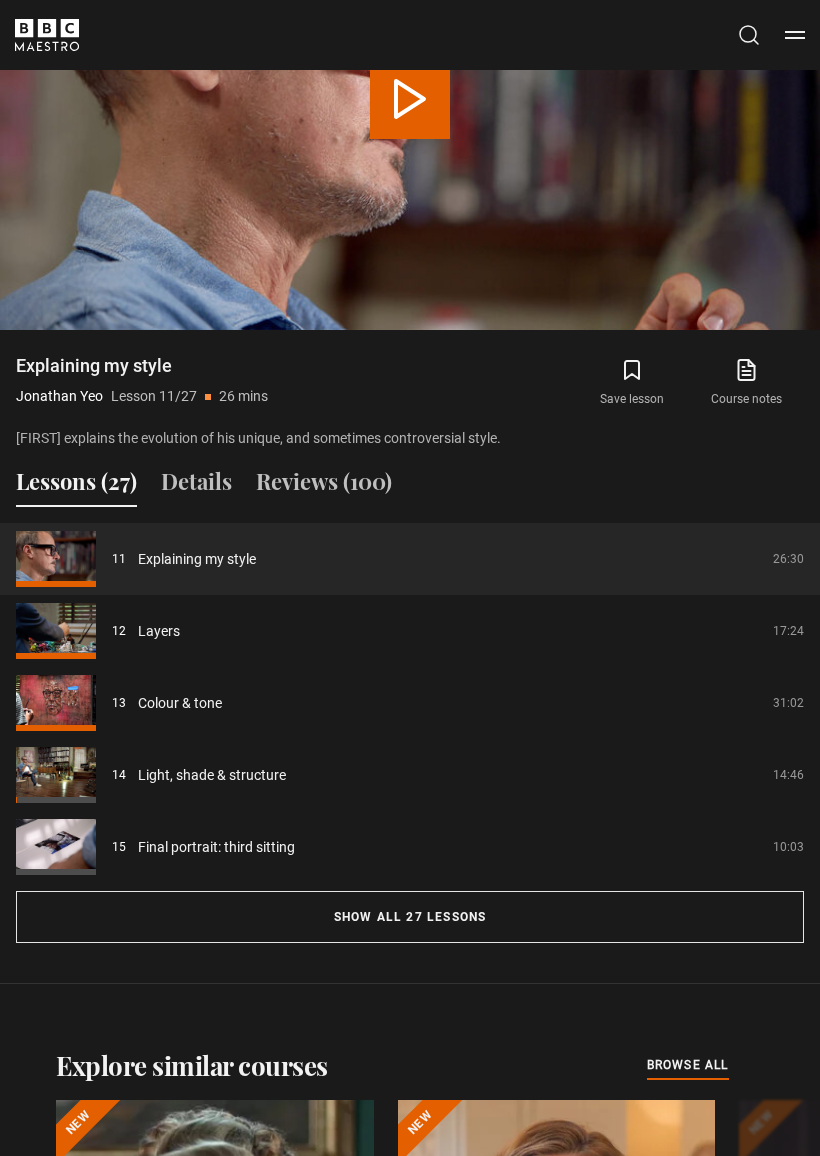 click on "Show all 27 lessons" at bounding box center [410, 918] 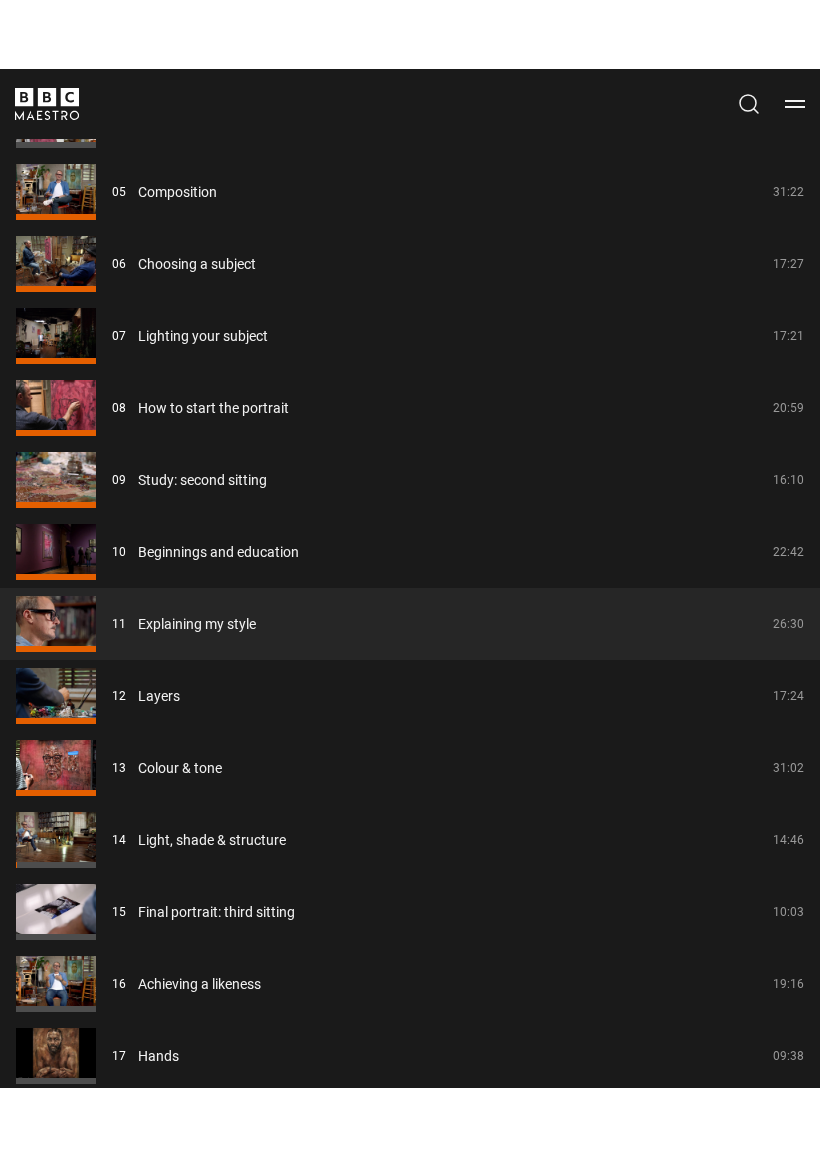 scroll, scrollTop: 2286, scrollLeft: 0, axis: vertical 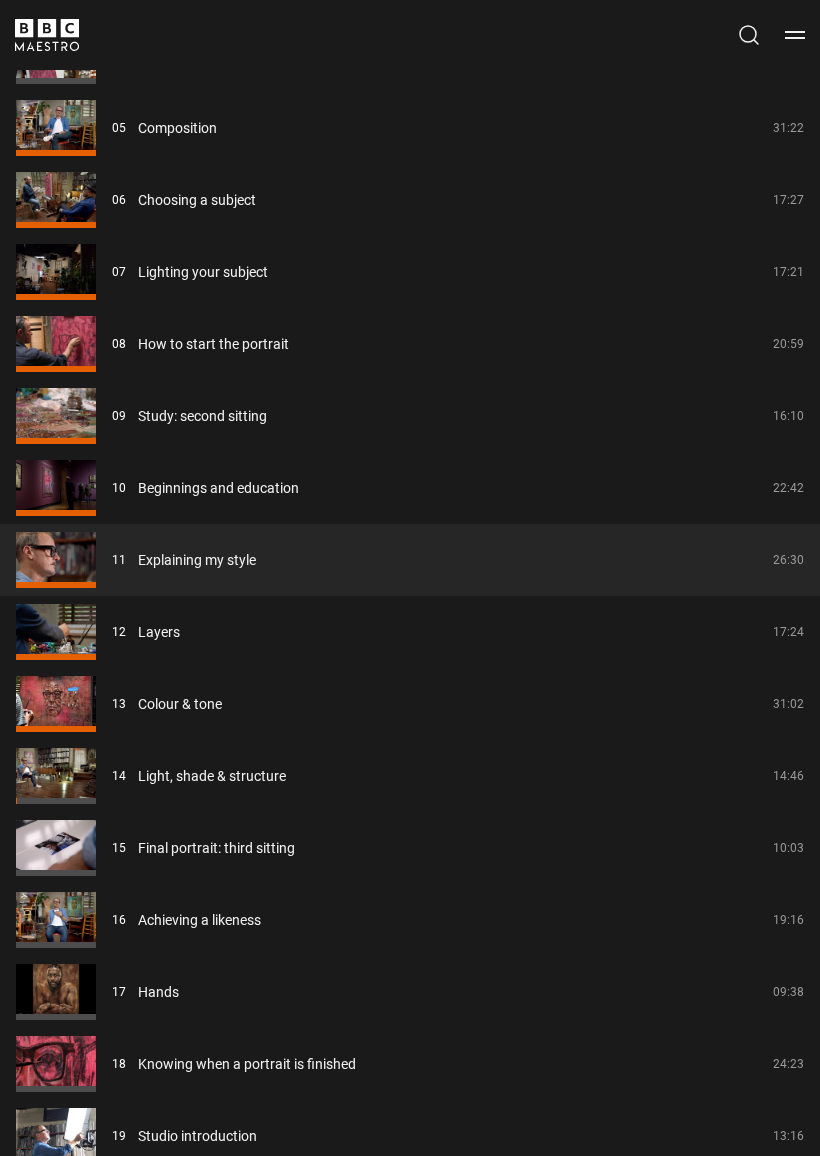 click on "Final portrait: third sitting" at bounding box center (216, 848) 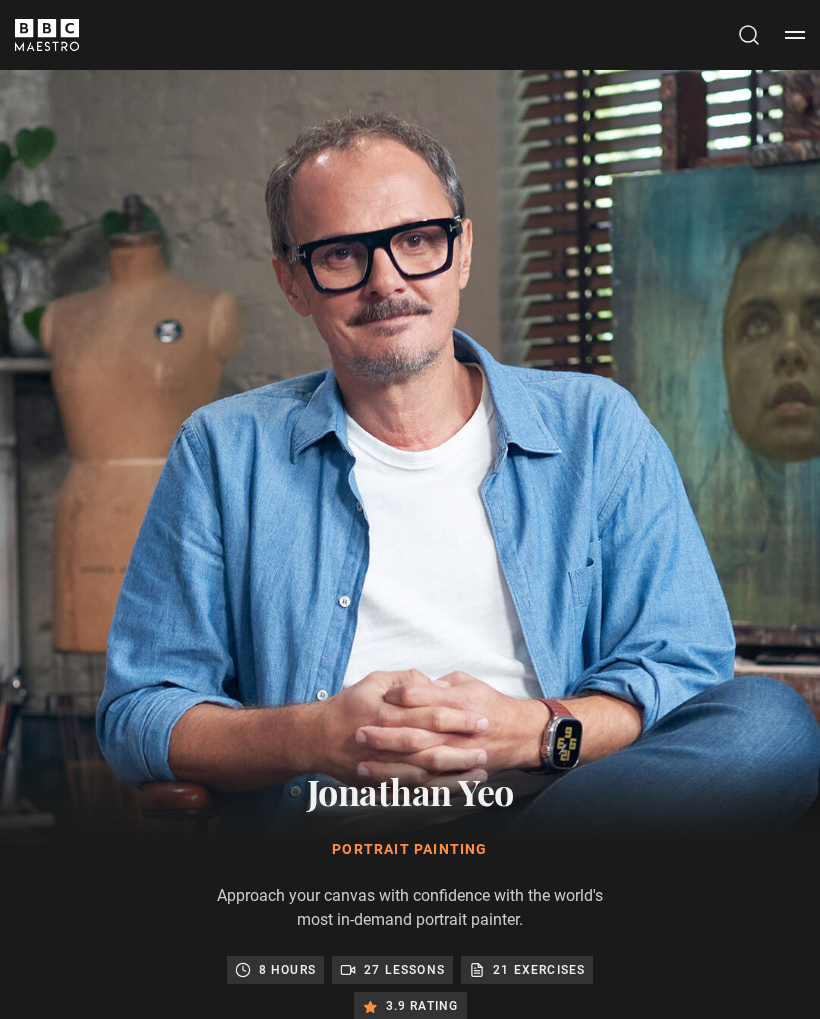 scroll, scrollTop: 1197, scrollLeft: 0, axis: vertical 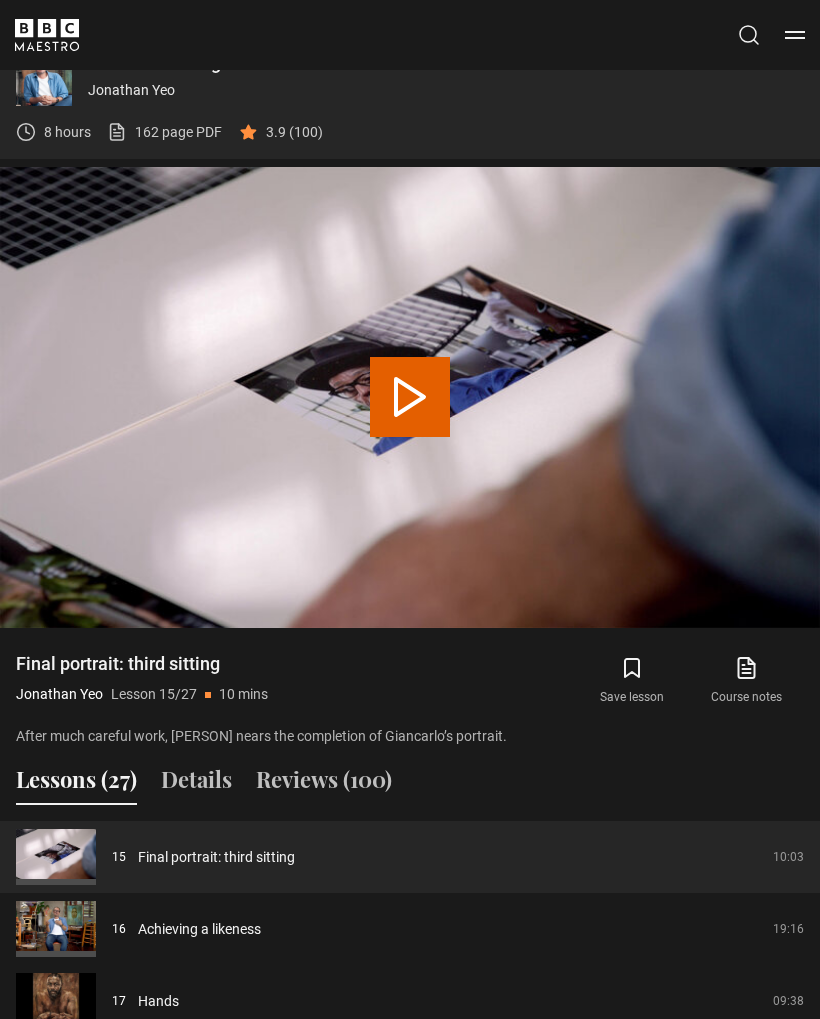click on "Reviews (100)" at bounding box center (324, 784) 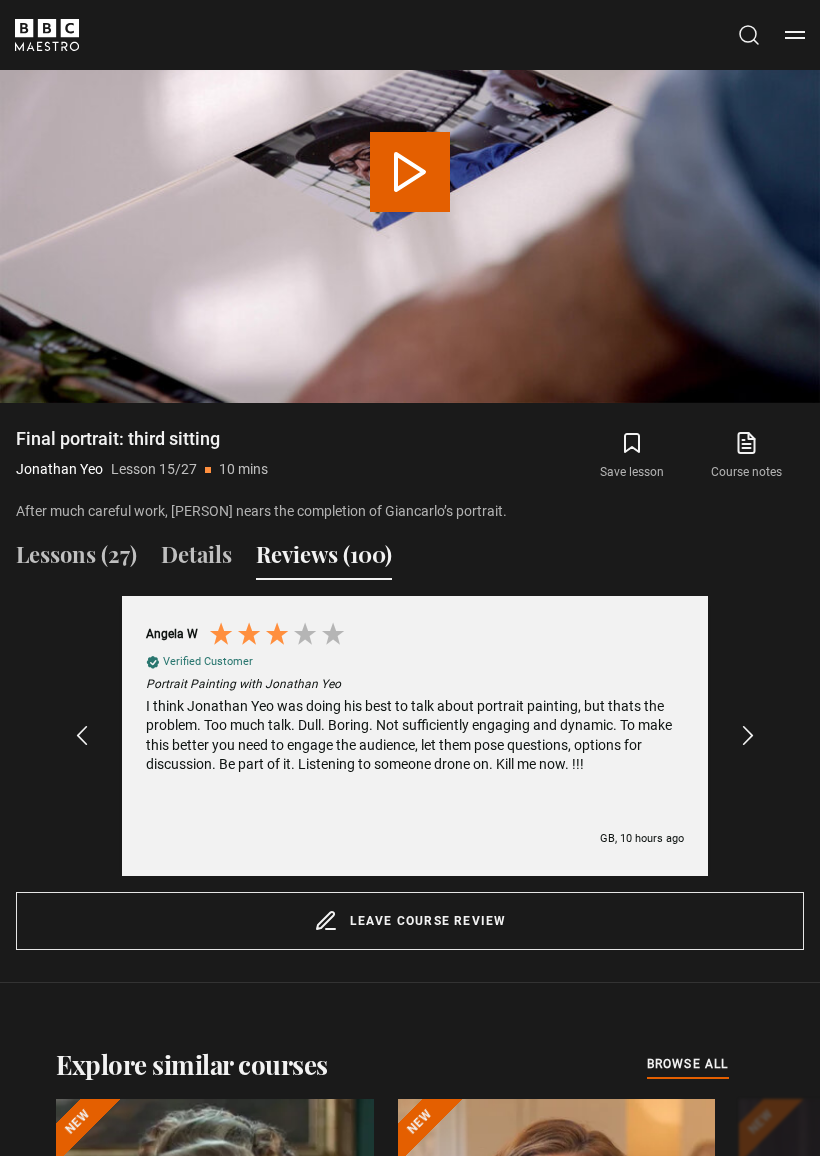 scroll, scrollTop: 1423, scrollLeft: 0, axis: vertical 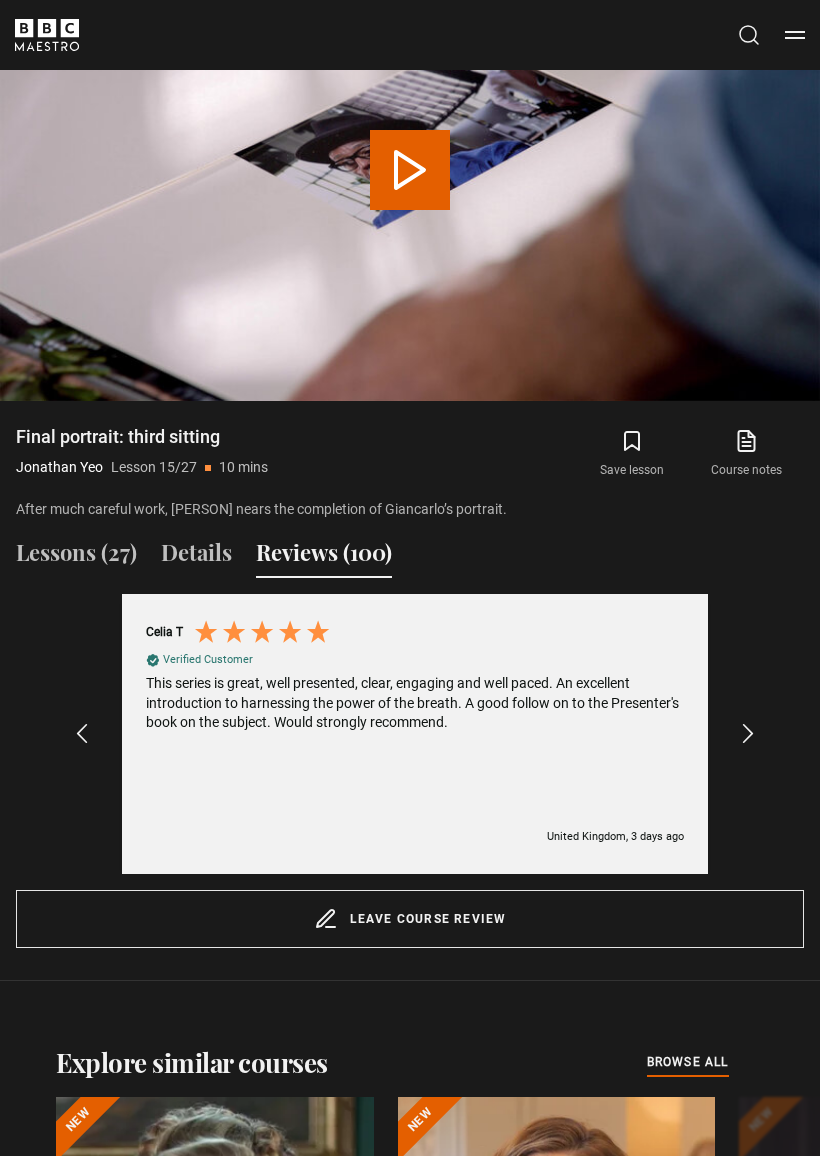 click at bounding box center [748, 734] 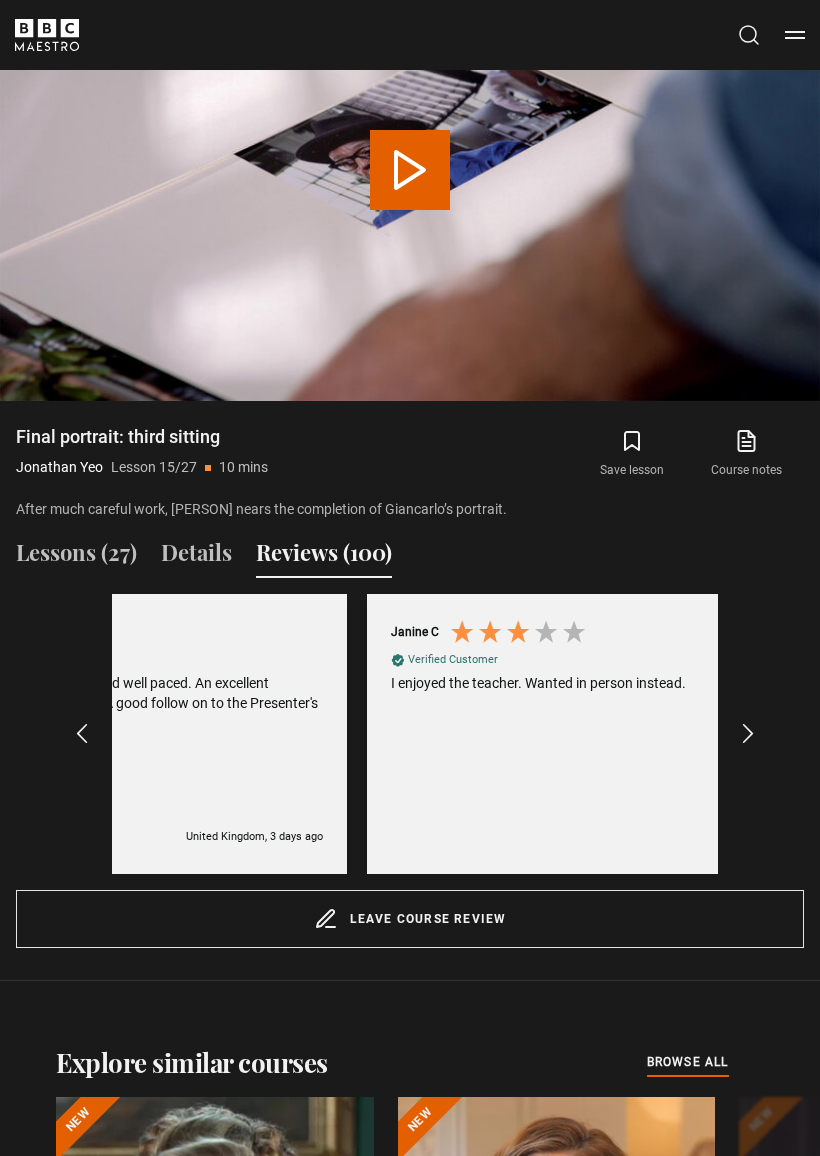scroll, scrollTop: 0, scrollLeft: 1212, axis: horizontal 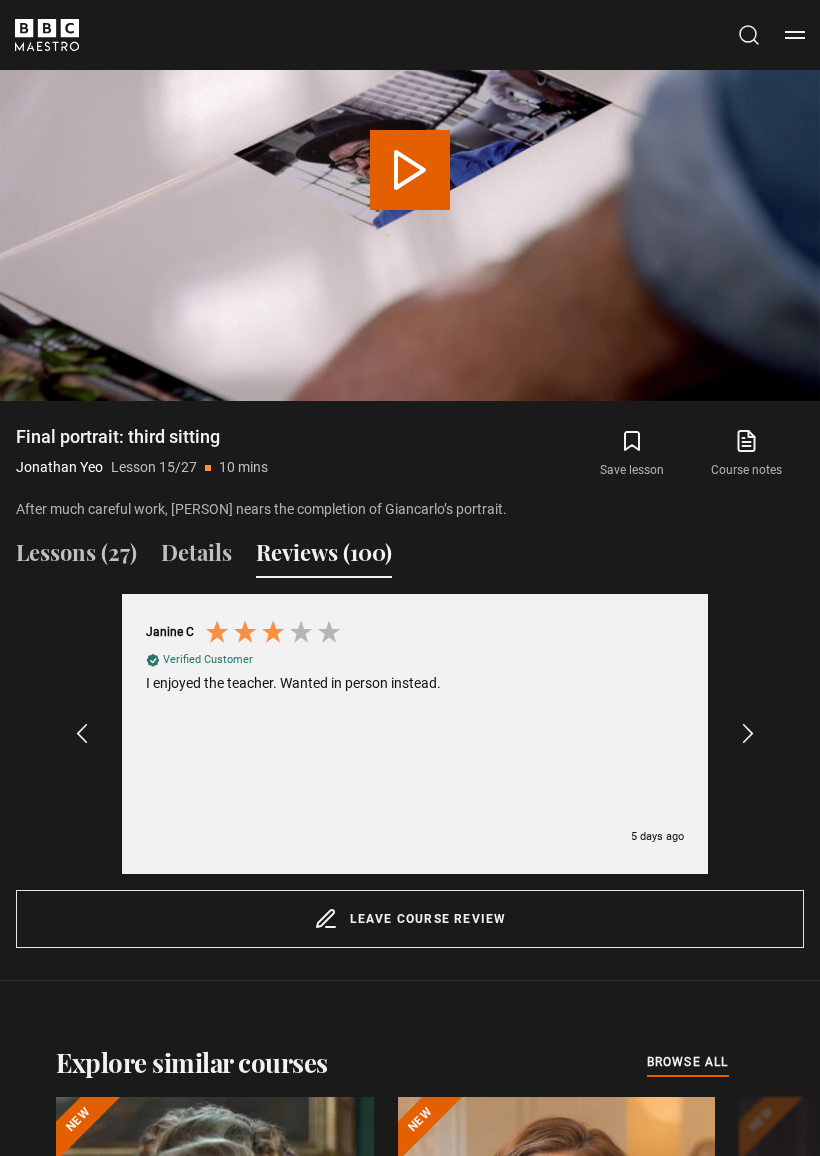 click at bounding box center [748, 734] 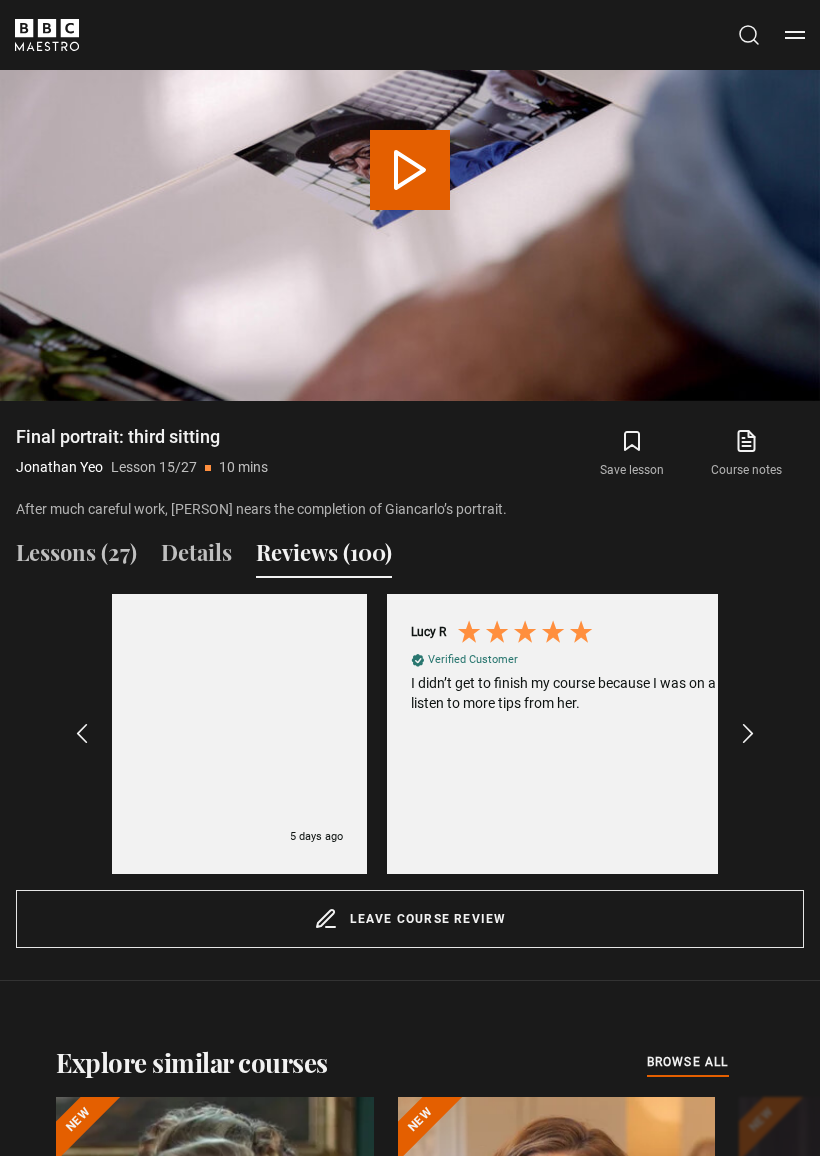scroll, scrollTop: 0, scrollLeft: 1818, axis: horizontal 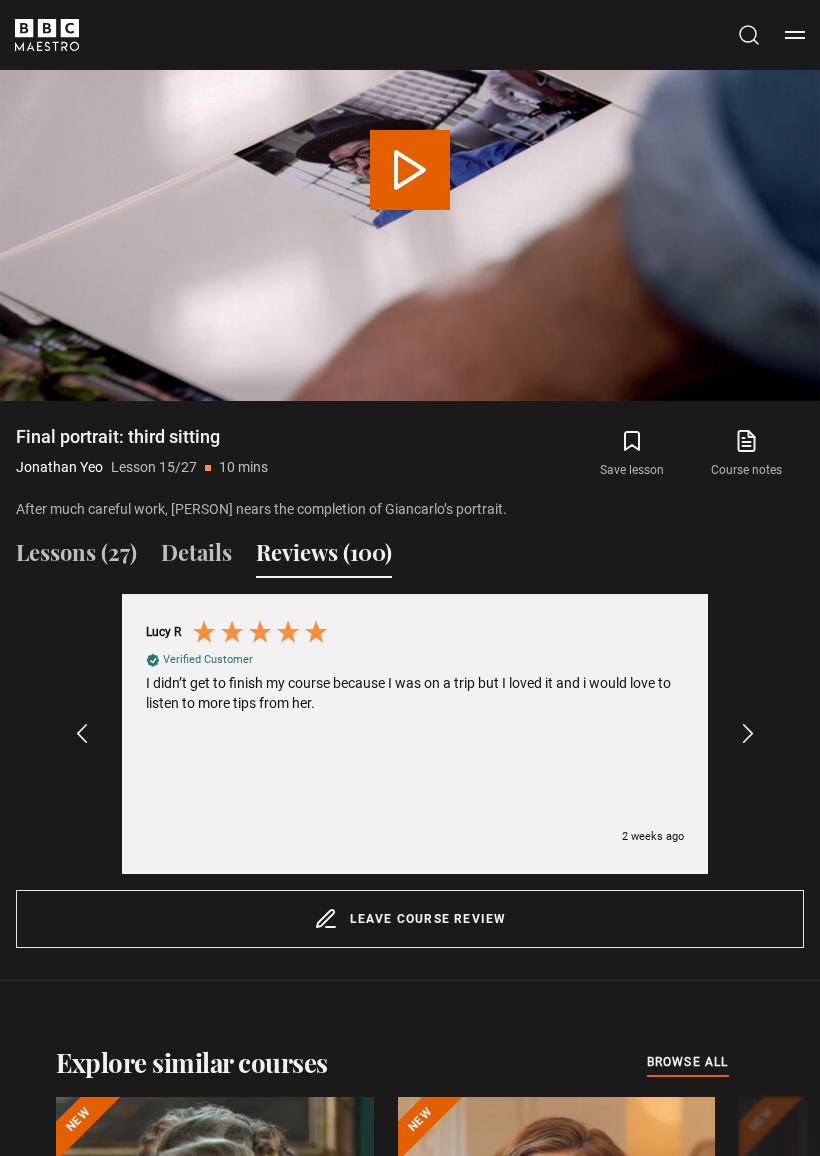 click at bounding box center [748, 734] 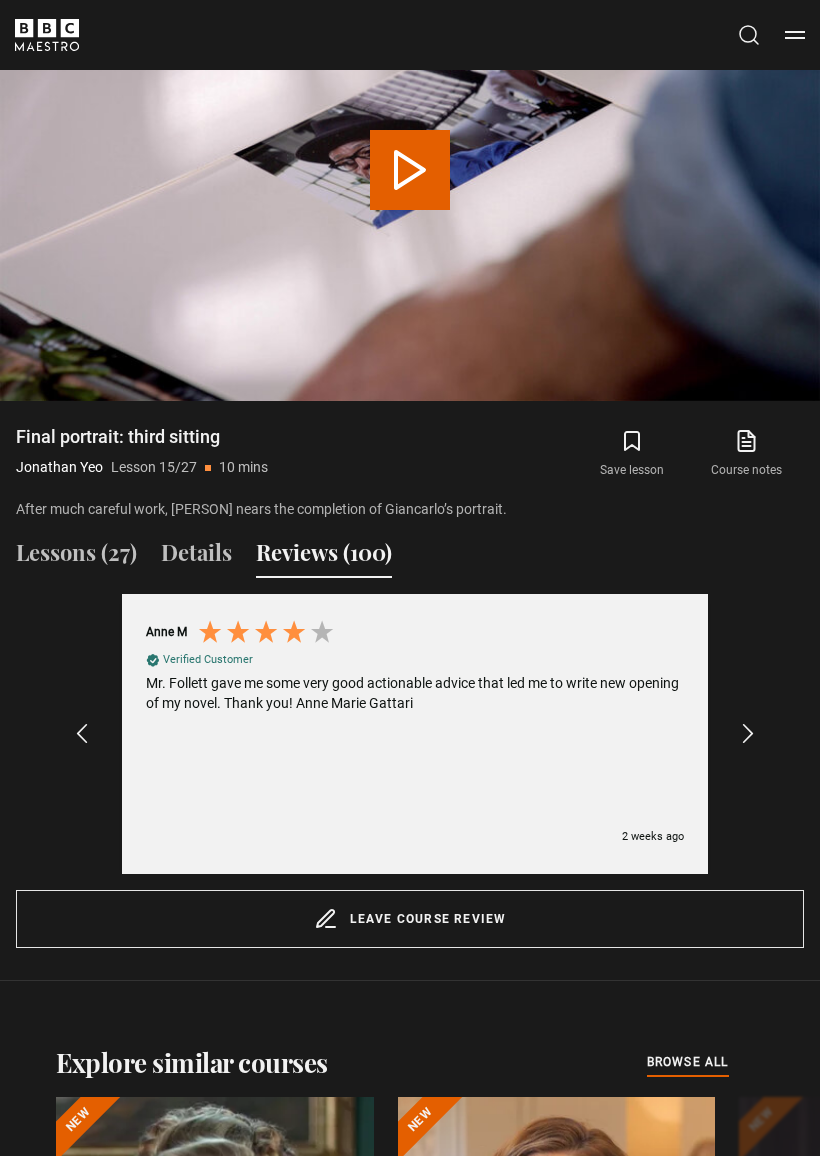 scroll, scrollTop: 0, scrollLeft: 2424, axis: horizontal 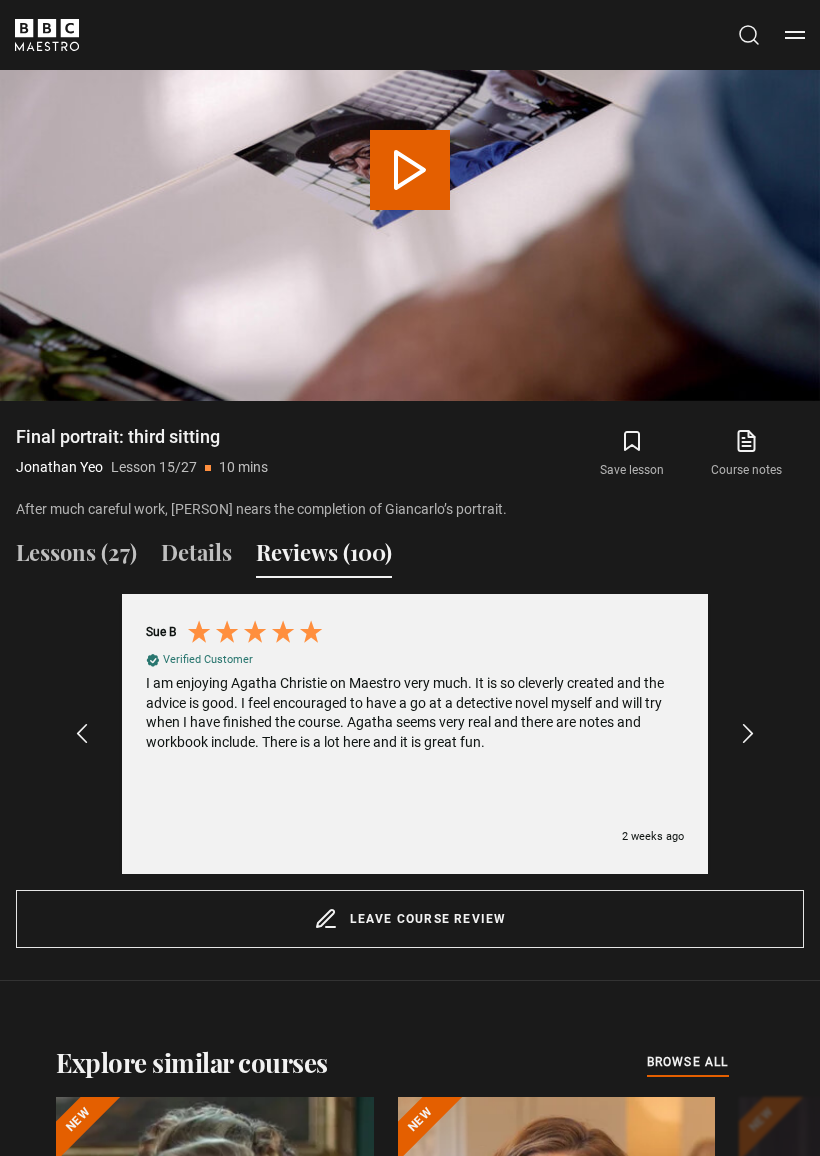 click at bounding box center (748, 734) 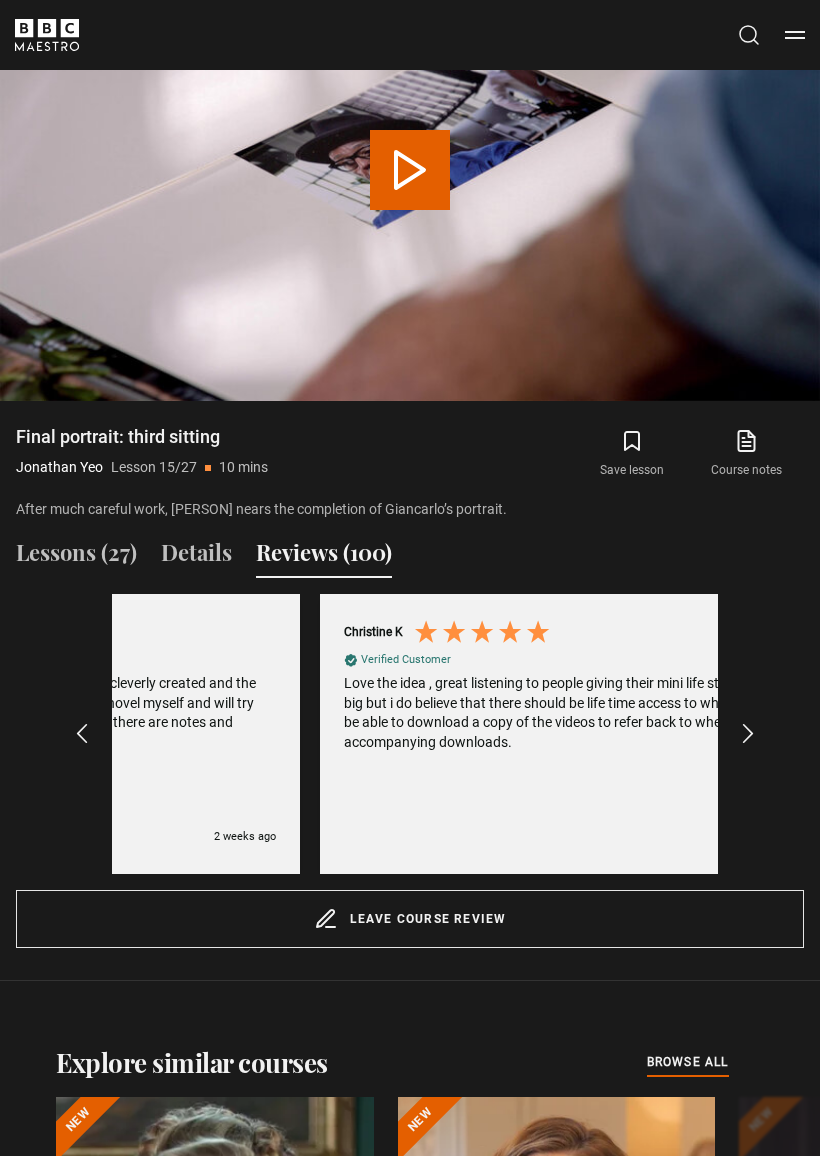 scroll, scrollTop: 0, scrollLeft: 3636, axis: horizontal 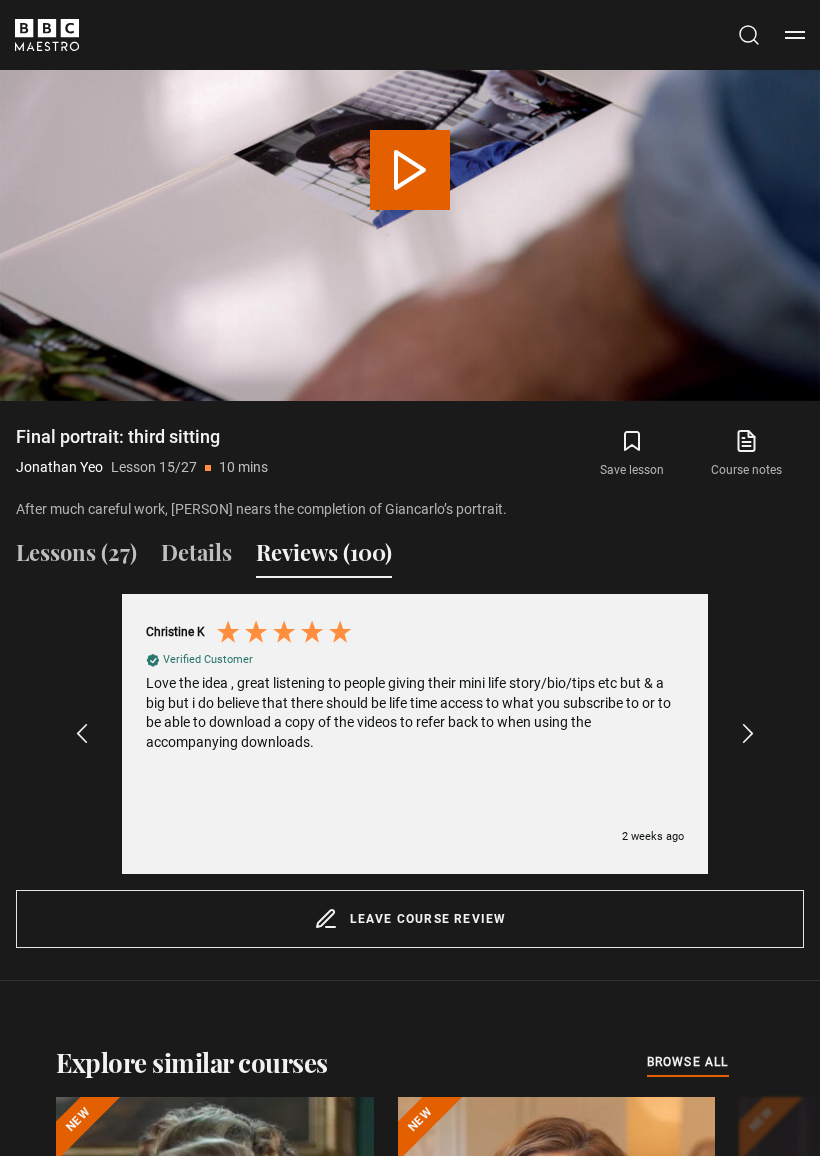 click at bounding box center [748, 734] 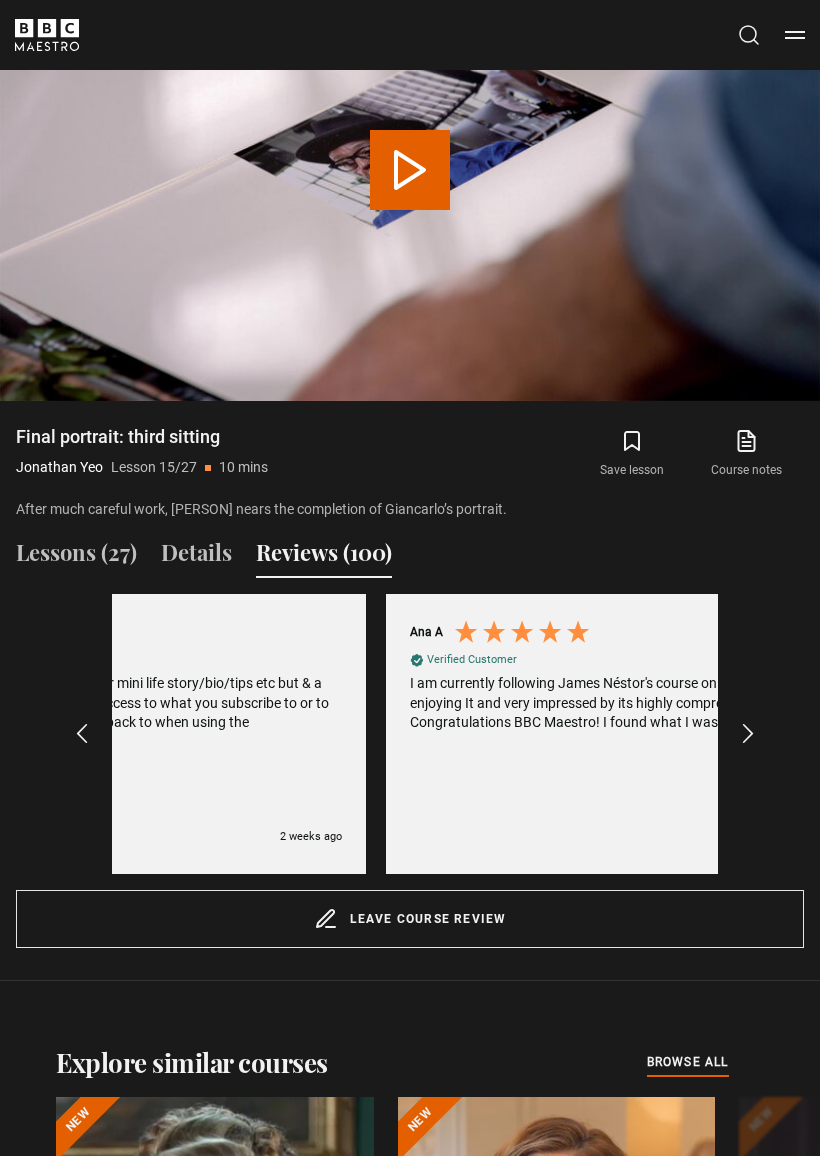 scroll, scrollTop: 0, scrollLeft: 4242, axis: horizontal 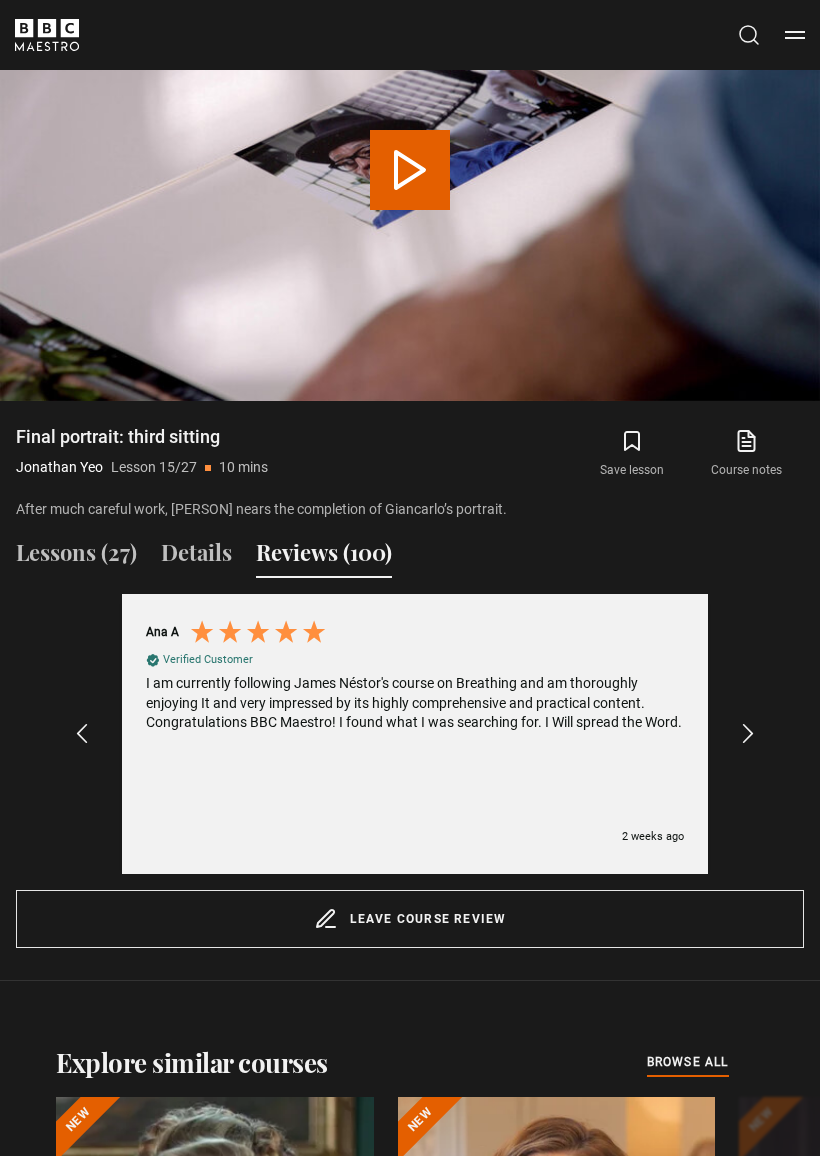 click on "Angela W
Verified Customer Portrait Painting with Jonathan Yeo I think Jonathan Yeo was doing his best to talk about portrait painting, but thats the problem. Too much talk. Dull.  Boring.  Not sufficiently engaging and dynamic. To make this better you need to engage the audience, let them pose questions, options for discussion. Be part of it. Listening to someone drone on. Kill me now. !!! GB, 10 hours ago
Celia T
Verified Customer United Kingdom, 3 days ago" at bounding box center [415, 734] 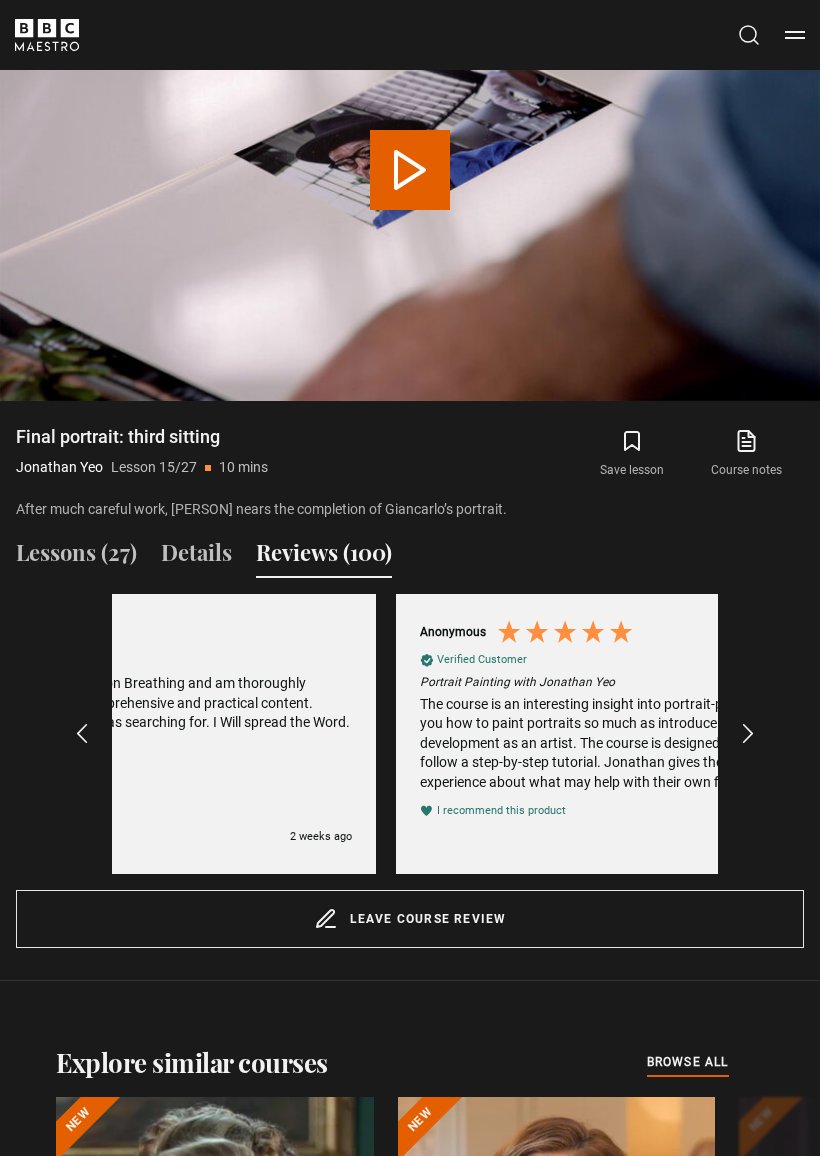 scroll, scrollTop: 0, scrollLeft: 4848, axis: horizontal 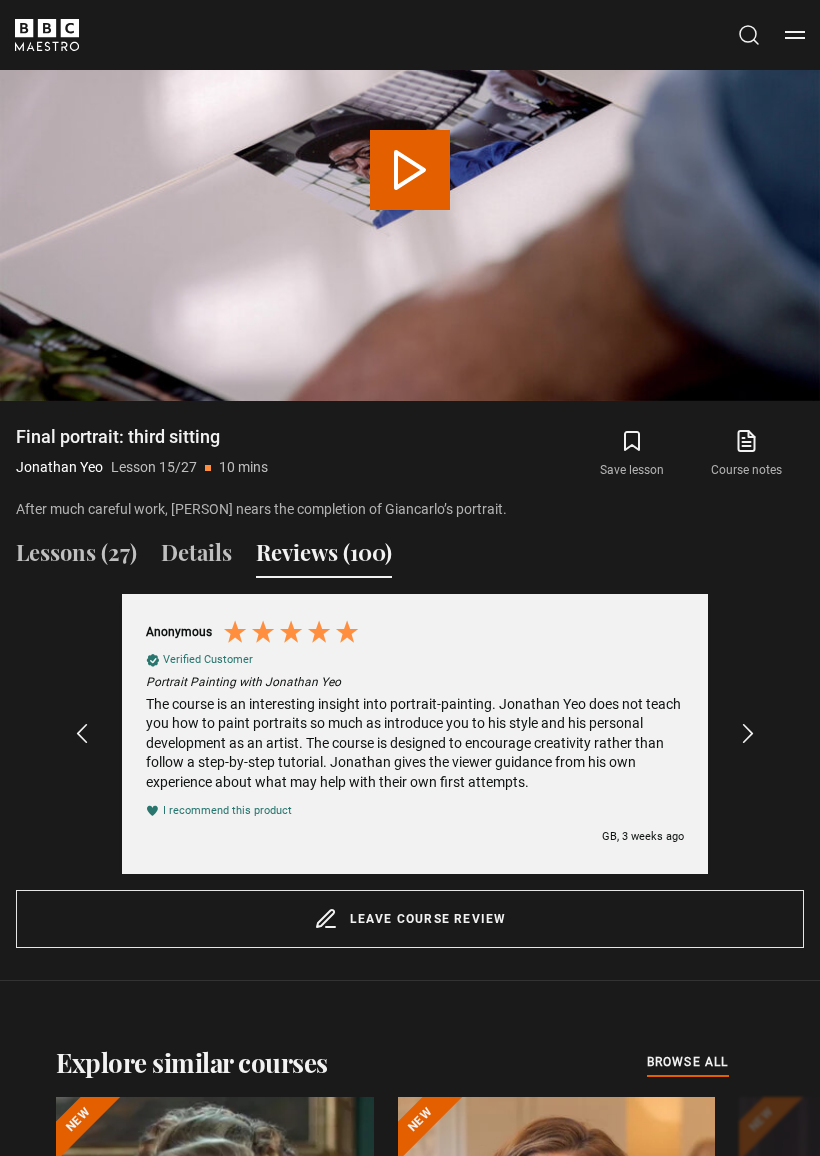 click on "Excellent 4.5  average 772  reviews
Angela W
Verified Customer Portrait Painting with Jonathan Yeo I think Jonathan Yeo was doing his best to talk about portrait painting, but thats the problem. Too much talk. Dull.  Boring.  Not sufficiently engaging and dynamic. To make this better you need to engage the audience, let them pose questions, options for discussion. Be part of it. Listening to someone drone on. Kill me now. !!! GB, 10 hours ago
Celia T
Verified Customer United Kingdom, 3 days ago
Janine C" at bounding box center (410, 734) 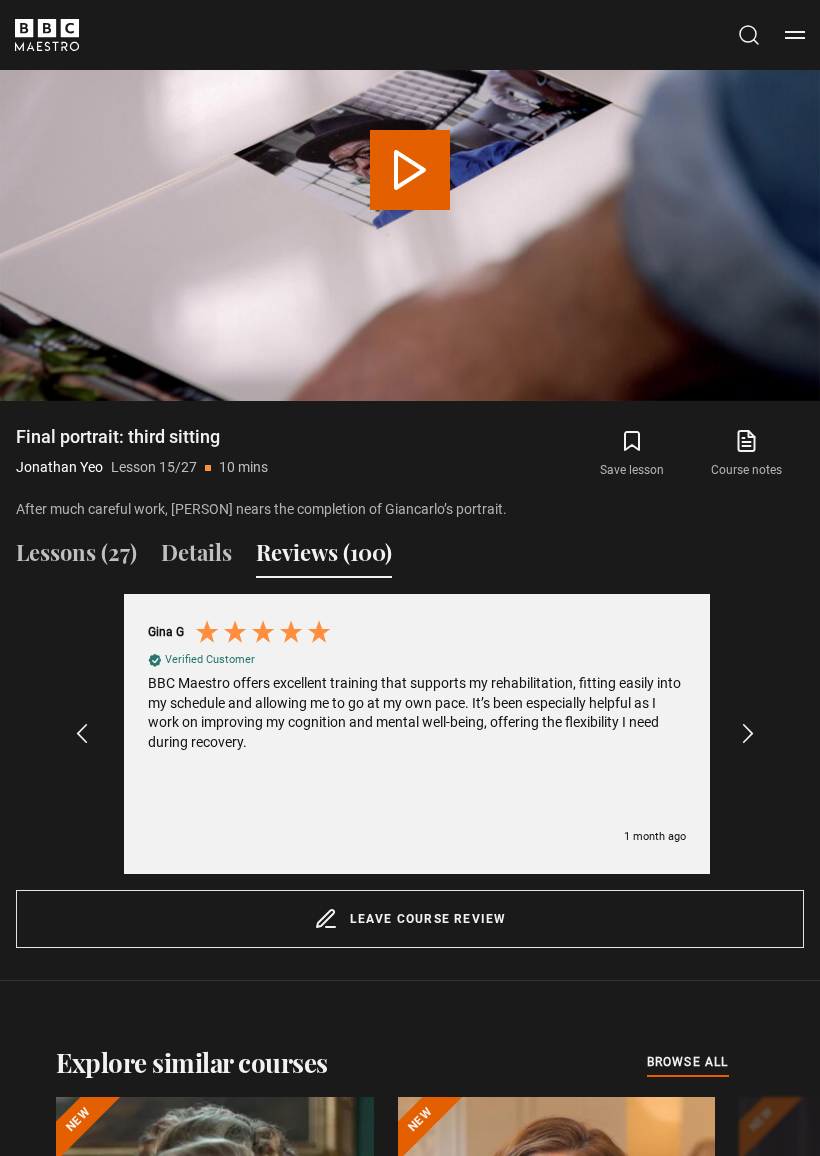 scroll, scrollTop: 0, scrollLeft: 5454, axis: horizontal 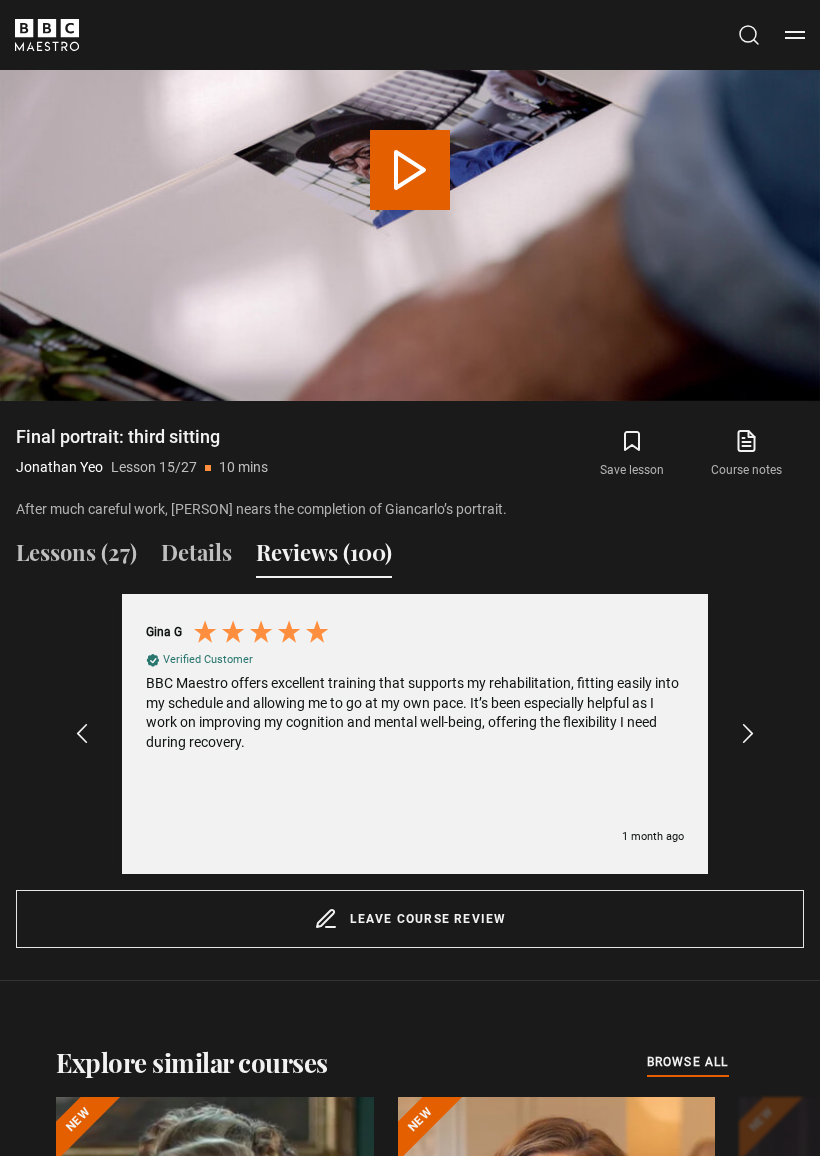 click at bounding box center [748, 734] 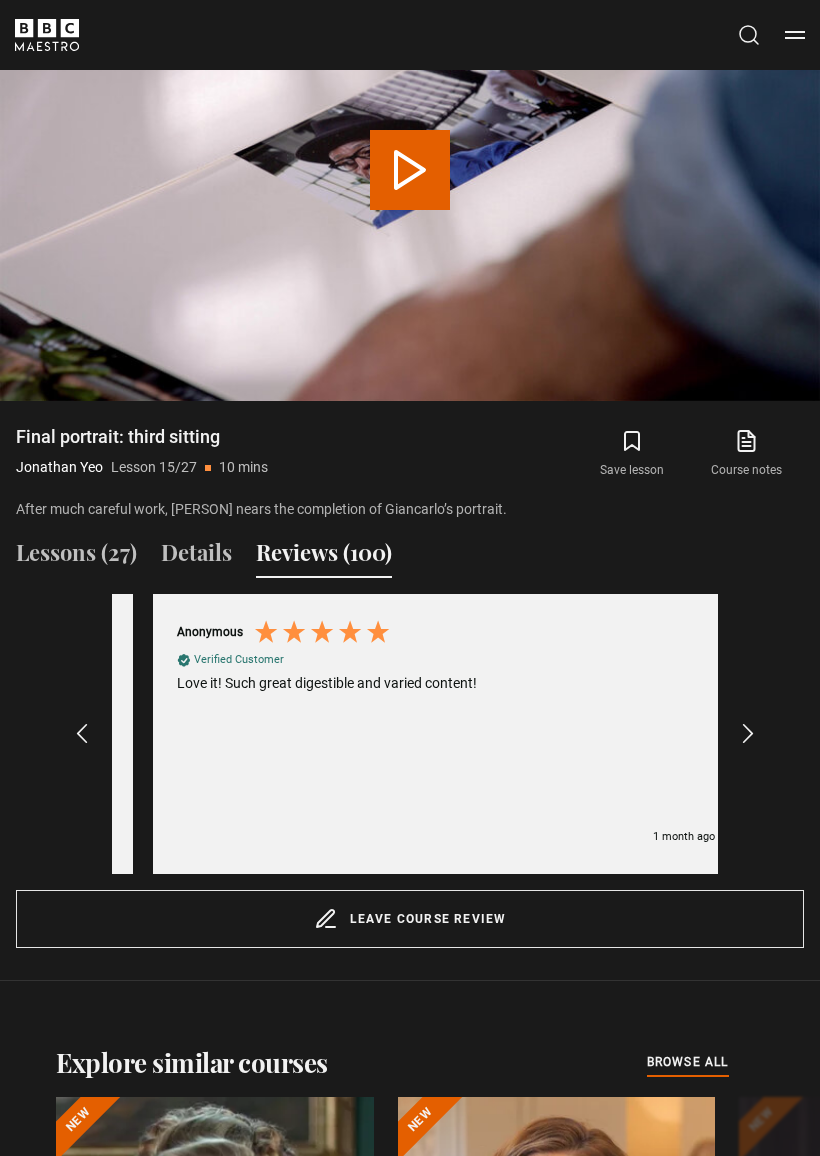 scroll, scrollTop: 0, scrollLeft: 6060, axis: horizontal 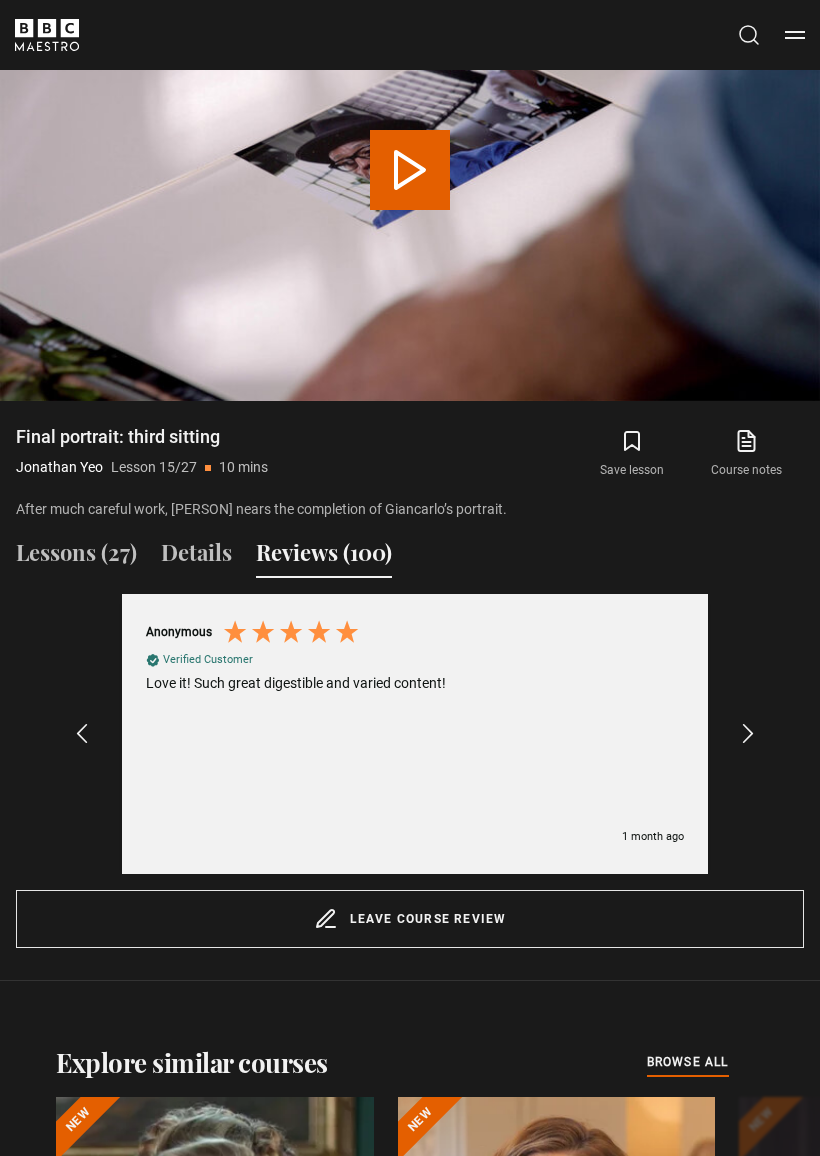 click at bounding box center [748, 734] 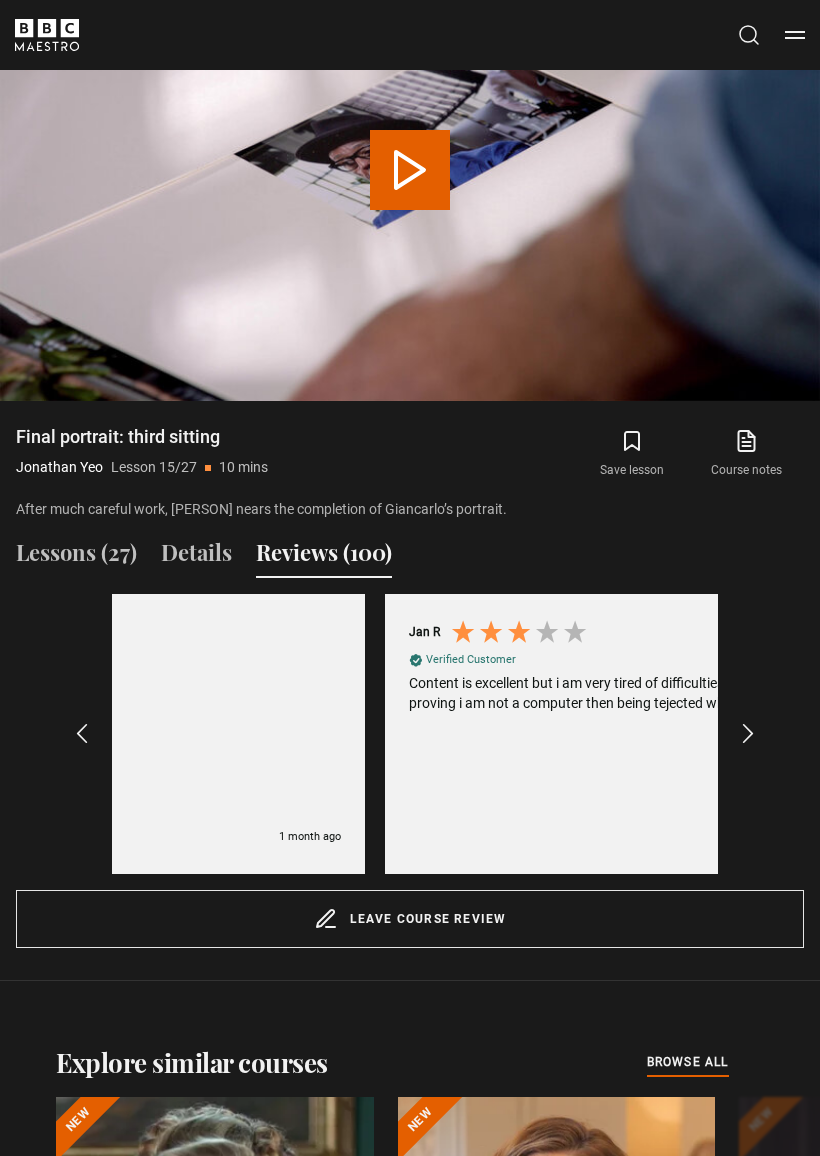 scroll, scrollTop: 0, scrollLeft: 6666, axis: horizontal 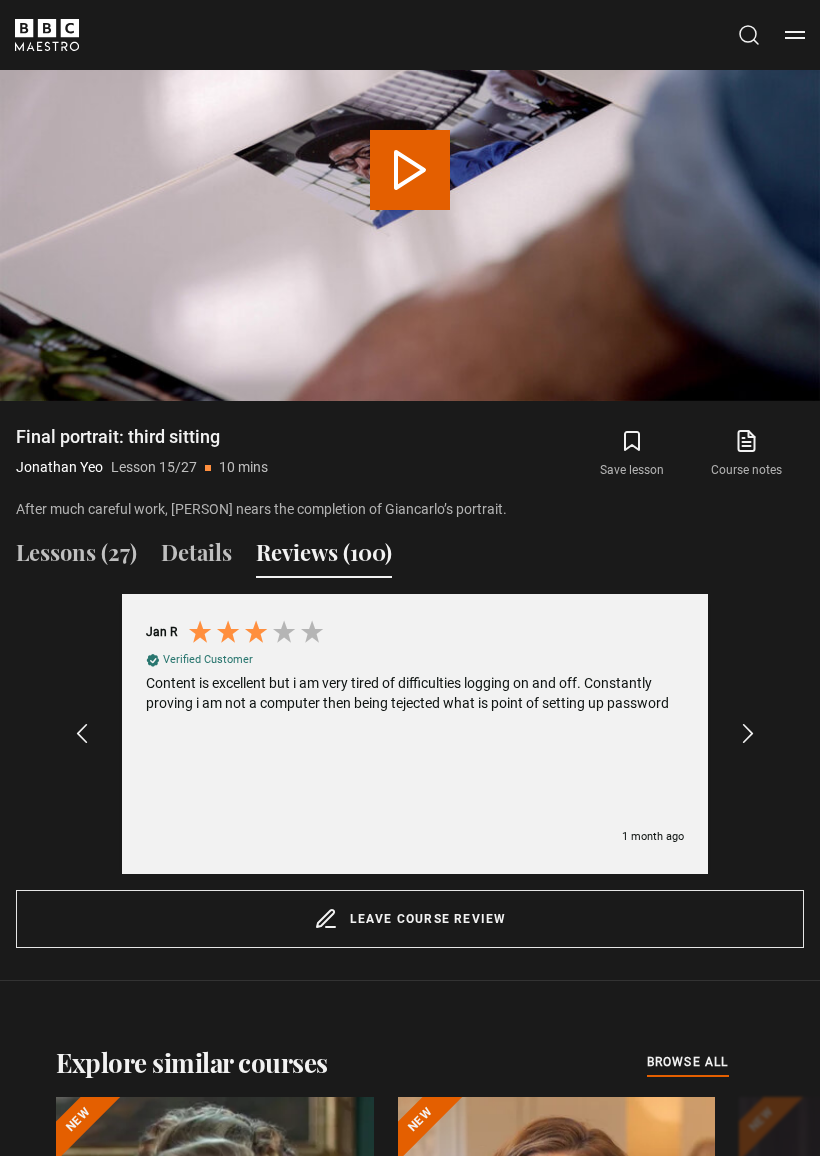 click at bounding box center [748, 734] 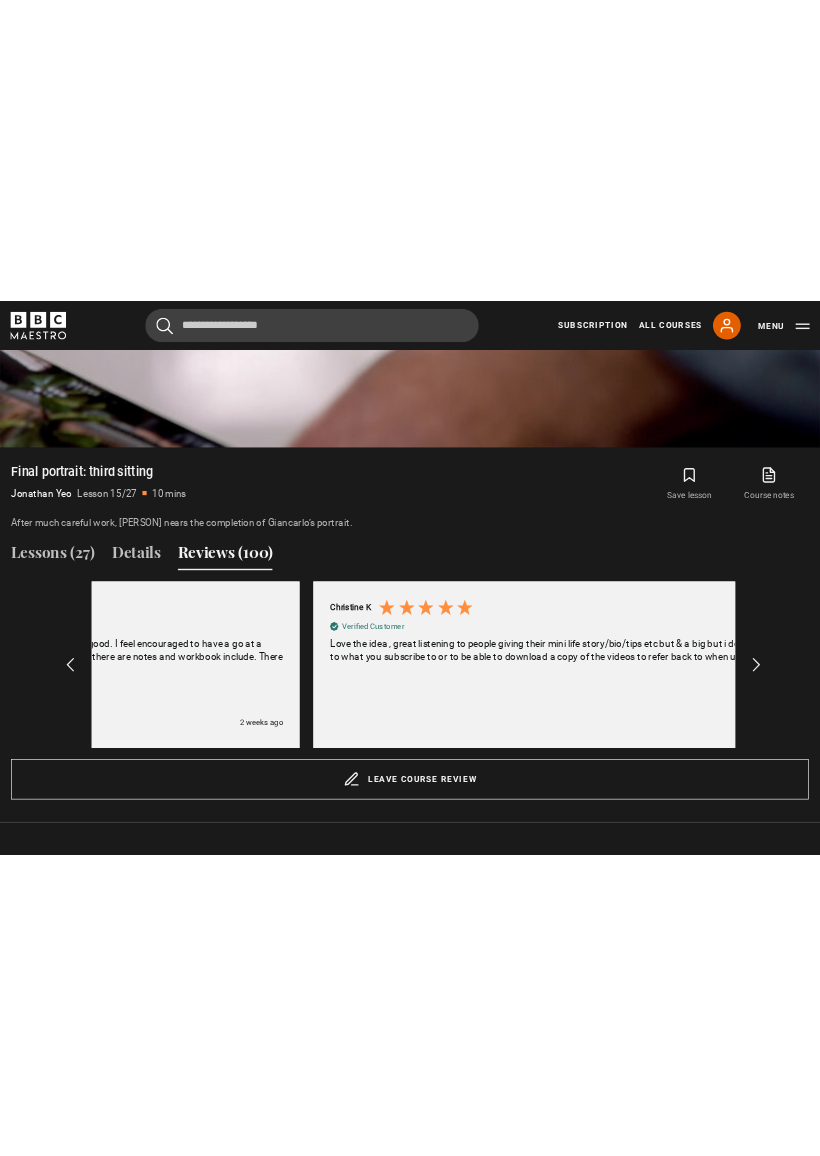 scroll, scrollTop: 0, scrollLeft: 3434, axis: horizontal 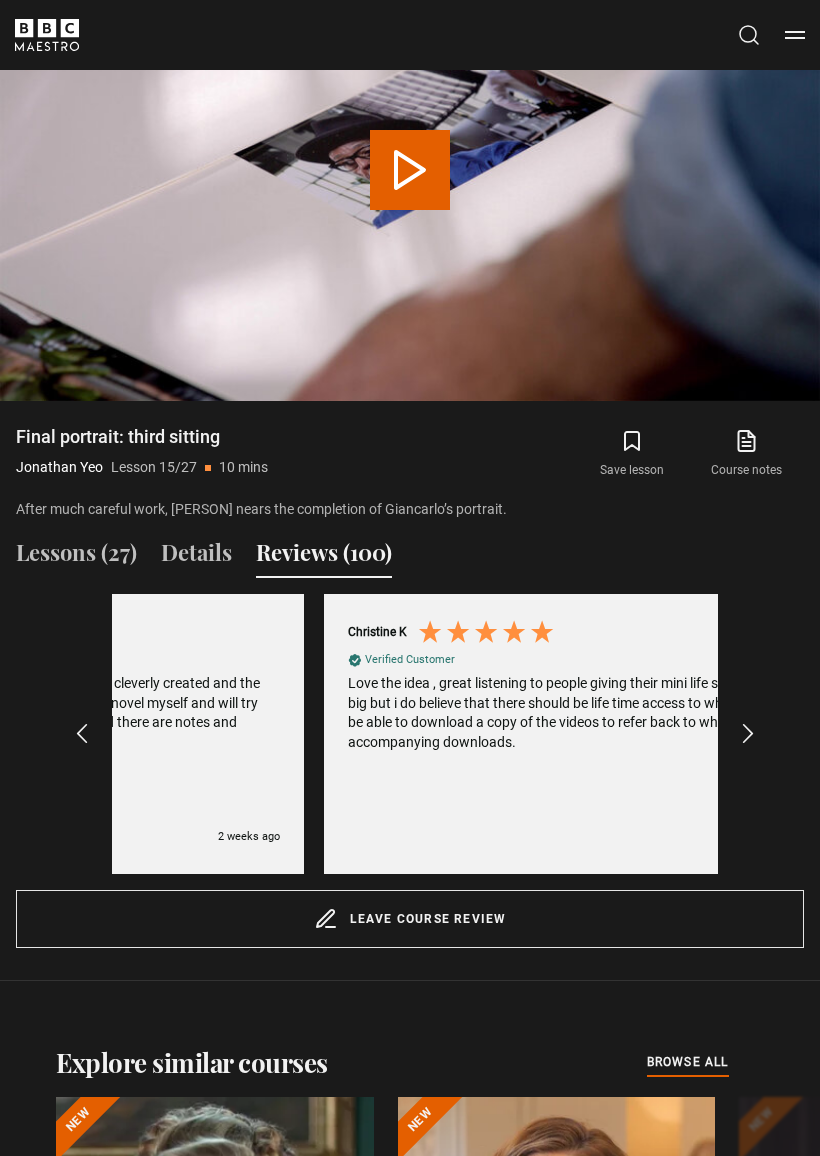 click at bounding box center (748, 734) 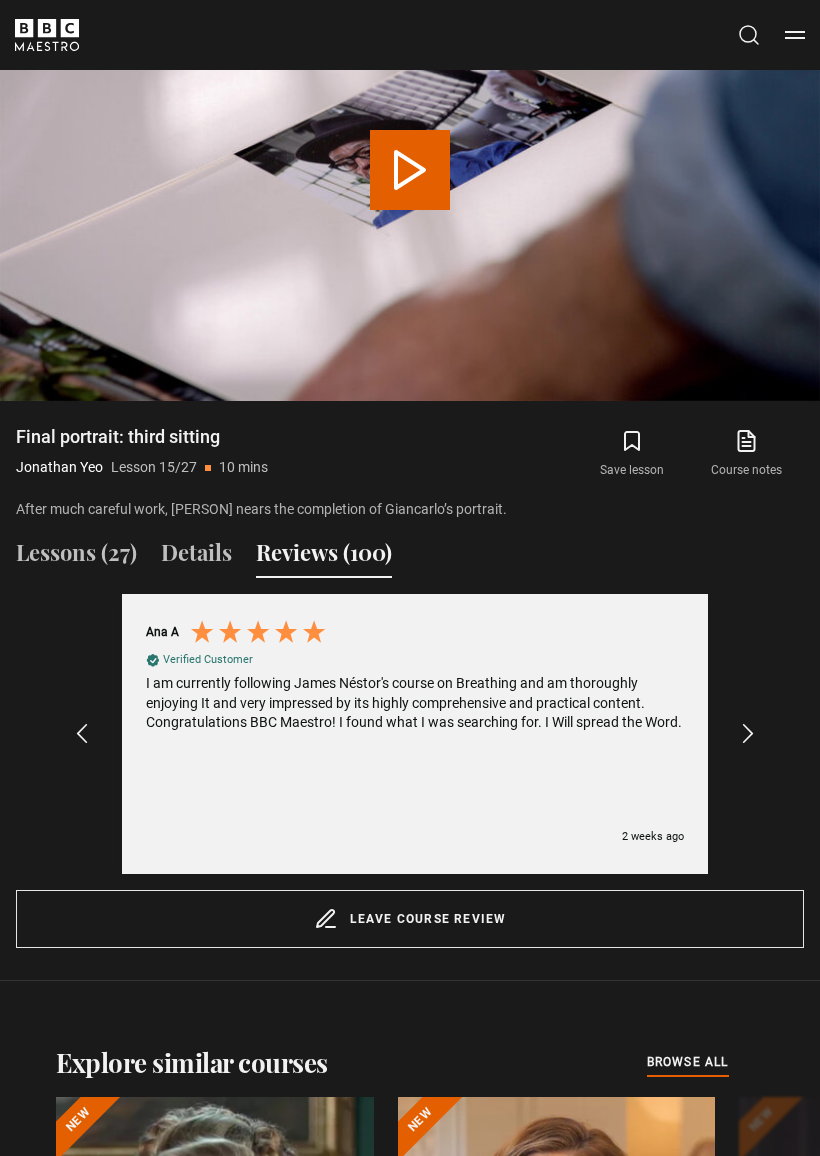 scroll, scrollTop: 0, scrollLeft: 4242, axis: horizontal 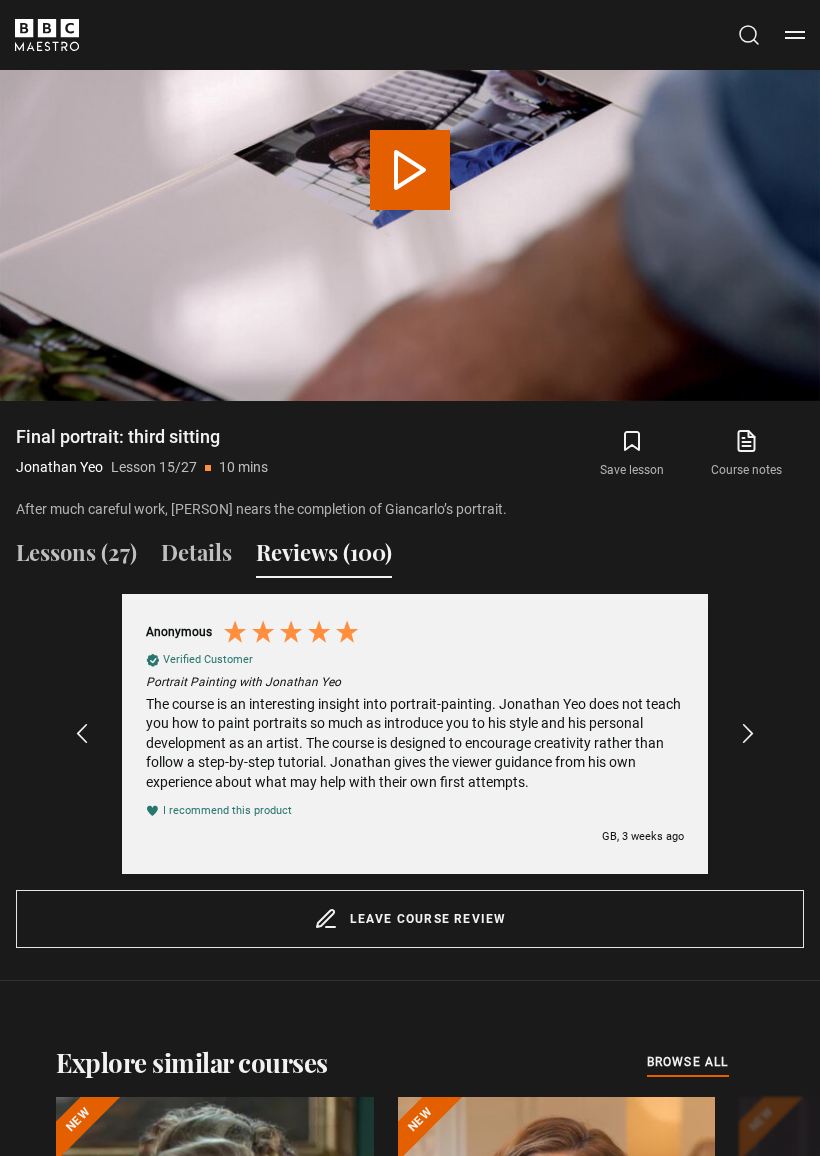 click at bounding box center [748, 734] 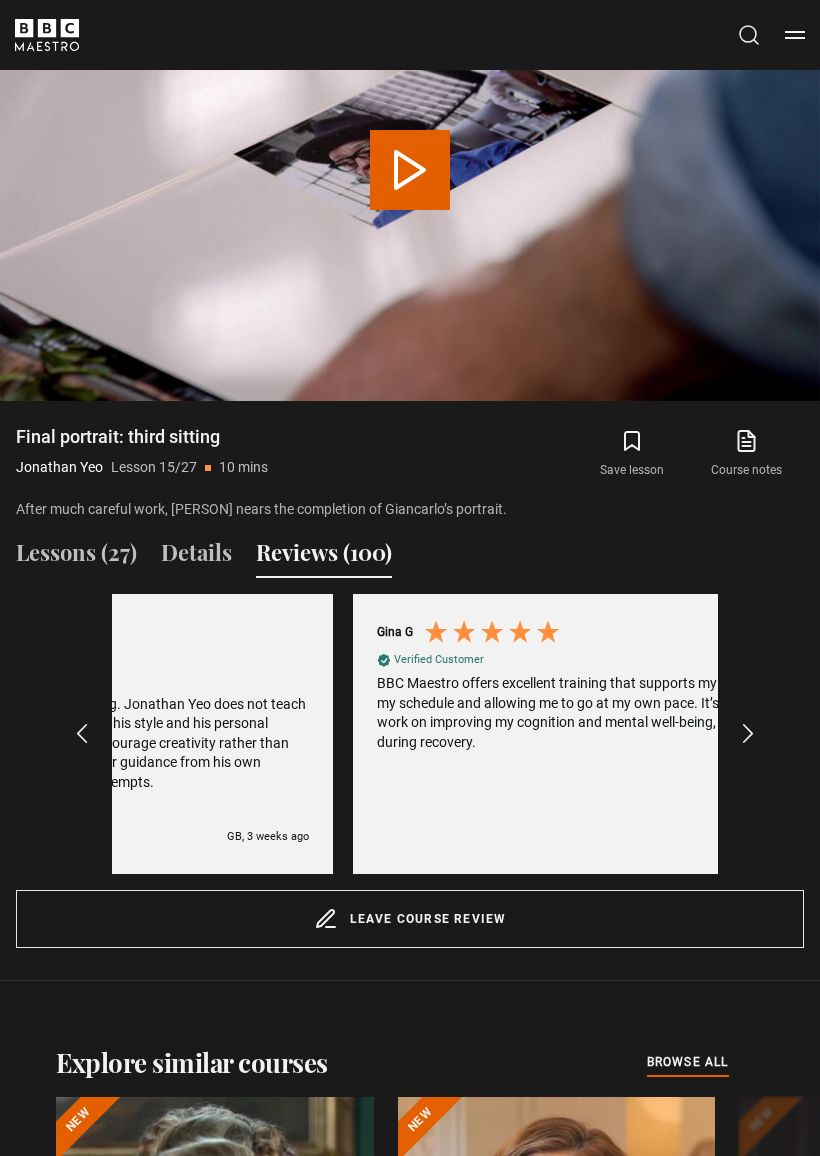 scroll, scrollTop: 0, scrollLeft: 5454, axis: horizontal 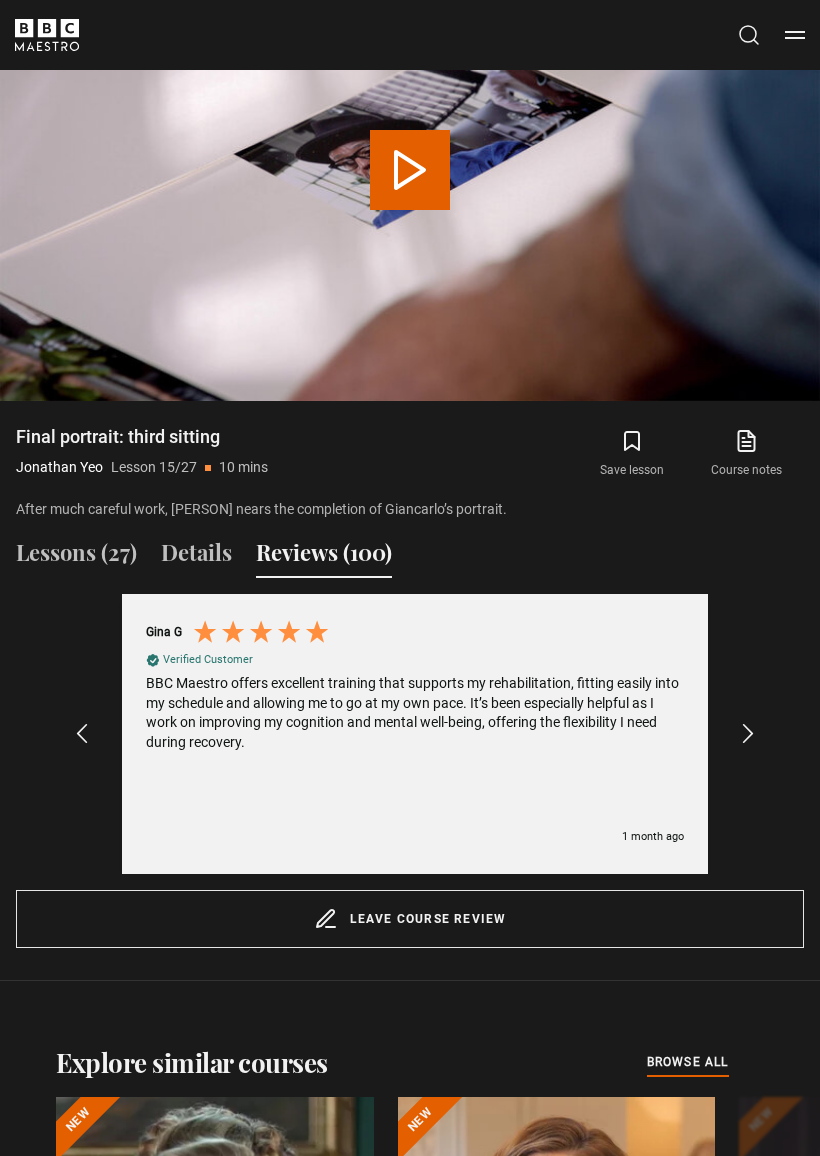 click at bounding box center [748, 734] 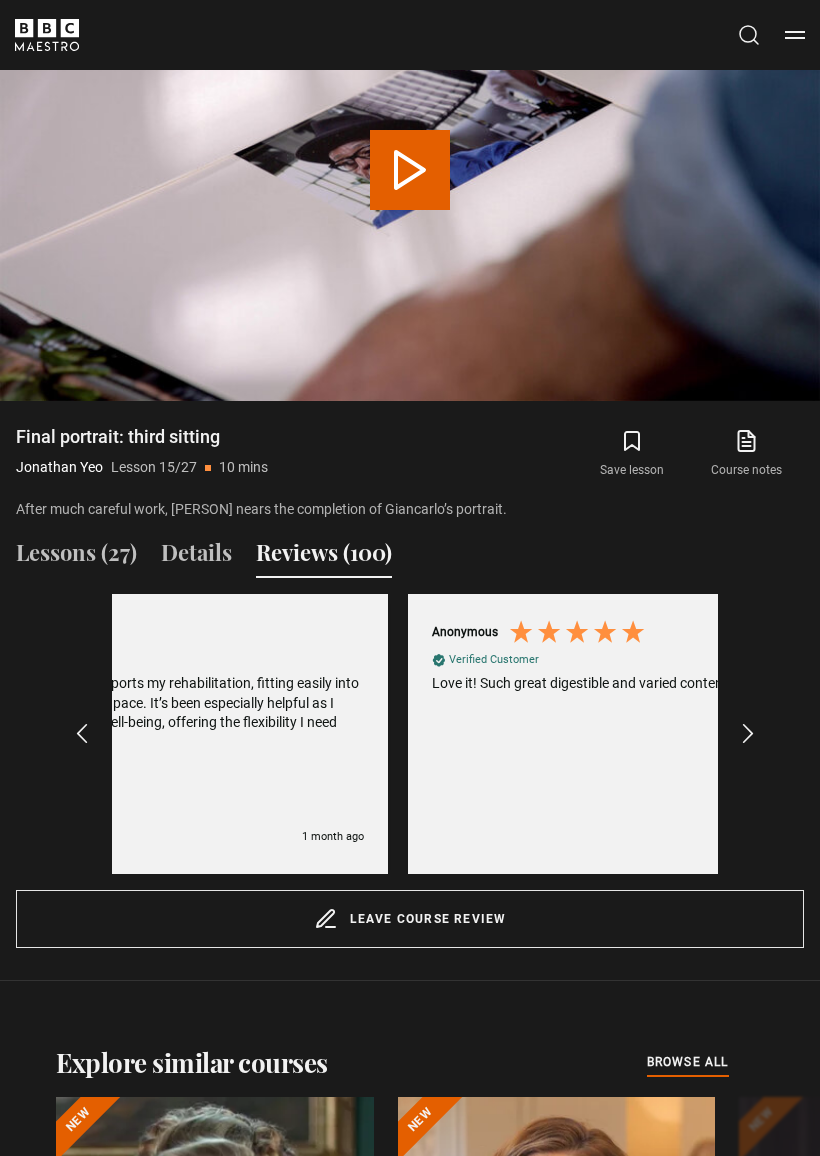 scroll, scrollTop: 0, scrollLeft: 6060, axis: horizontal 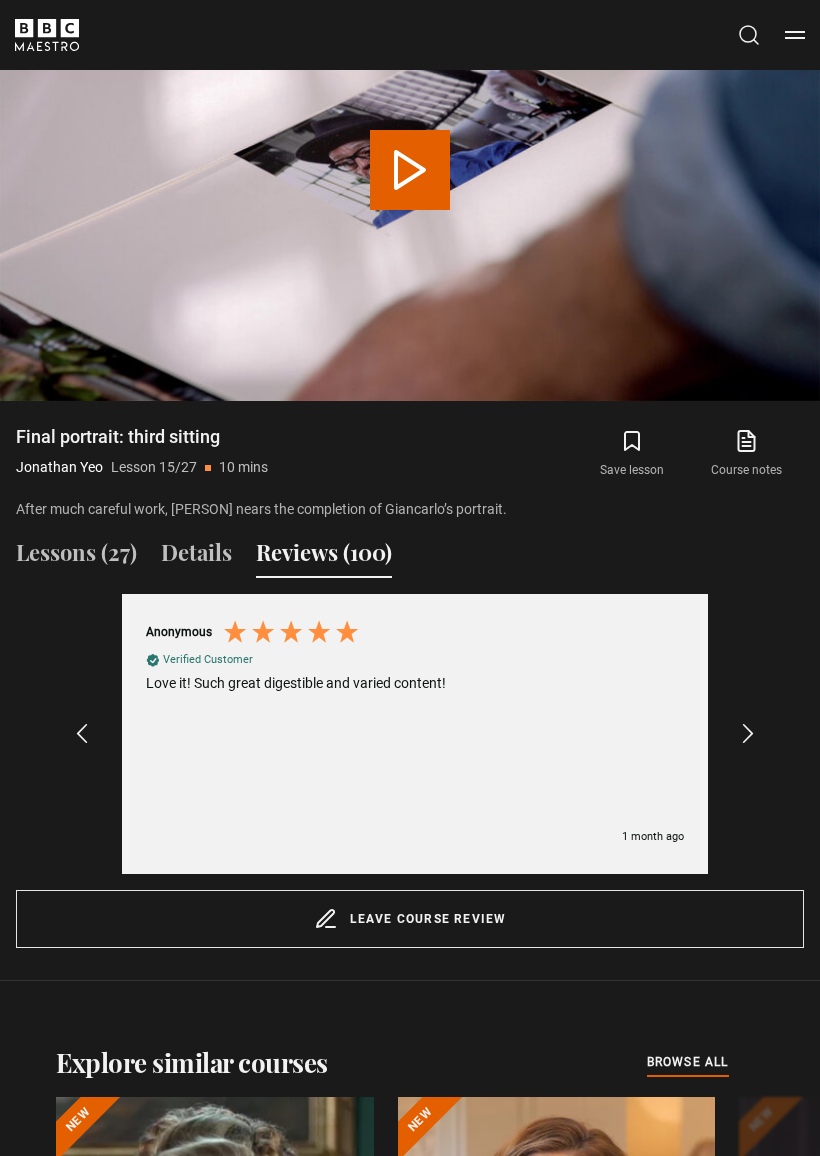 click at bounding box center [748, 734] 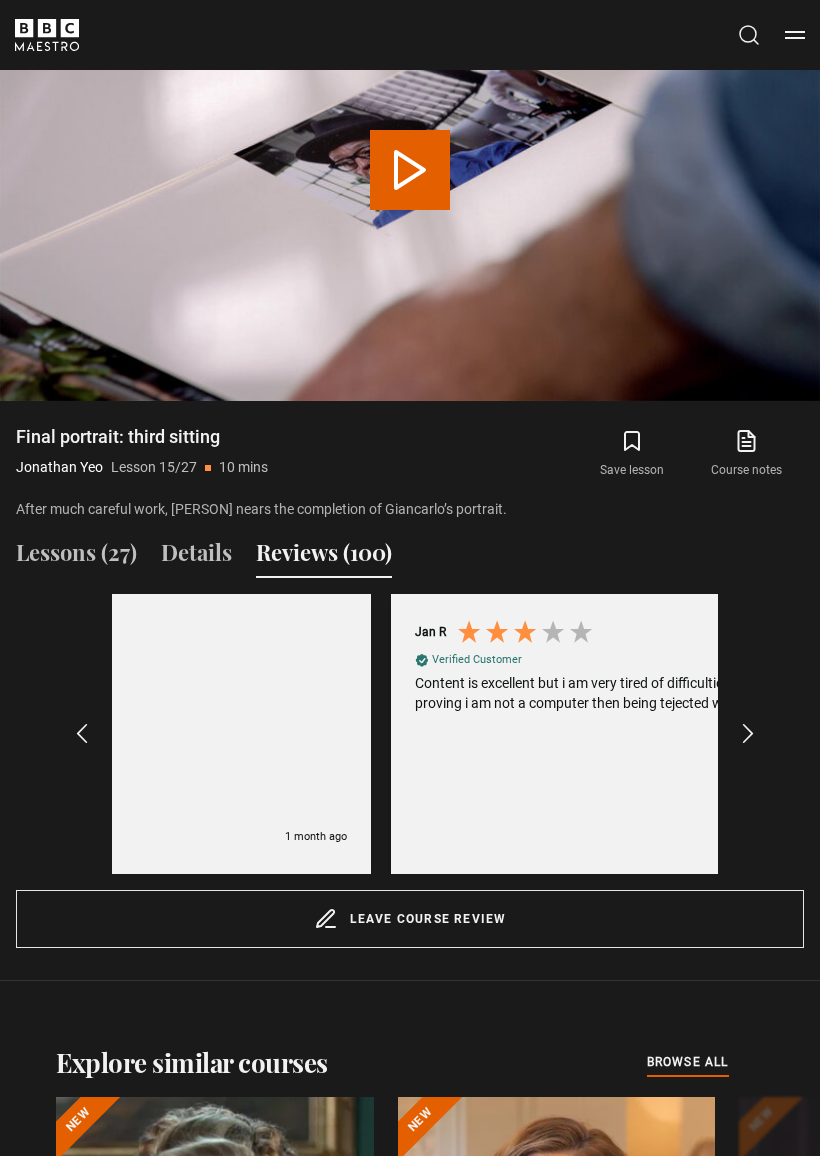 scroll, scrollTop: 0, scrollLeft: 6666, axis: horizontal 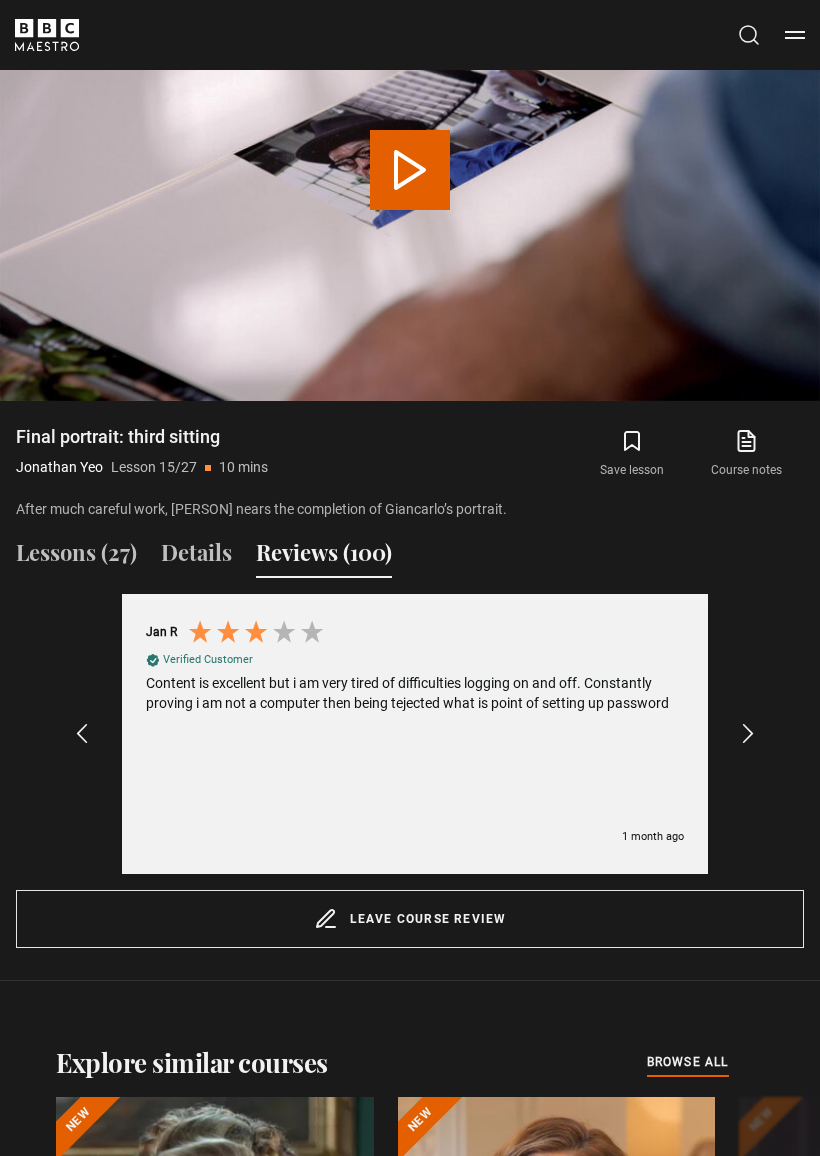 click at bounding box center (747, 734) 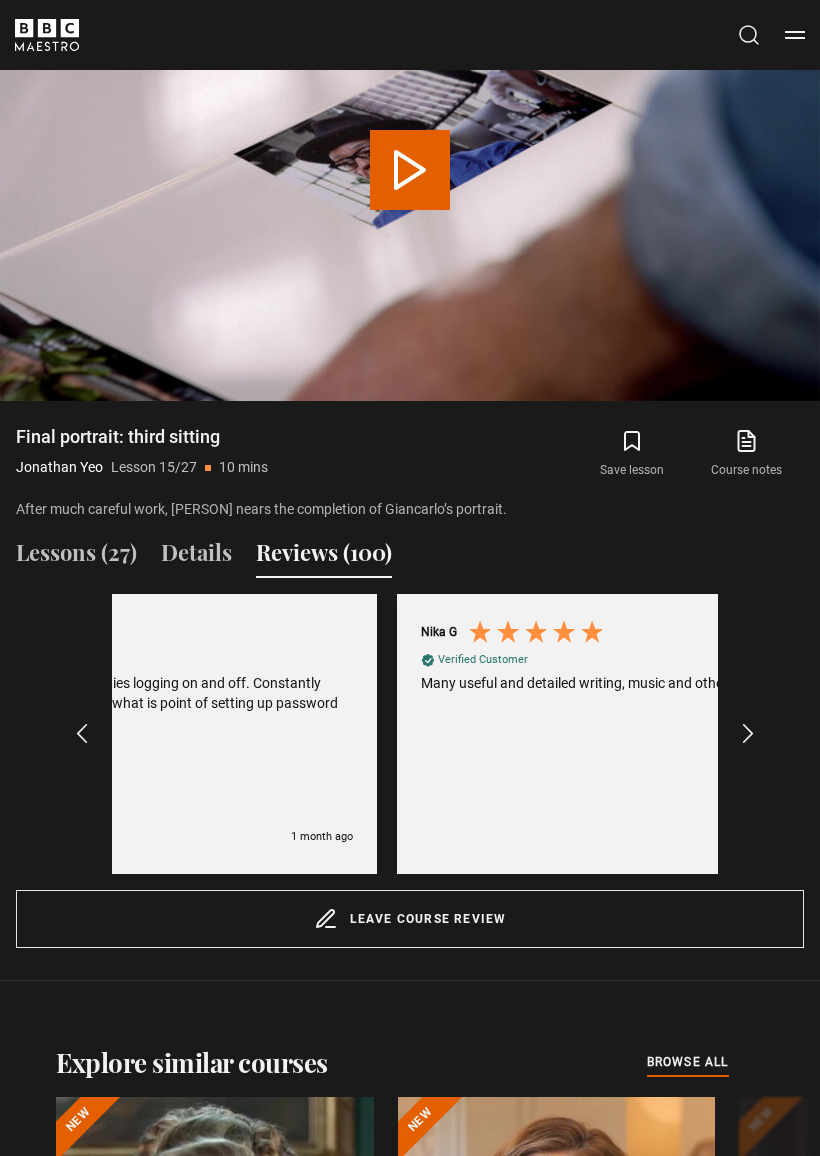 scroll, scrollTop: 0, scrollLeft: 7272, axis: horizontal 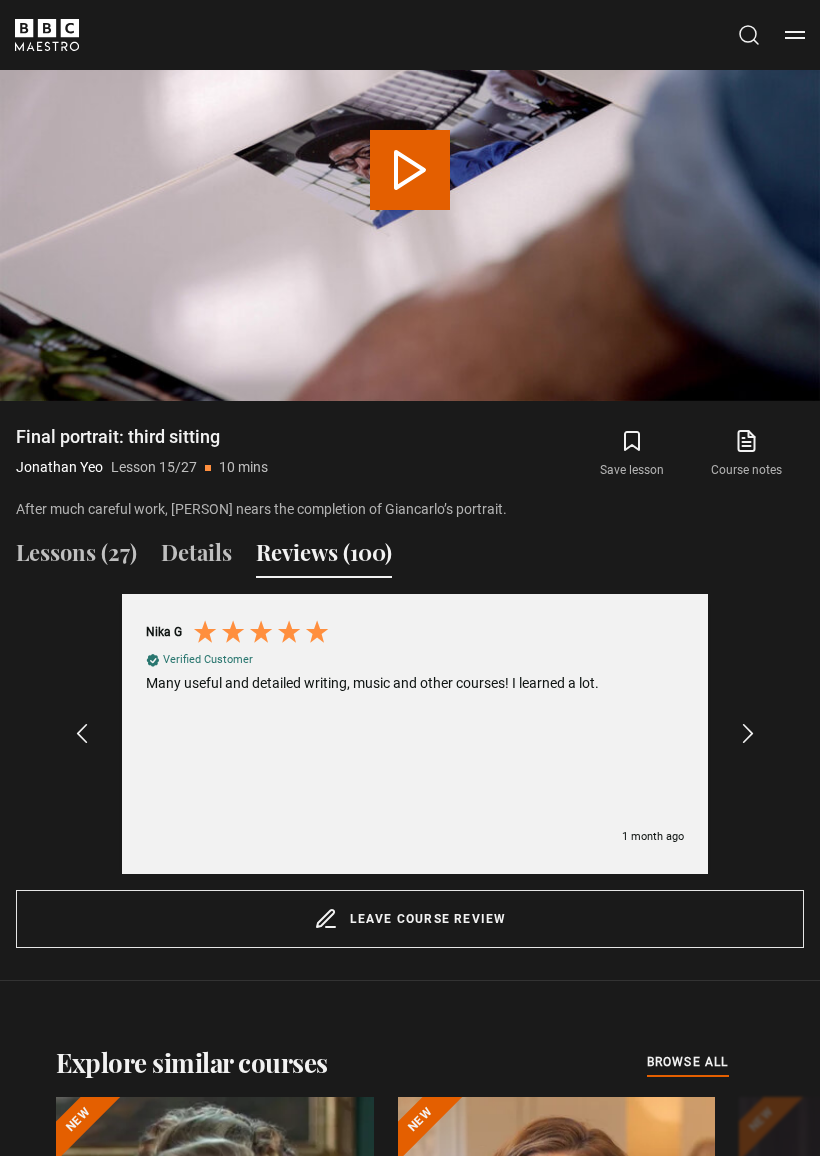 click at bounding box center (748, 734) 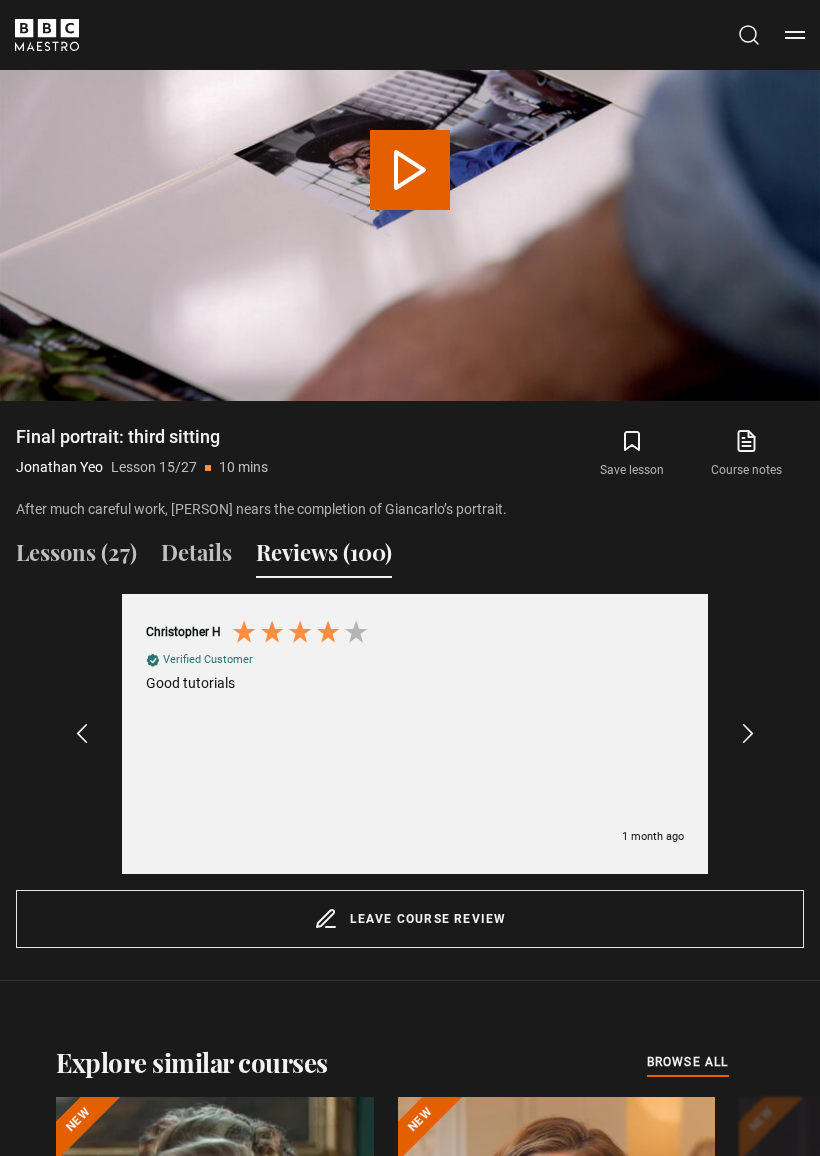 scroll, scrollTop: 0, scrollLeft: 7878, axis: horizontal 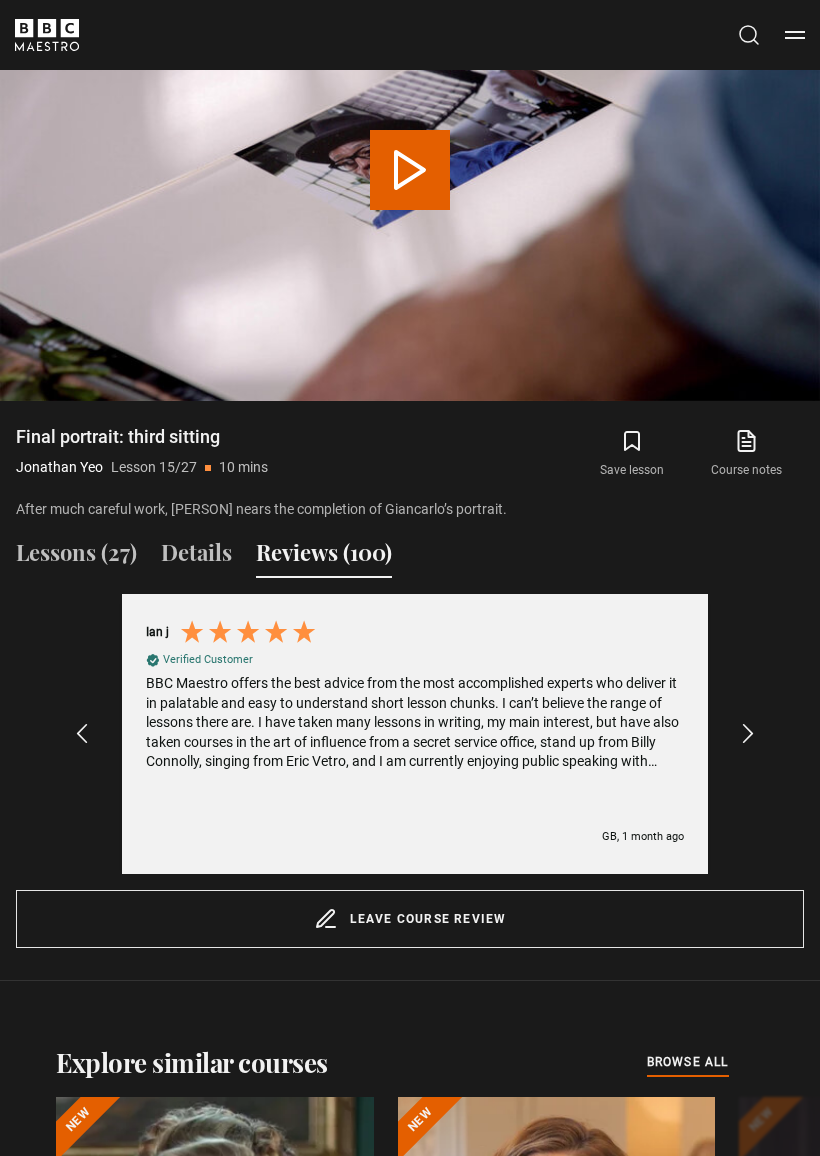 click at bounding box center (747, 734) 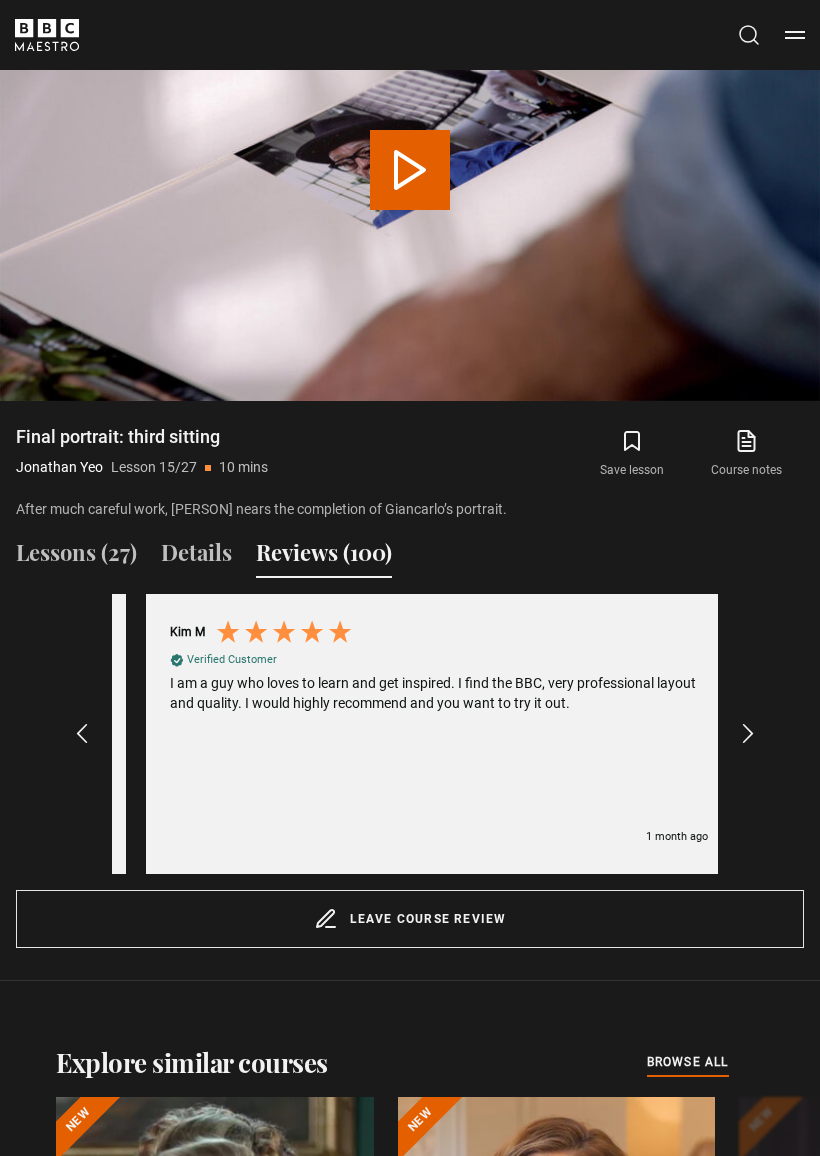 scroll, scrollTop: 0, scrollLeft: 9090, axis: horizontal 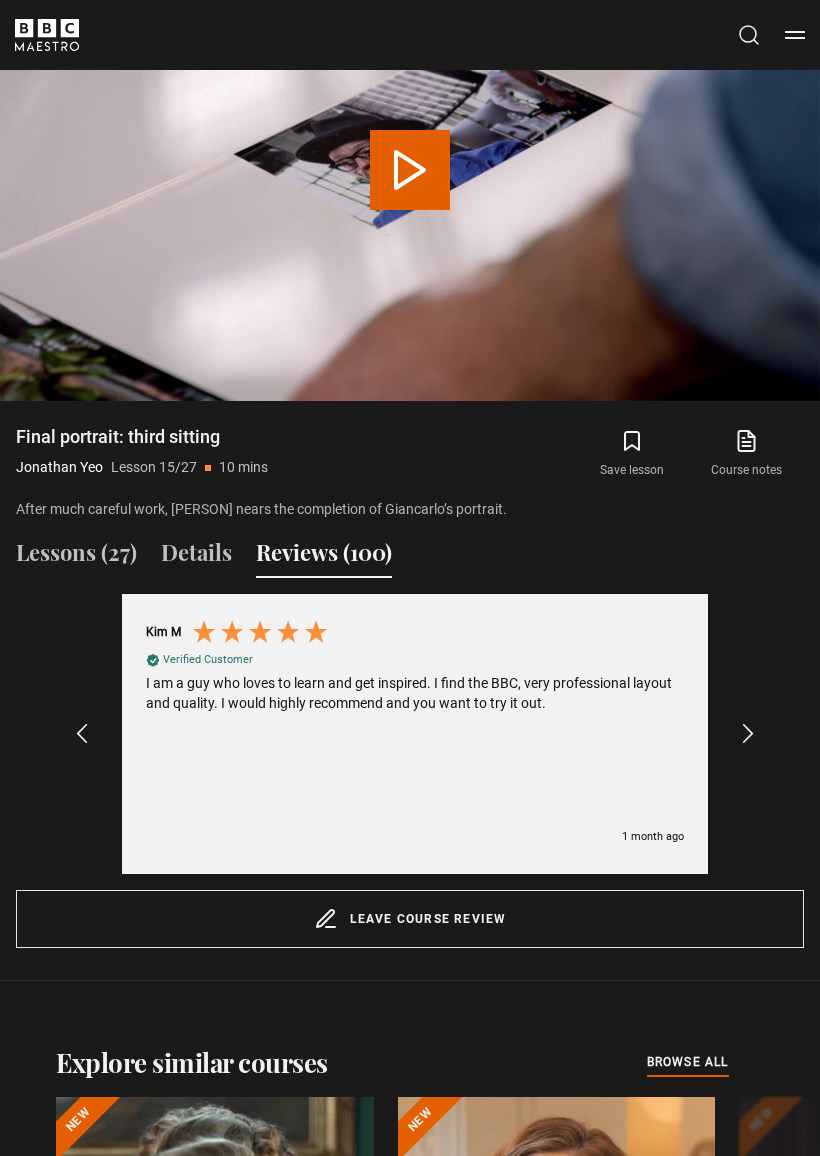 click at bounding box center (748, 734) 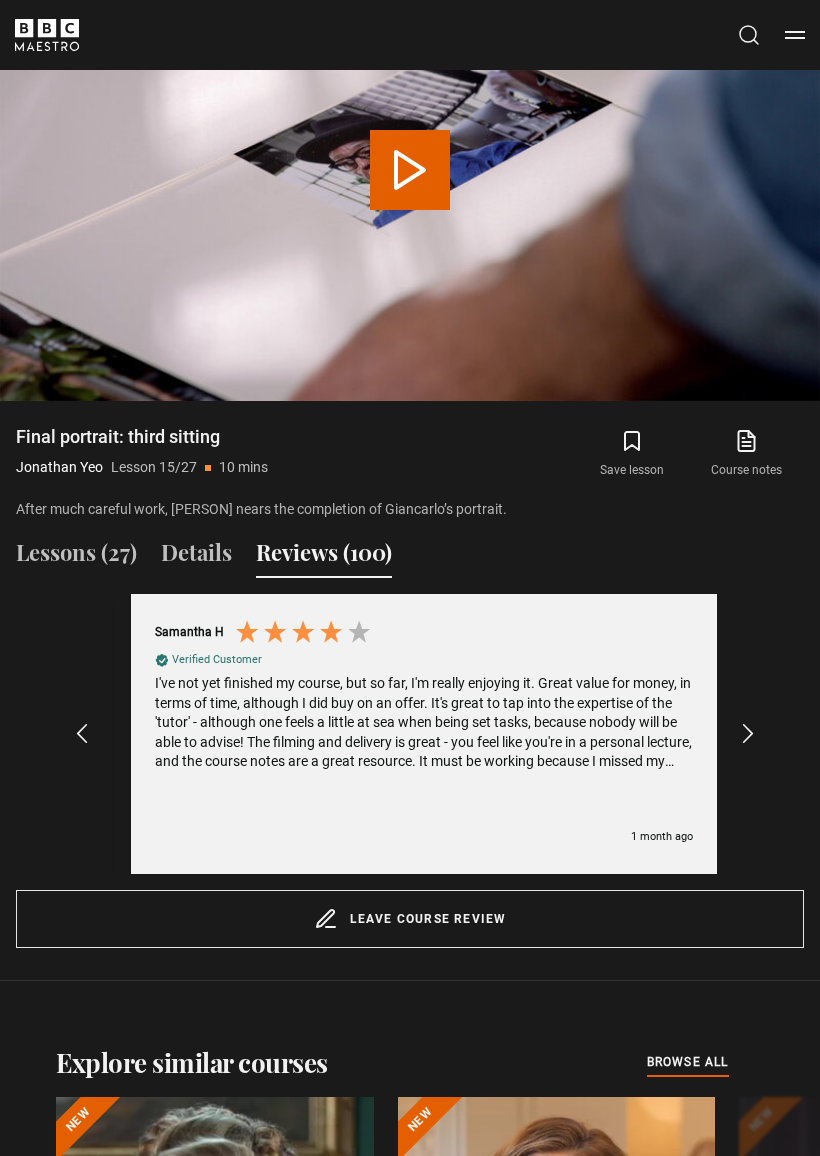 scroll, scrollTop: 0, scrollLeft: 9696, axis: horizontal 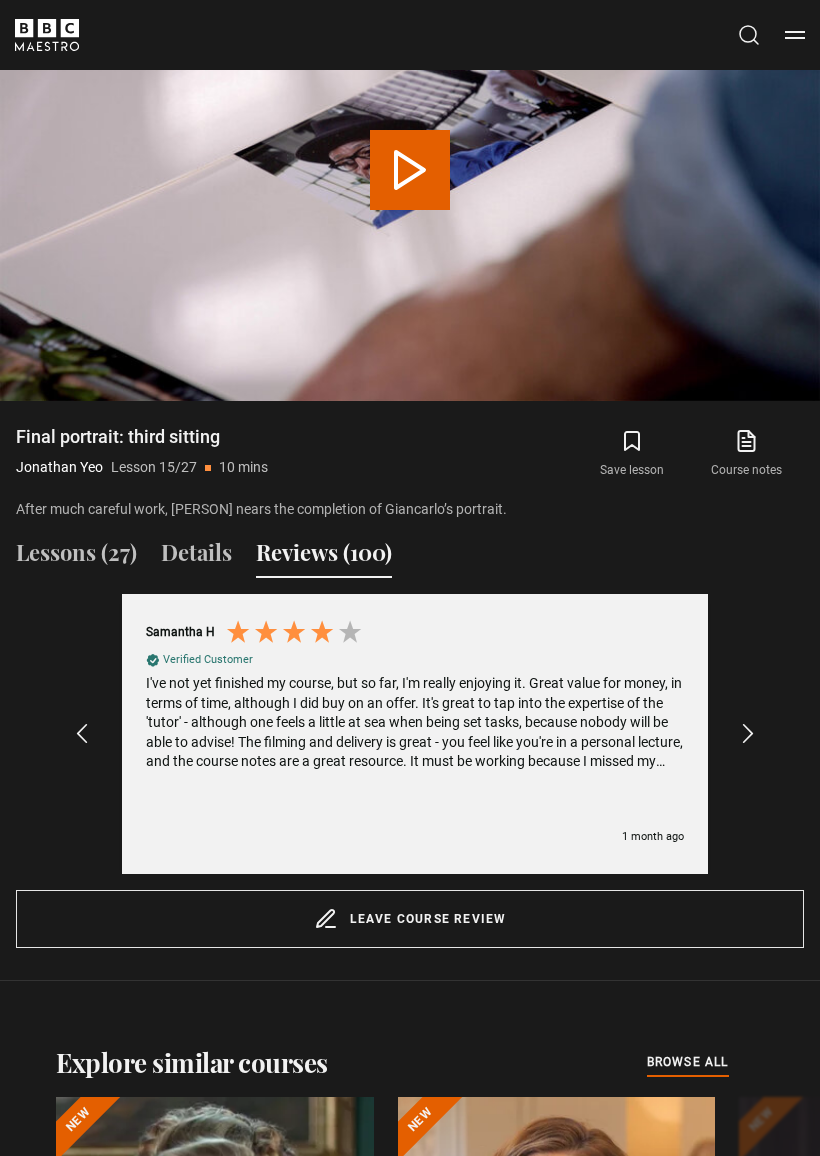 click at bounding box center (748, 734) 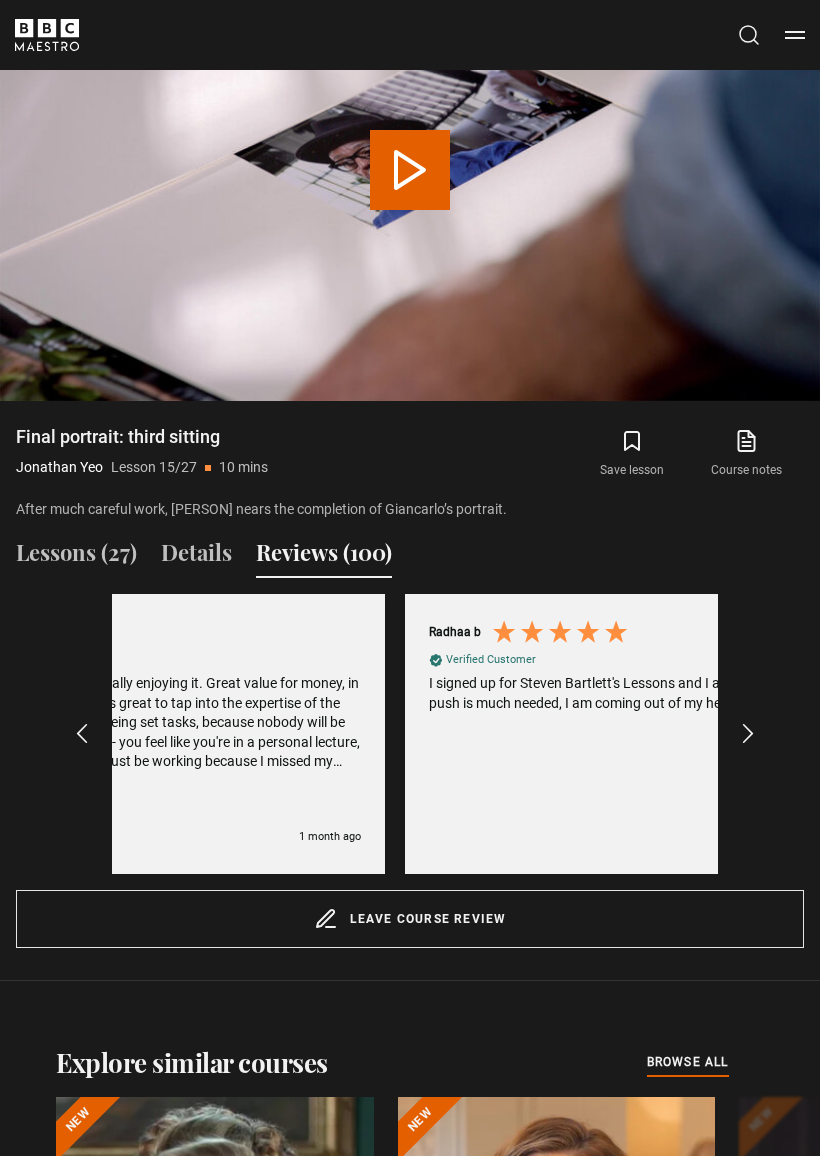 scroll, scrollTop: 0, scrollLeft: 10302, axis: horizontal 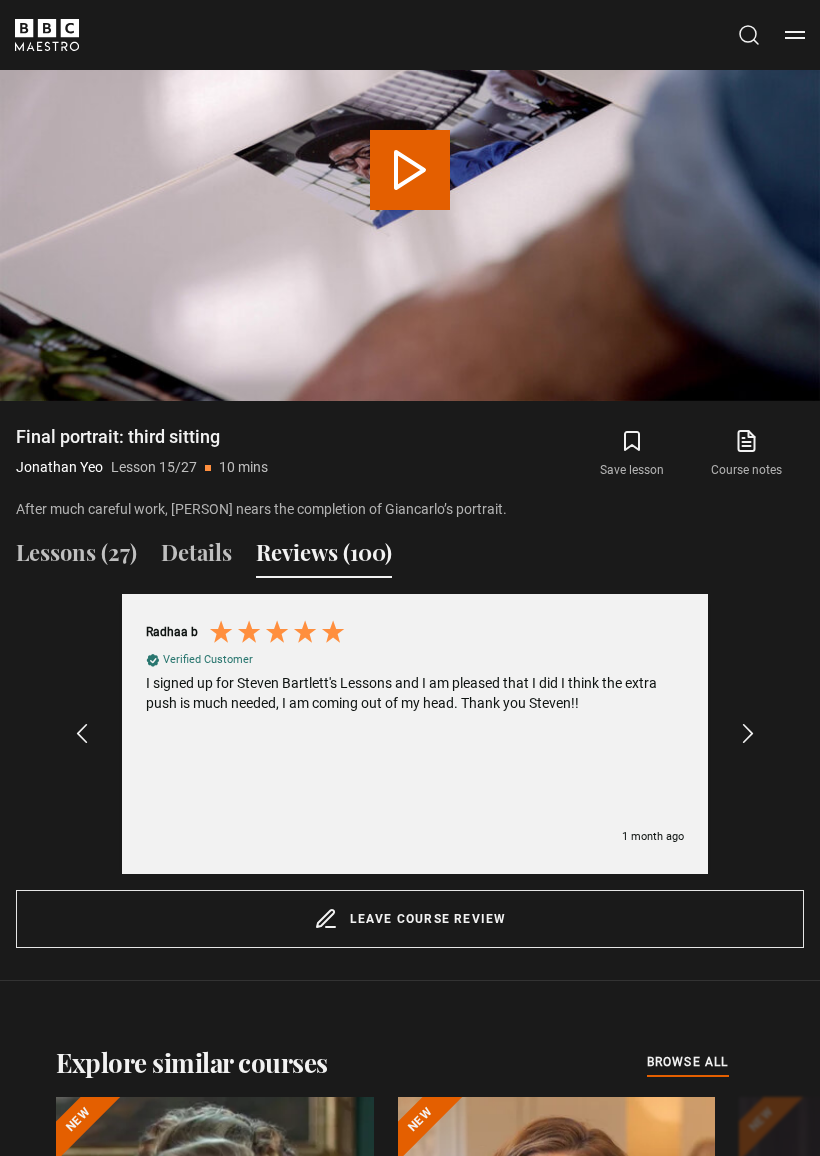 click on "Angela W
Verified Customer Portrait Painting with Jonathan Yeo I think Jonathan Yeo was doing his best to talk about portrait painting, but thats the problem. Too much talk. Dull.  Boring.  Not sufficiently engaging and dynamic. To make this better you need to engage the audience, let them pose questions, options for discussion. Be part of it. Listening to someone drone on. Kill me now. !!! GB, 10 hours ago
Celia T
Verified Customer United Kingdom, 3 days ago" at bounding box center [415, 734] 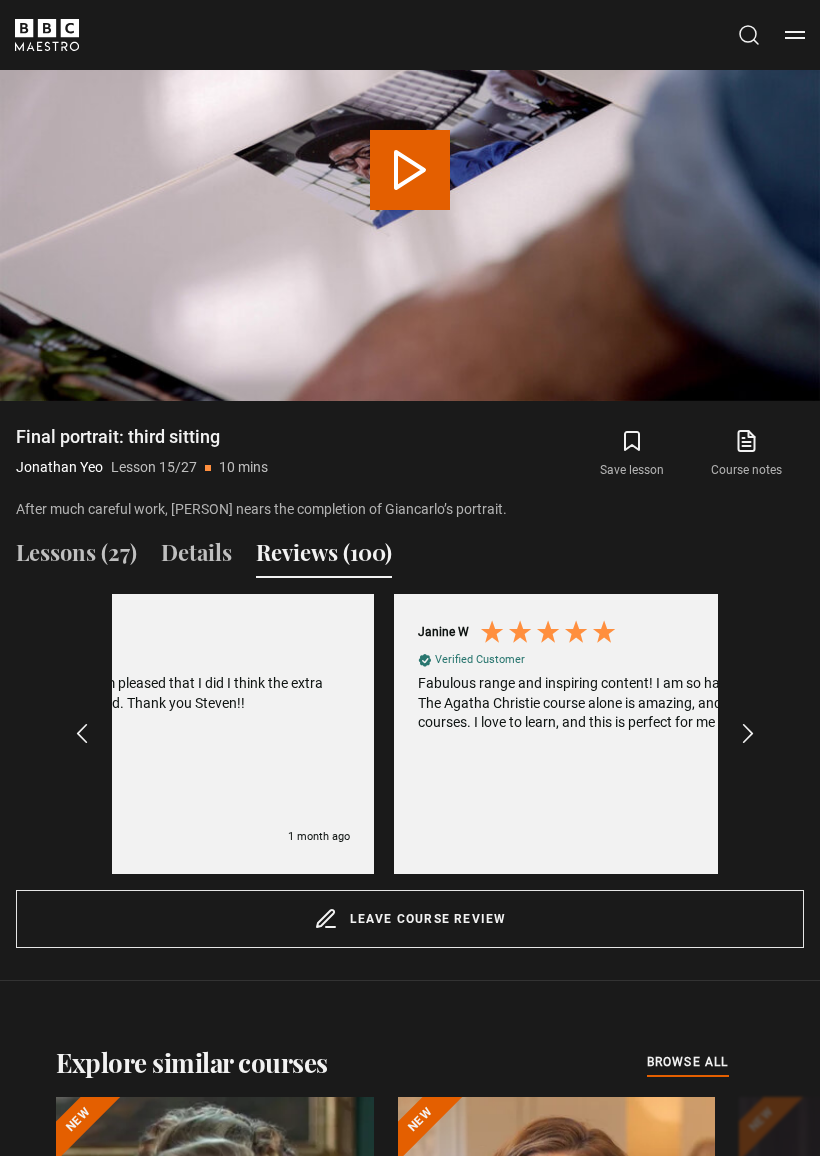 scroll, scrollTop: 0, scrollLeft: 10908, axis: horizontal 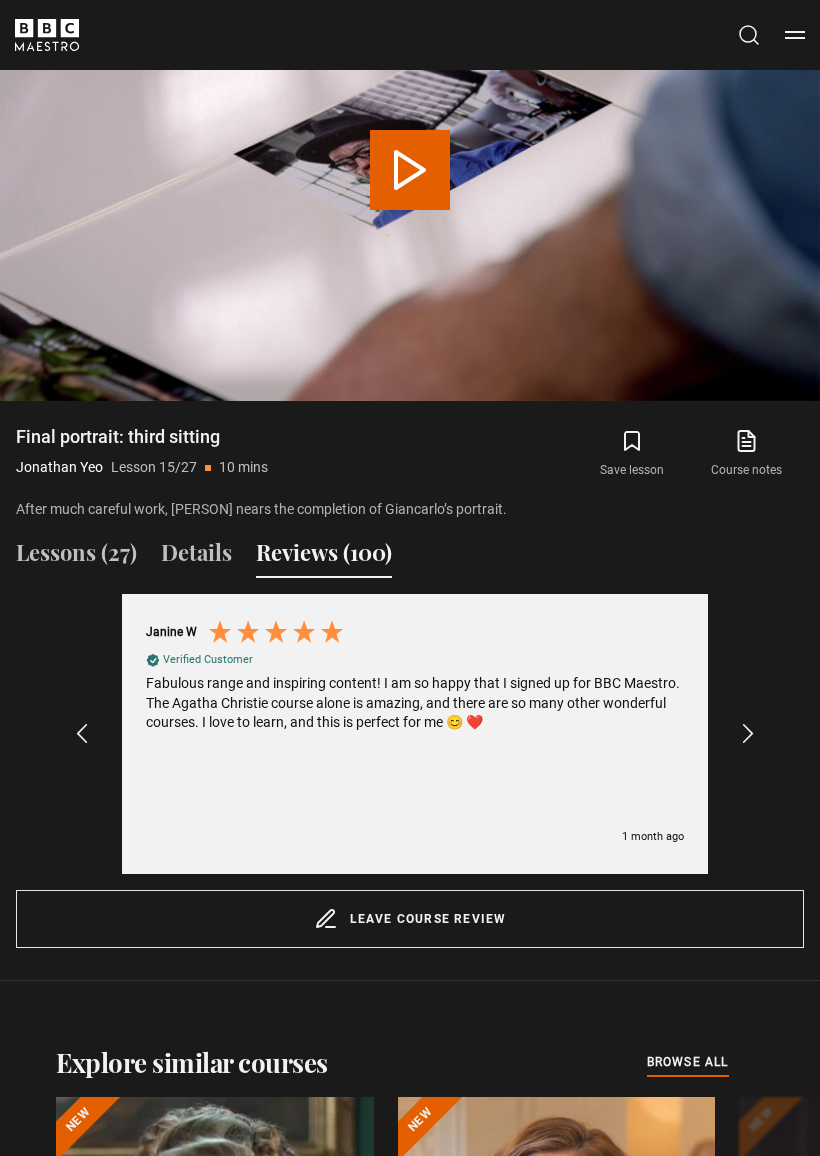 click at bounding box center [748, 734] 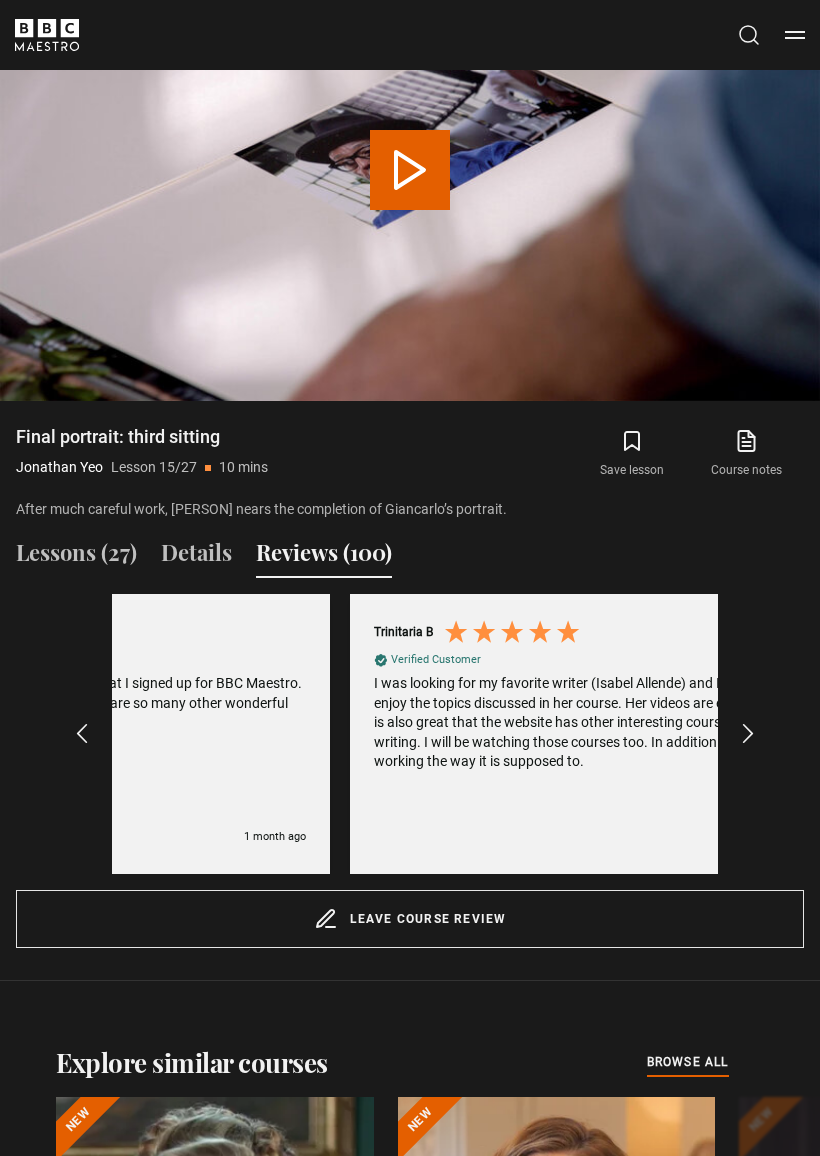 scroll, scrollTop: 0, scrollLeft: 11514, axis: horizontal 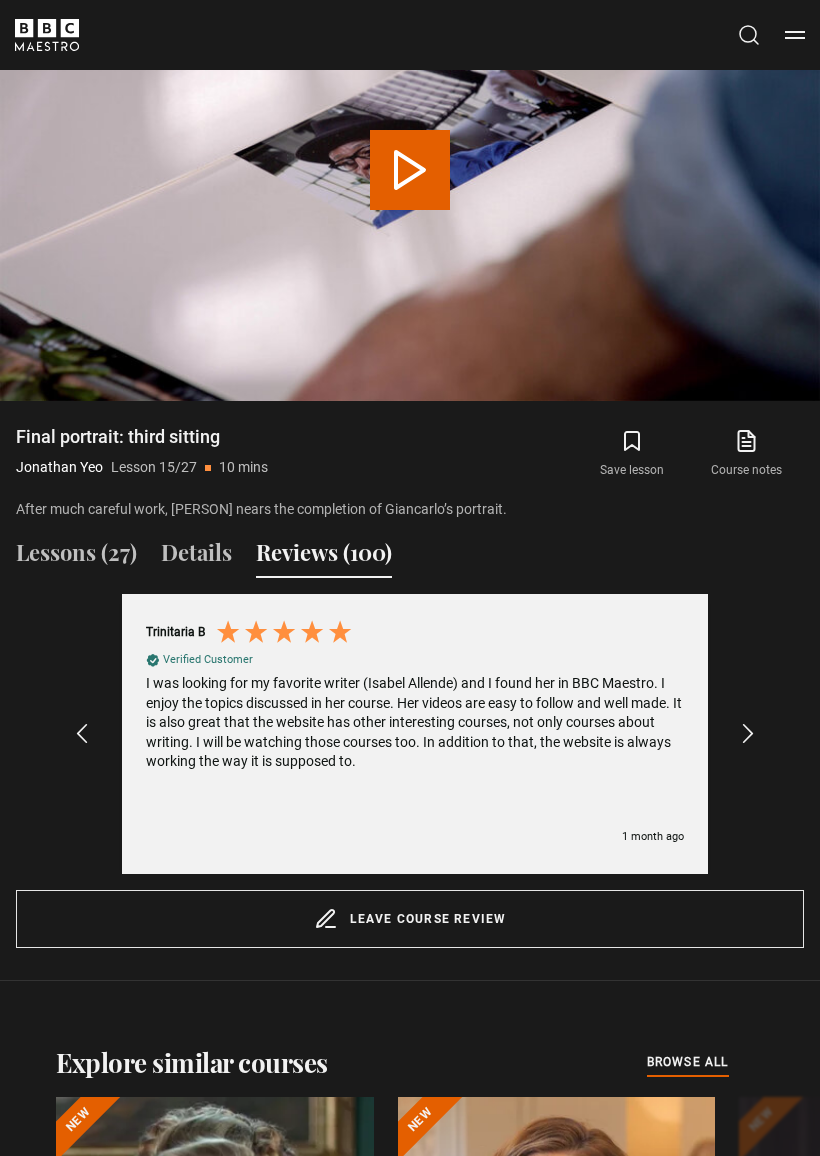 click on "Angela W
Verified Customer Portrait Painting with Jonathan Yeo I think Jonathan Yeo was doing his best to talk about portrait painting, but thats the problem. Too much talk. Dull.  Boring.  Not sufficiently engaging and dynamic. To make this better you need to engage the audience, let them pose questions, options for discussion. Be part of it. Listening to someone drone on. Kill me now. !!! GB, 10 hours ago
Celia T
Verified Customer United Kingdom, 3 days ago" at bounding box center [415, 734] 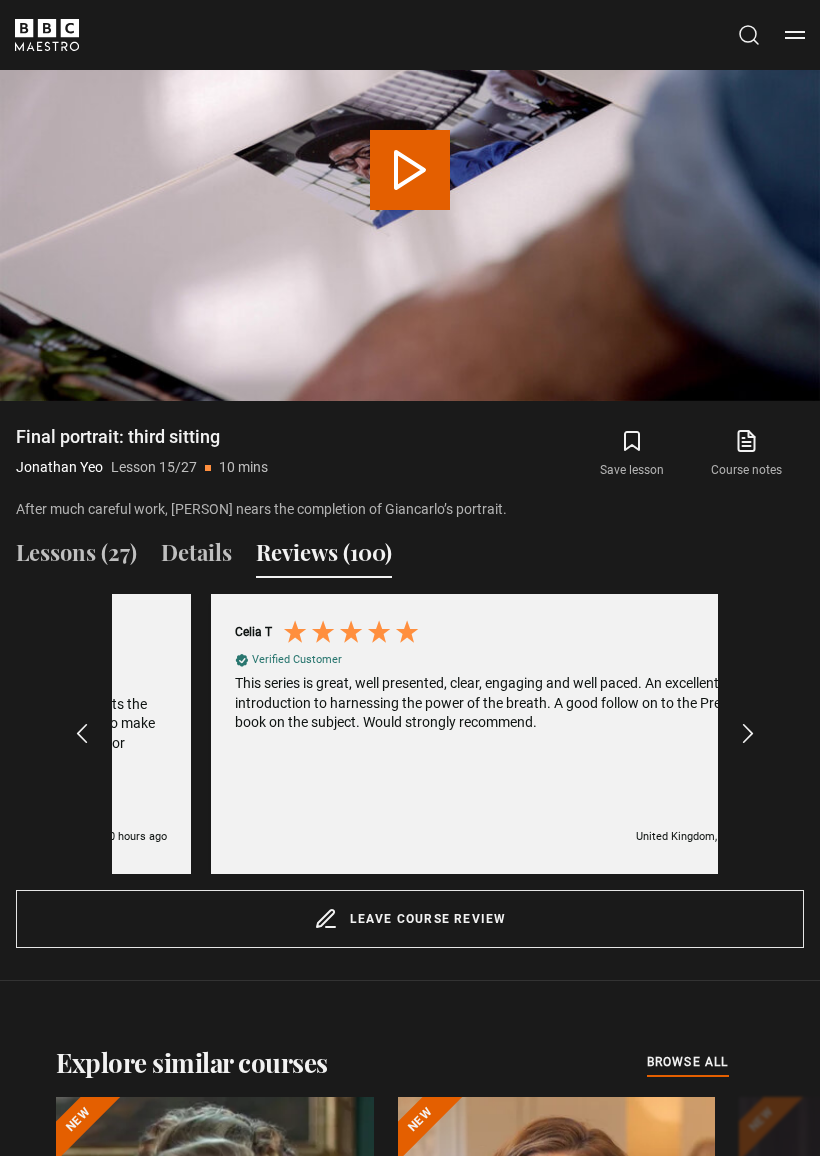 scroll, scrollTop: 0, scrollLeft: 606, axis: horizontal 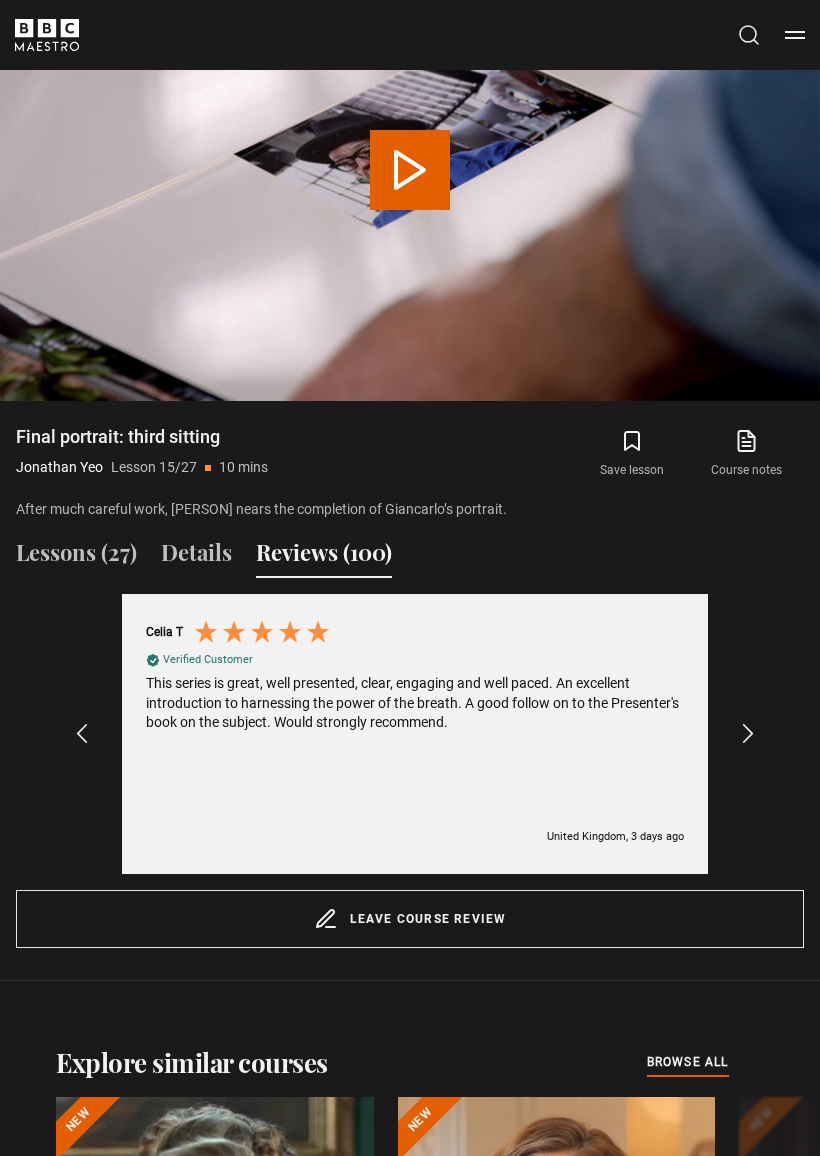 click at bounding box center [748, 734] 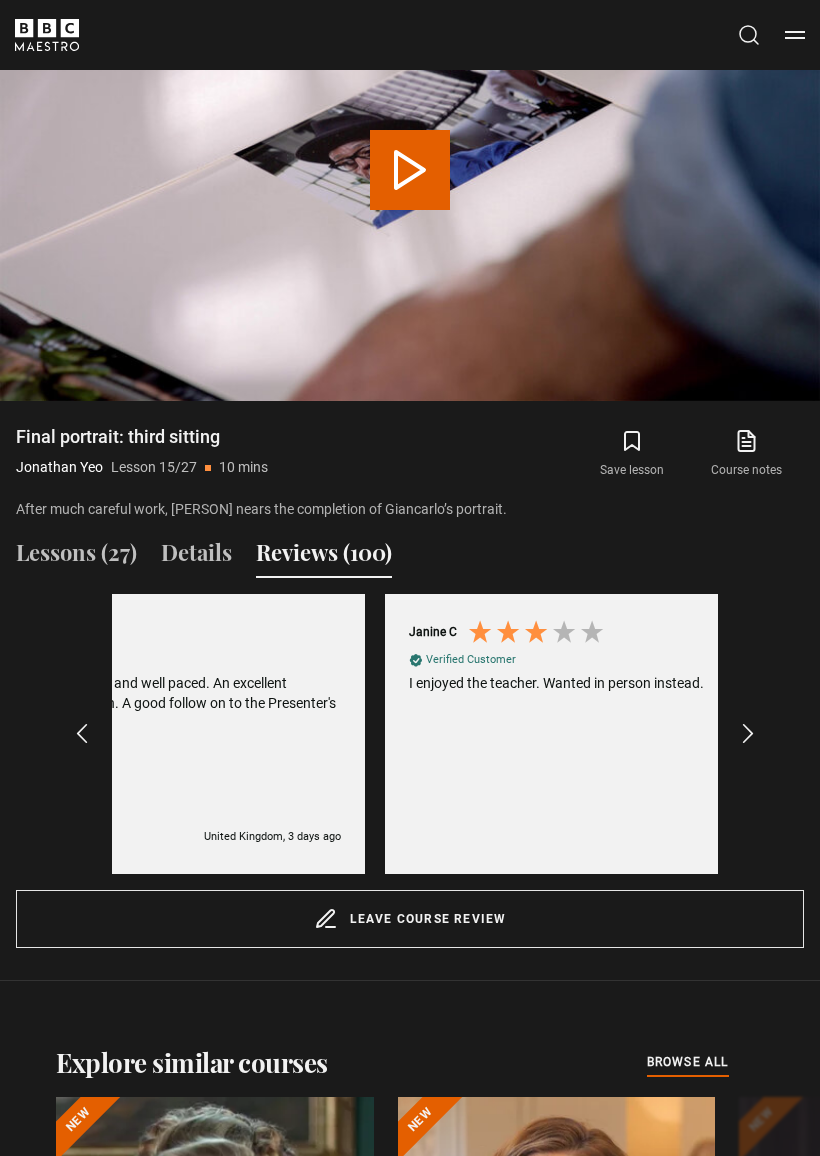 scroll, scrollTop: 0, scrollLeft: 1212, axis: horizontal 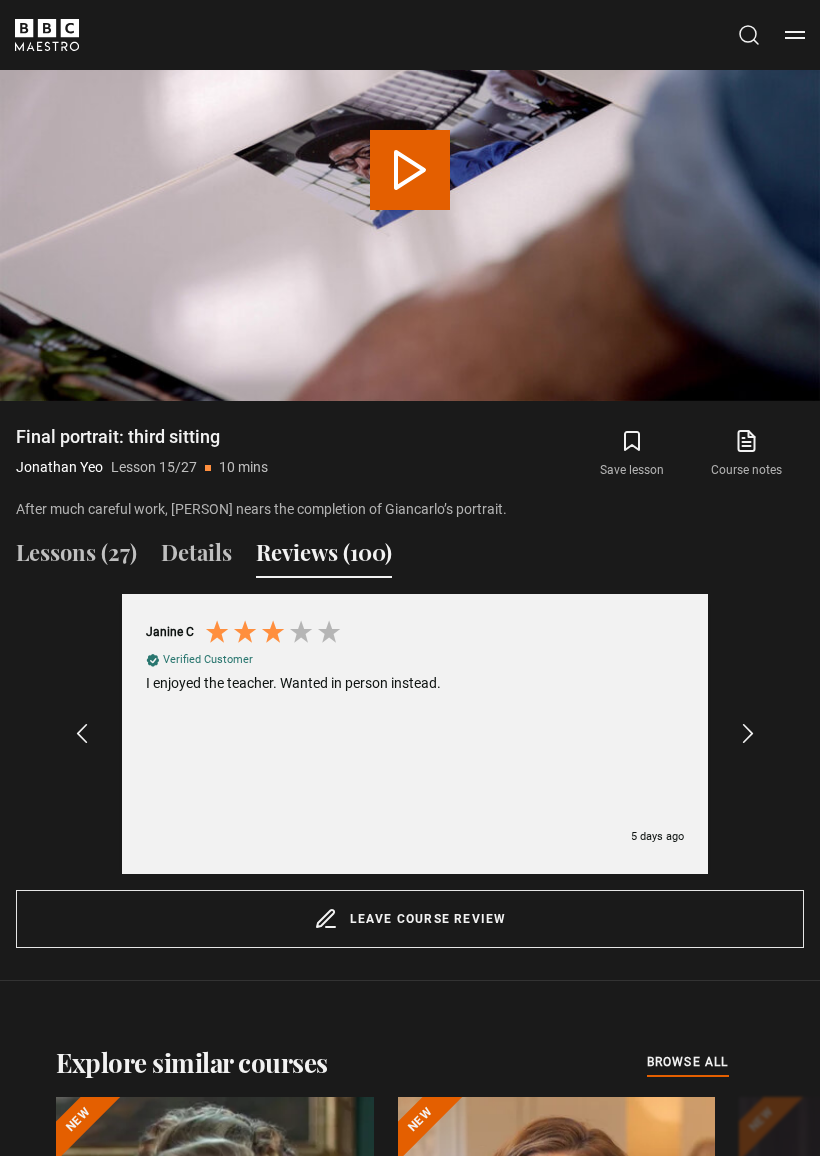 click at bounding box center [748, 734] 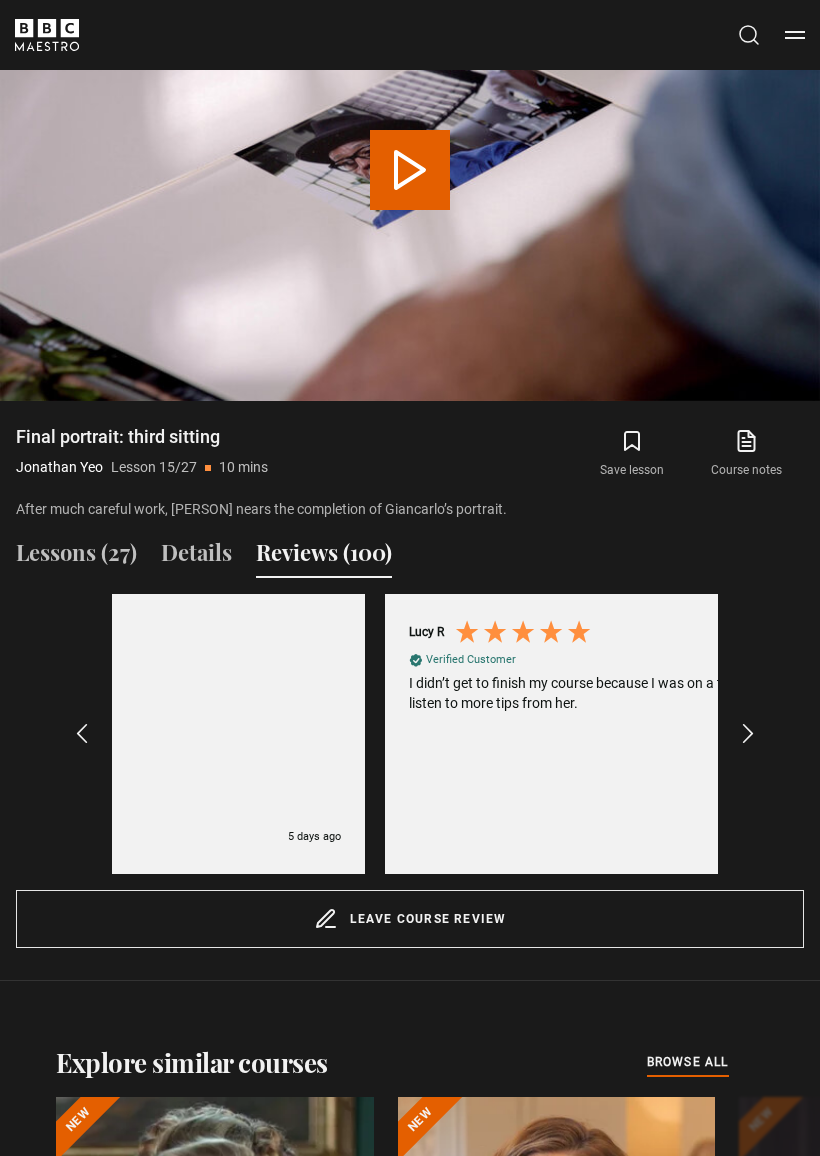 scroll, scrollTop: 0, scrollLeft: 1818, axis: horizontal 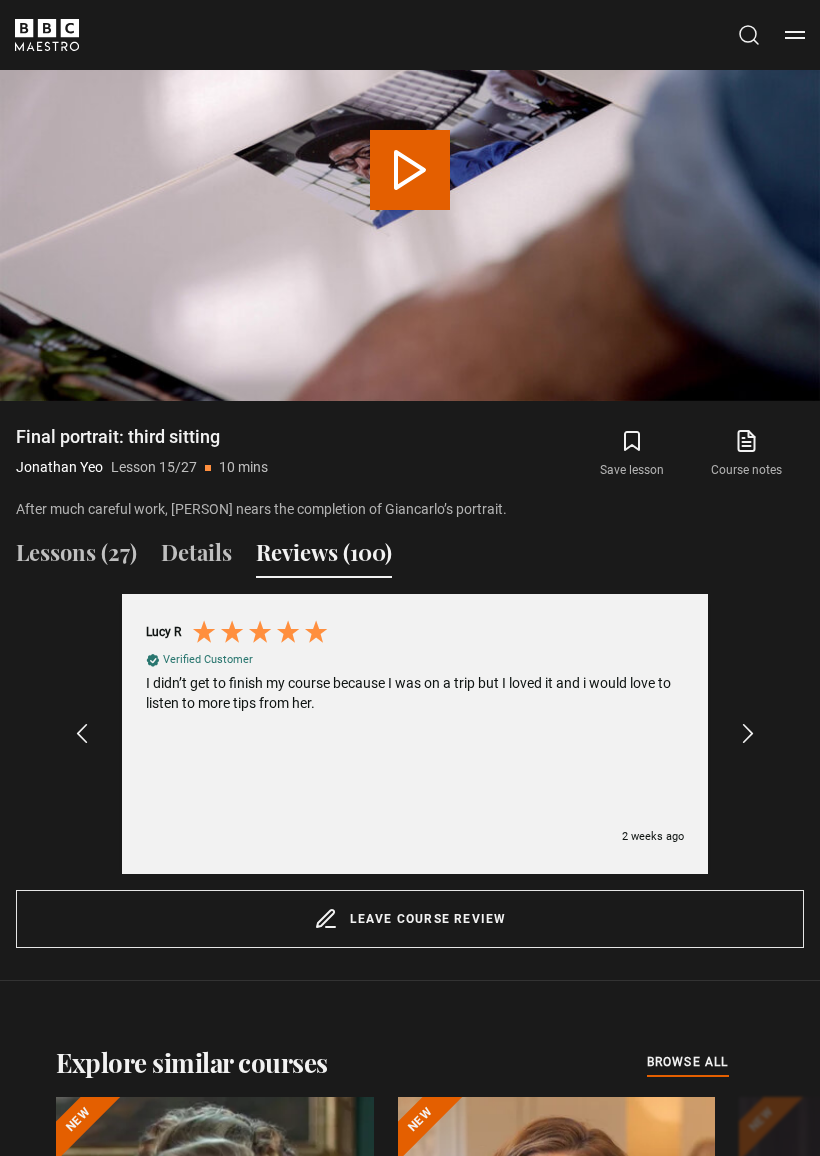 click at bounding box center [748, 734] 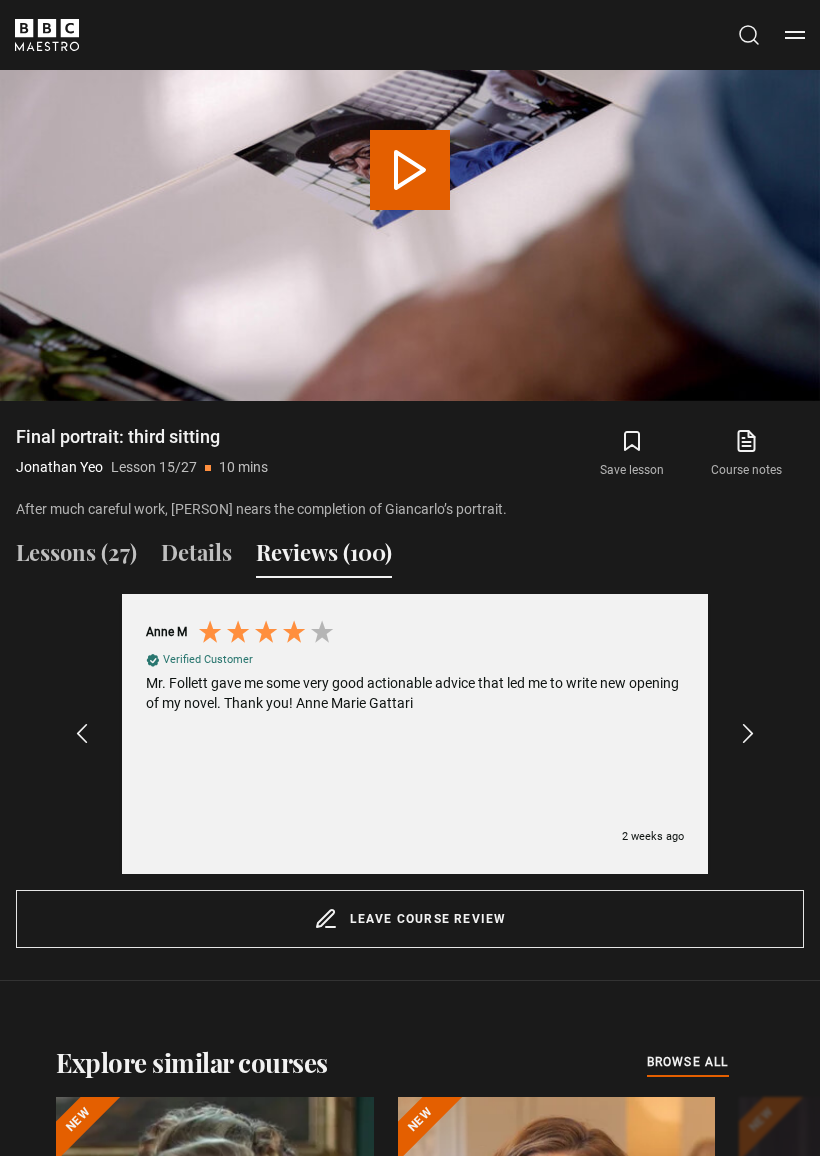 scroll, scrollTop: 0, scrollLeft: 2424, axis: horizontal 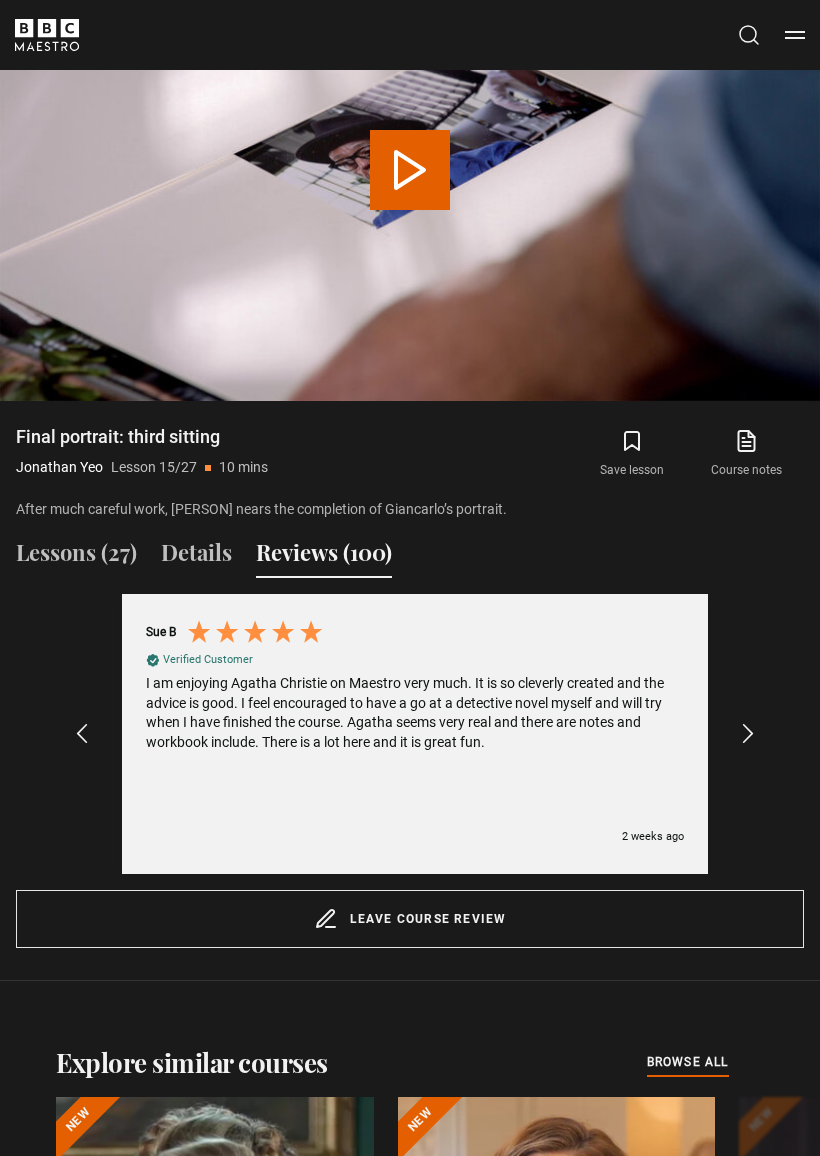 click at bounding box center (747, 734) 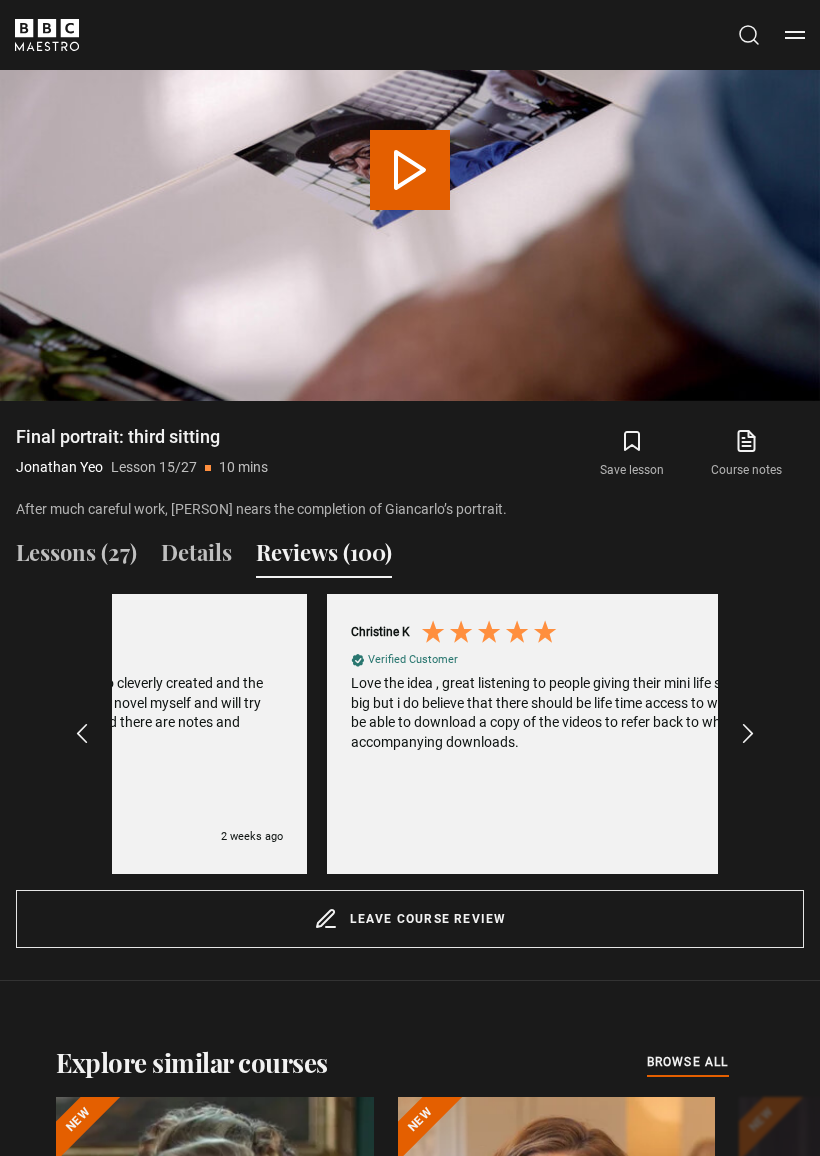 scroll, scrollTop: 0, scrollLeft: 3636, axis: horizontal 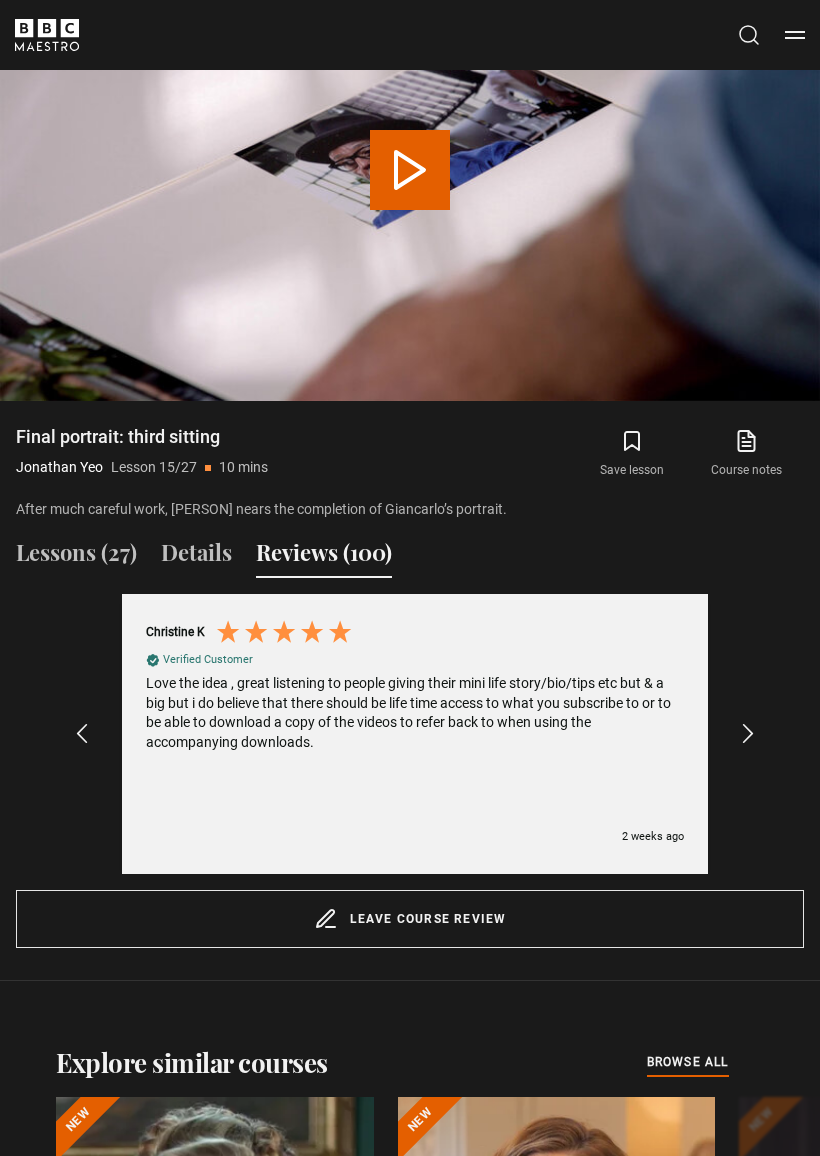 click on "Angela W
Verified Customer Portrait Painting with Jonathan Yeo I think Jonathan Yeo was doing his best to talk about portrait painting, but thats the problem. Too much talk. Dull.  Boring.  Not sufficiently engaging and dynamic. To make this better you need to engage the audience, let them pose questions, options for discussion. Be part of it. Listening to someone drone on. Kill me now. !!! GB, 10 hours ago
Celia T
Verified Customer United Kingdom, 3 days ago" at bounding box center [415, 734] 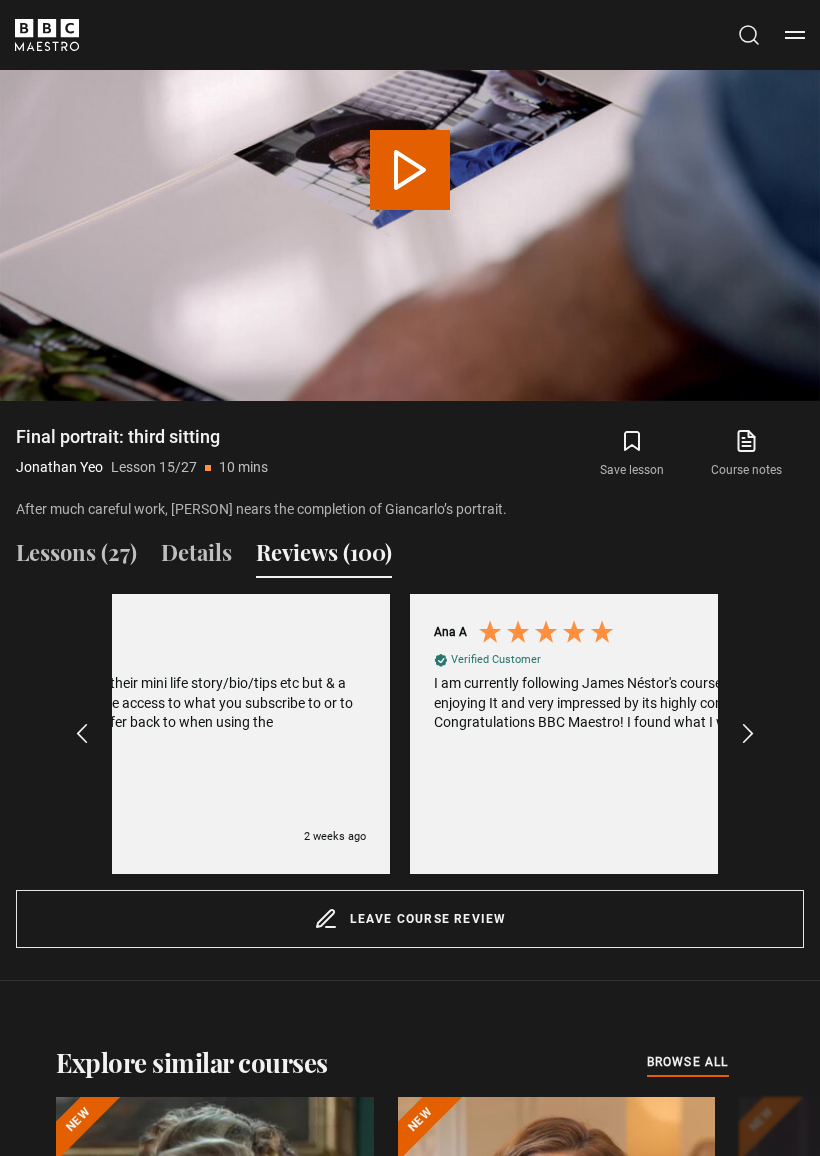 scroll, scrollTop: 0, scrollLeft: 4242, axis: horizontal 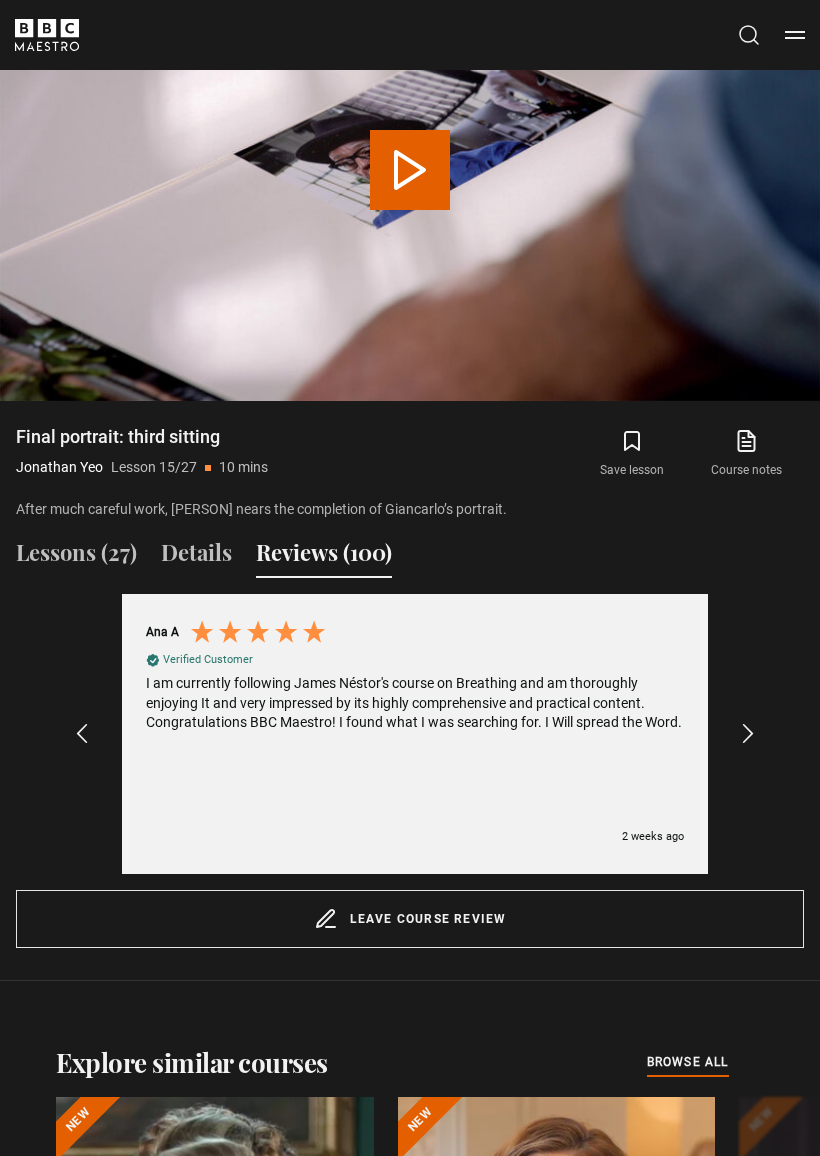 click at bounding box center [748, 734] 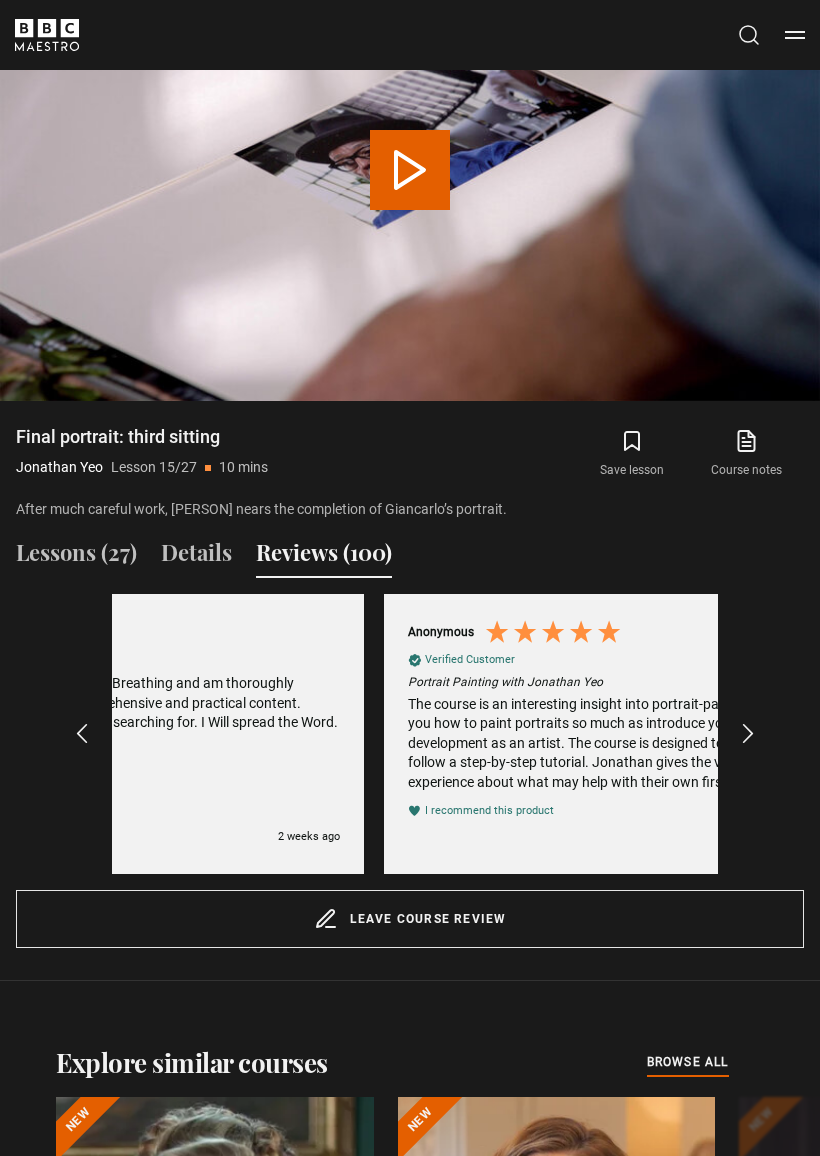 scroll, scrollTop: 0, scrollLeft: 4848, axis: horizontal 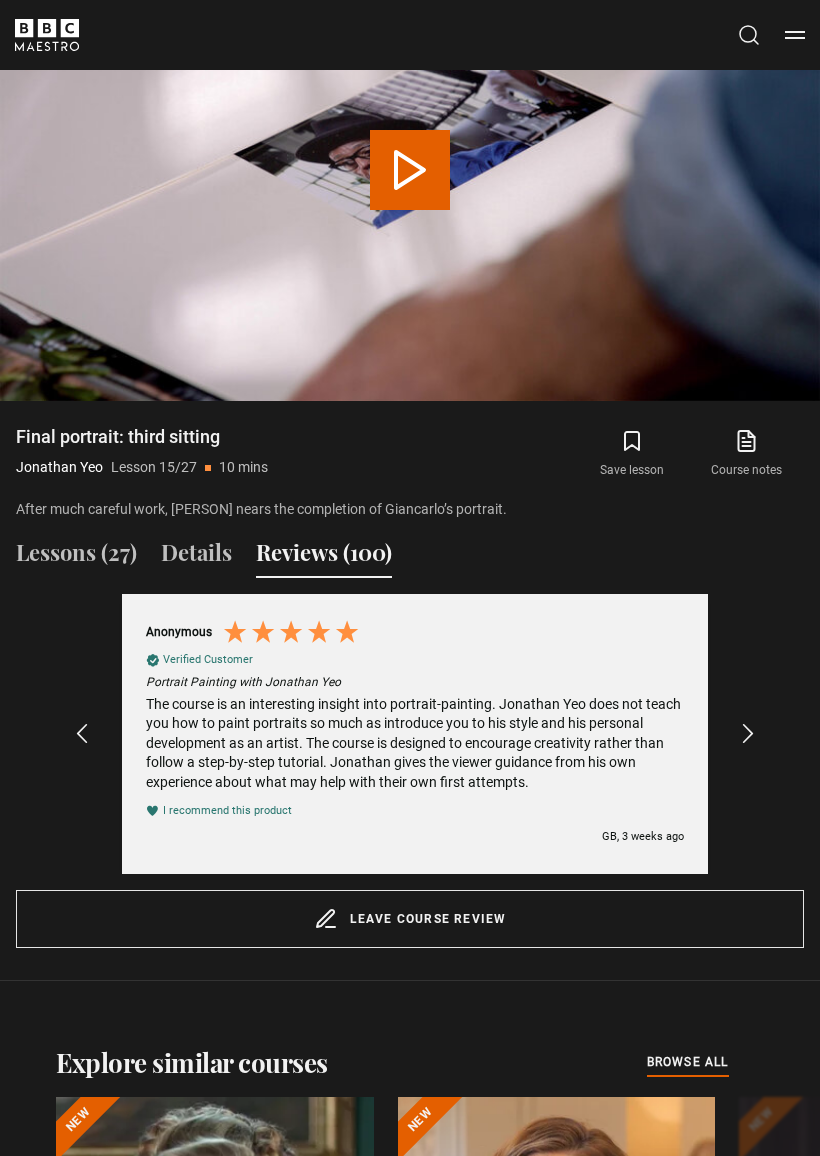click at bounding box center (748, 734) 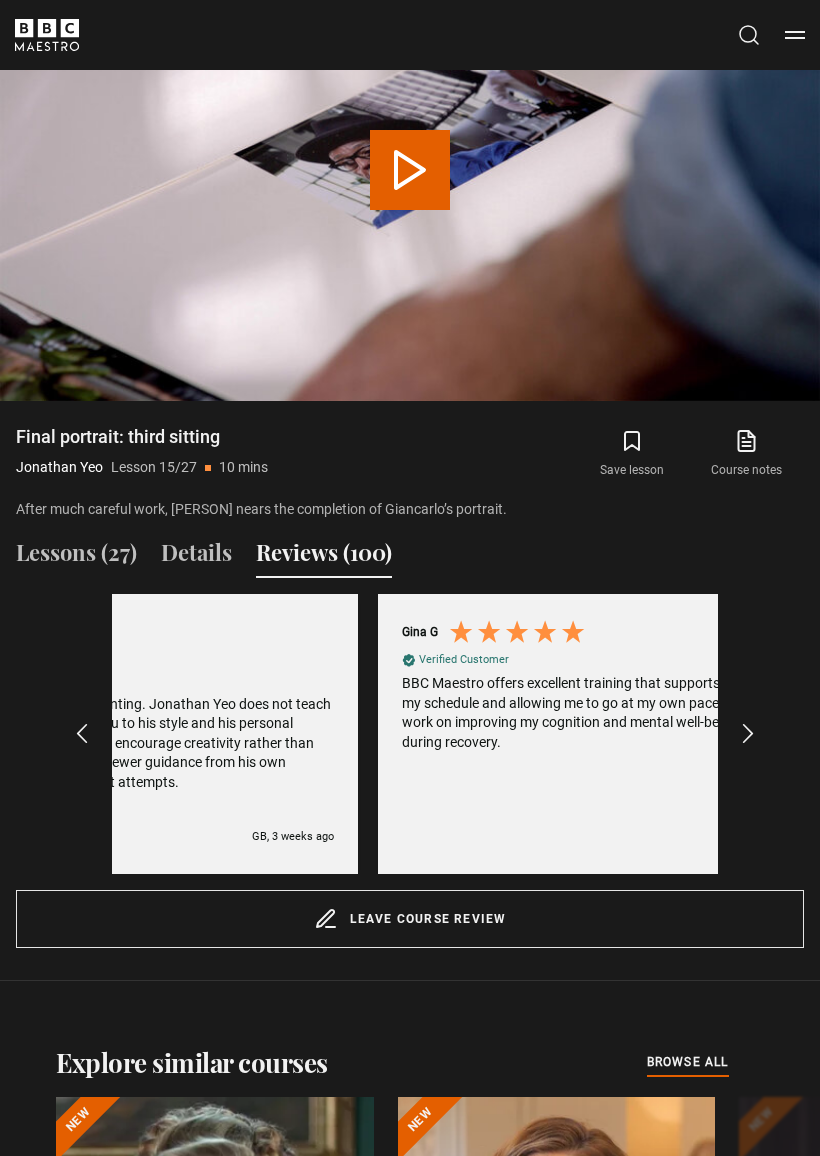 scroll, scrollTop: 0, scrollLeft: 5454, axis: horizontal 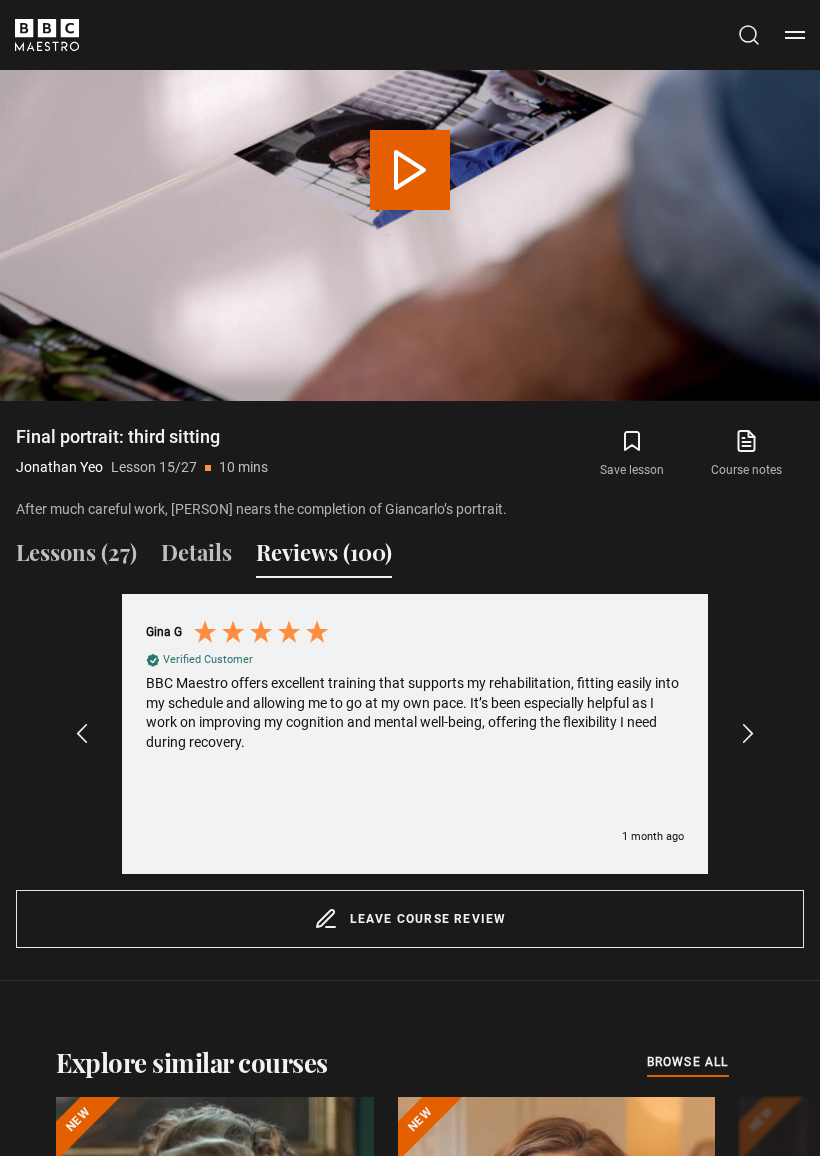 click at bounding box center [748, 734] 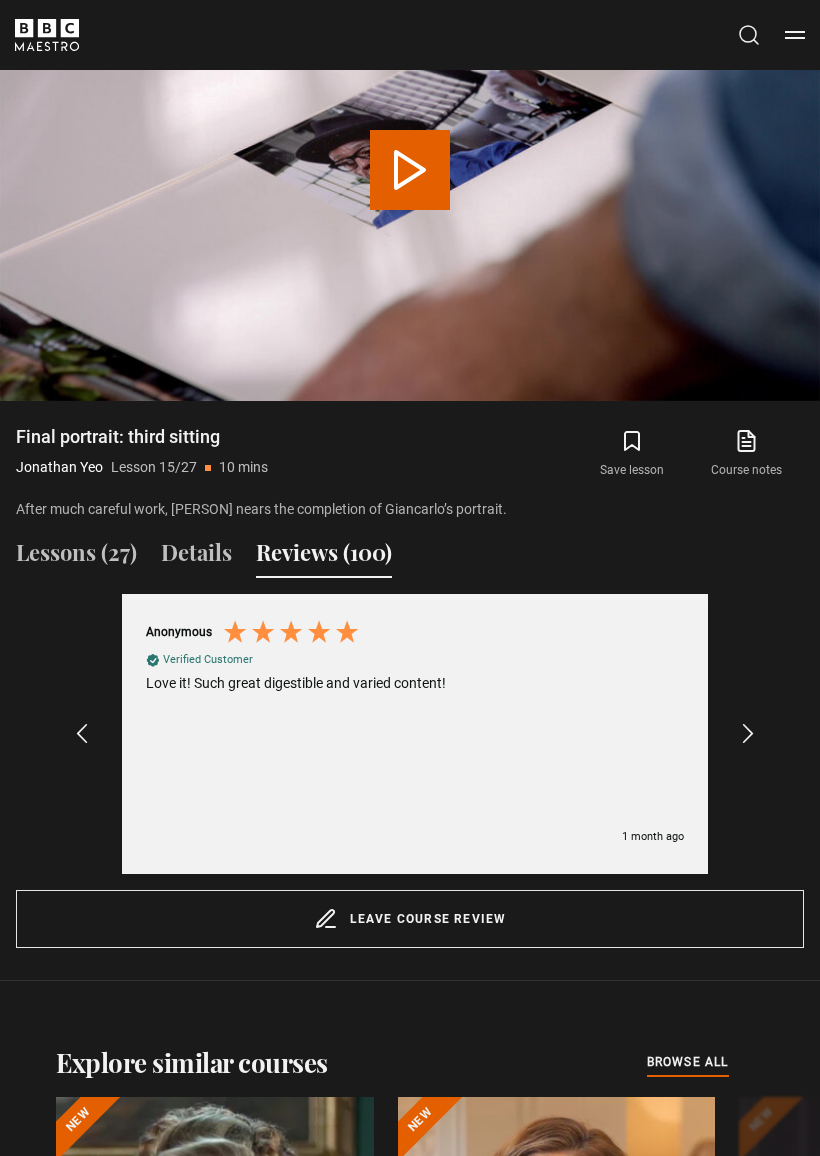 scroll, scrollTop: 0, scrollLeft: 6060, axis: horizontal 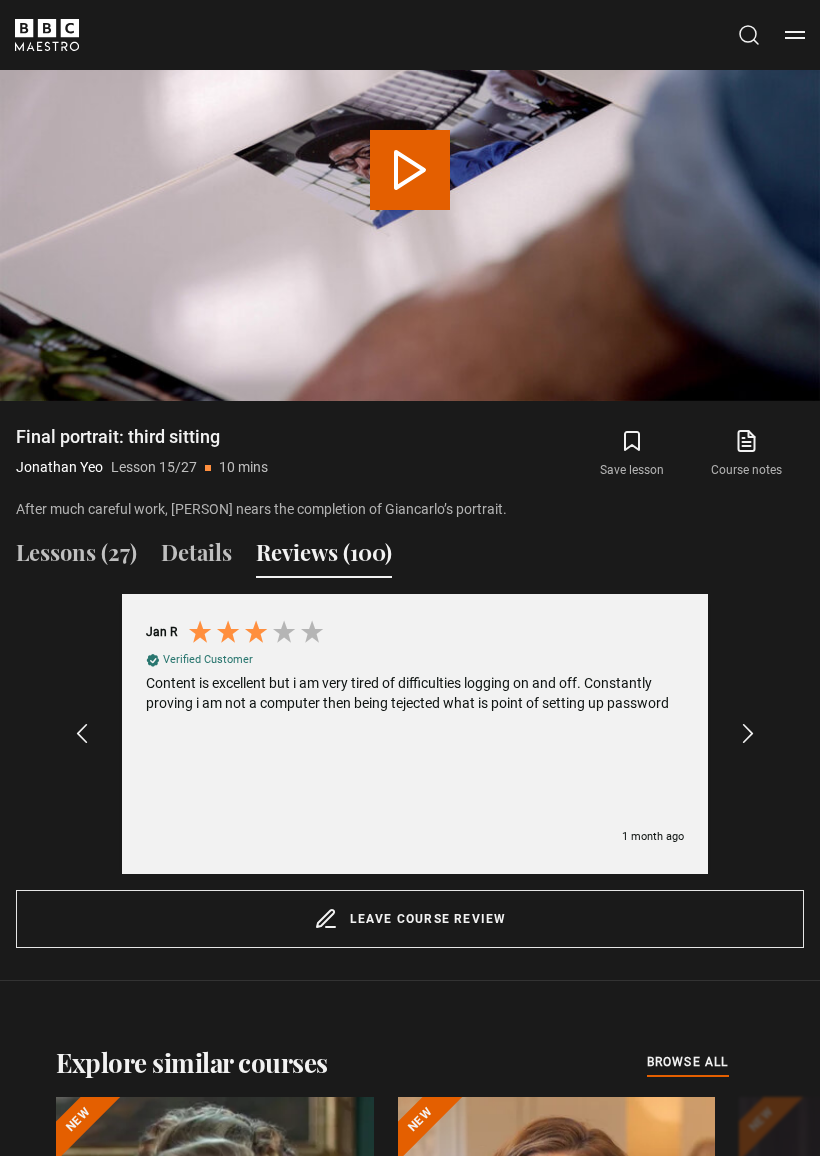 click at bounding box center (748, 734) 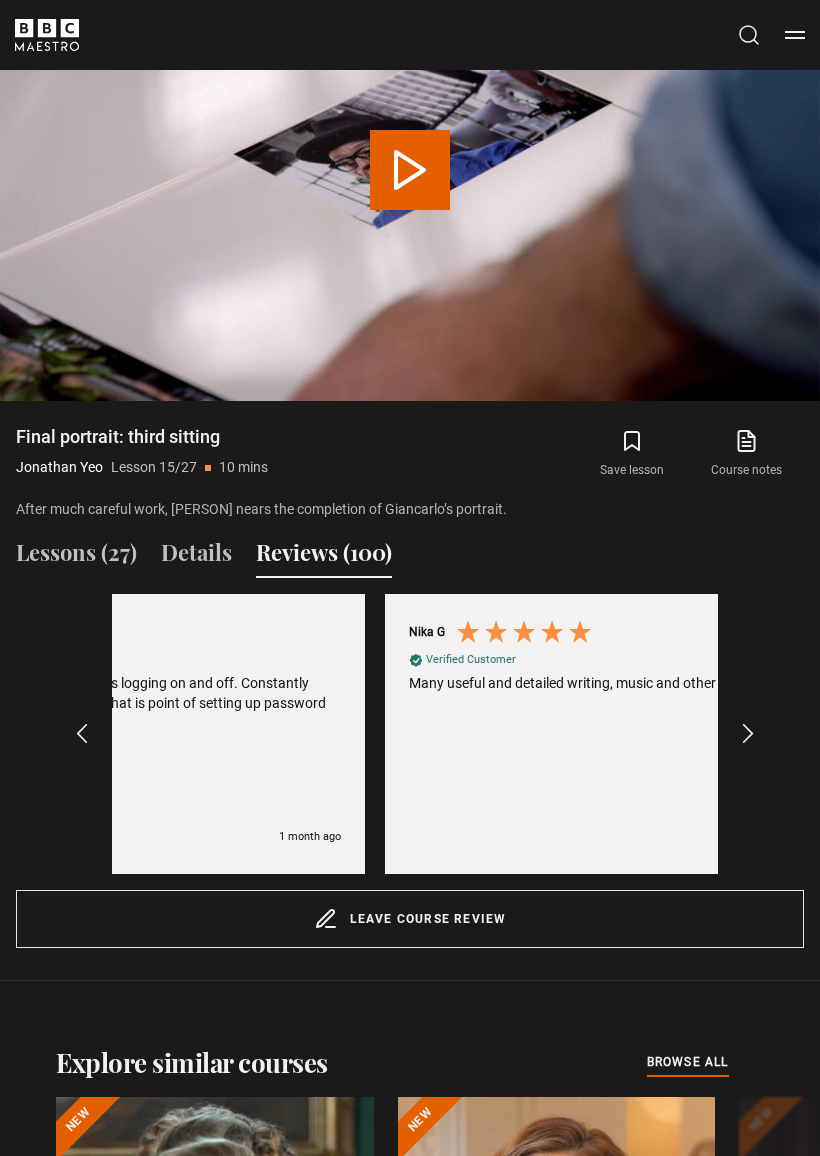 scroll, scrollTop: 0, scrollLeft: 7272, axis: horizontal 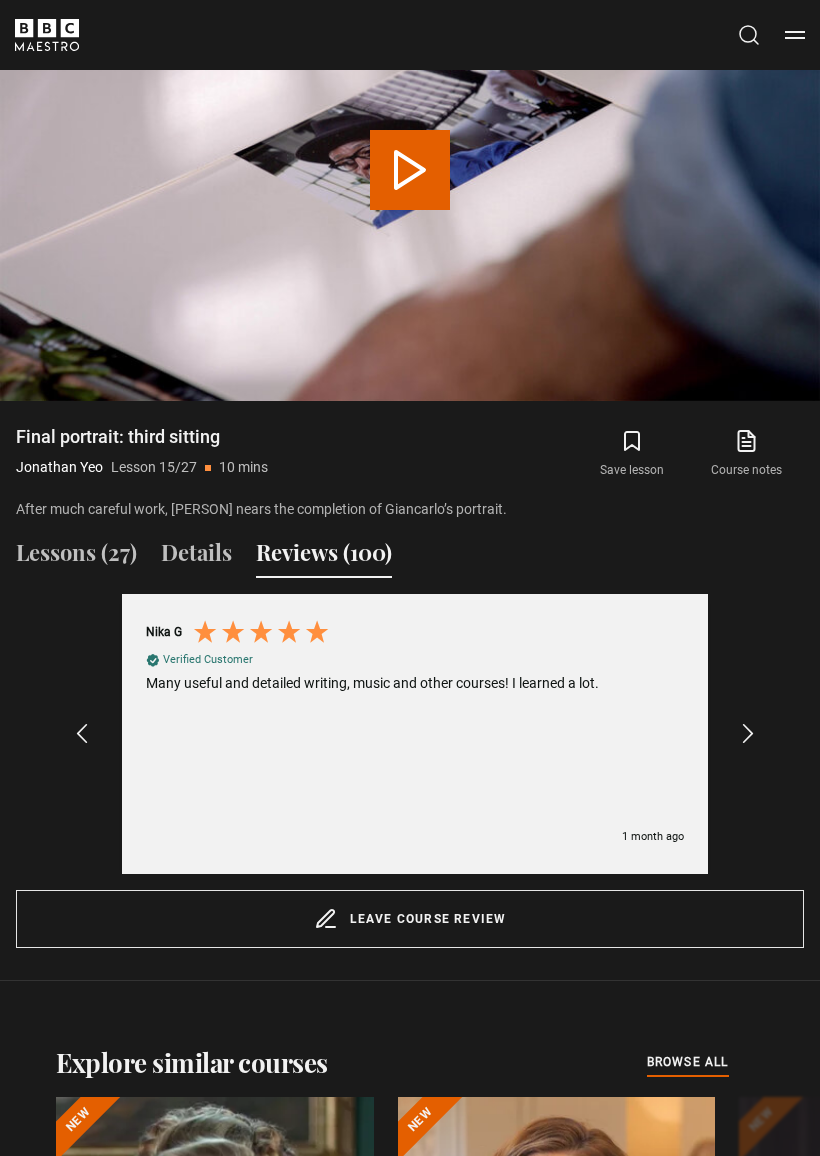 click on "Angela W
Verified Customer Portrait Painting with Jonathan Yeo I think Jonathan Yeo was doing his best to talk about portrait painting, but thats the problem. Too much talk. Dull.  Boring.  Not sufficiently engaging and dynamic. To make this better you need to engage the audience, let them pose questions, options for discussion. Be part of it. Listening to someone drone on. Kill me now. !!! GB, 10 hours ago
Celia T
Verified Customer United Kingdom, 3 days ago" at bounding box center (415, 734) 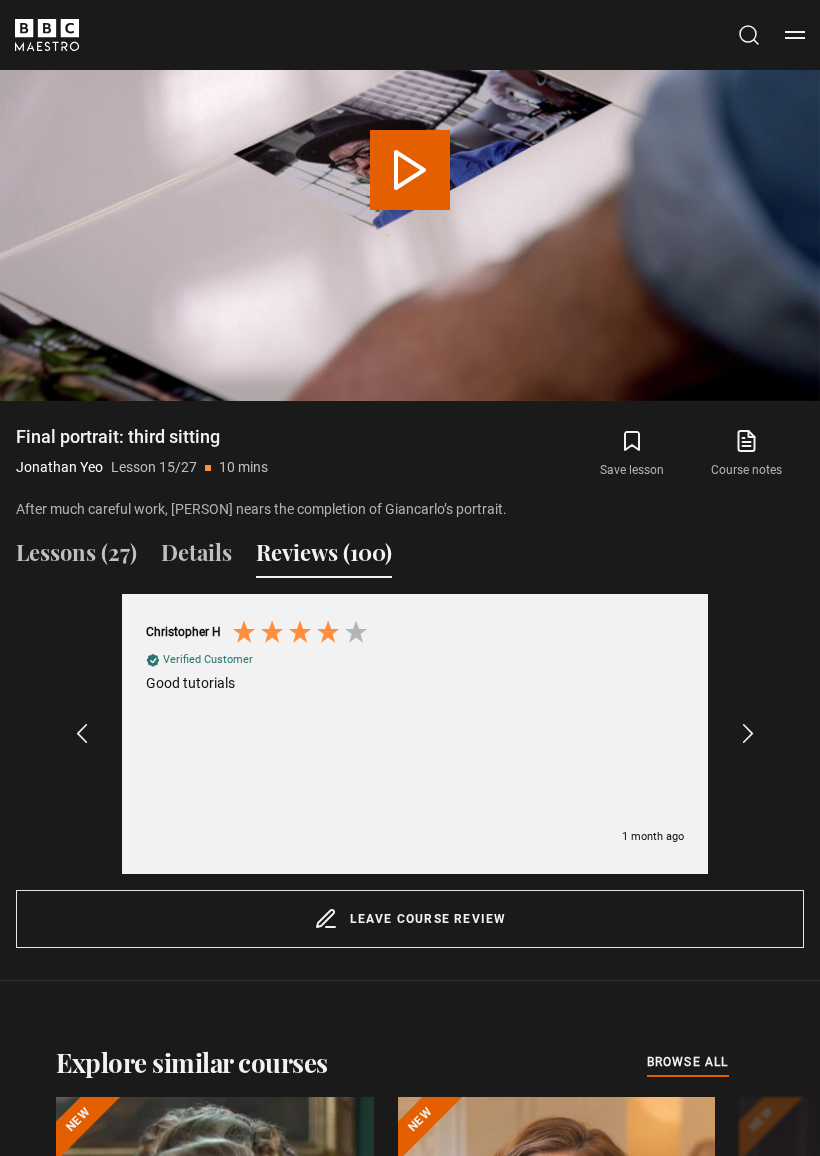 scroll, scrollTop: 0, scrollLeft: 7878, axis: horizontal 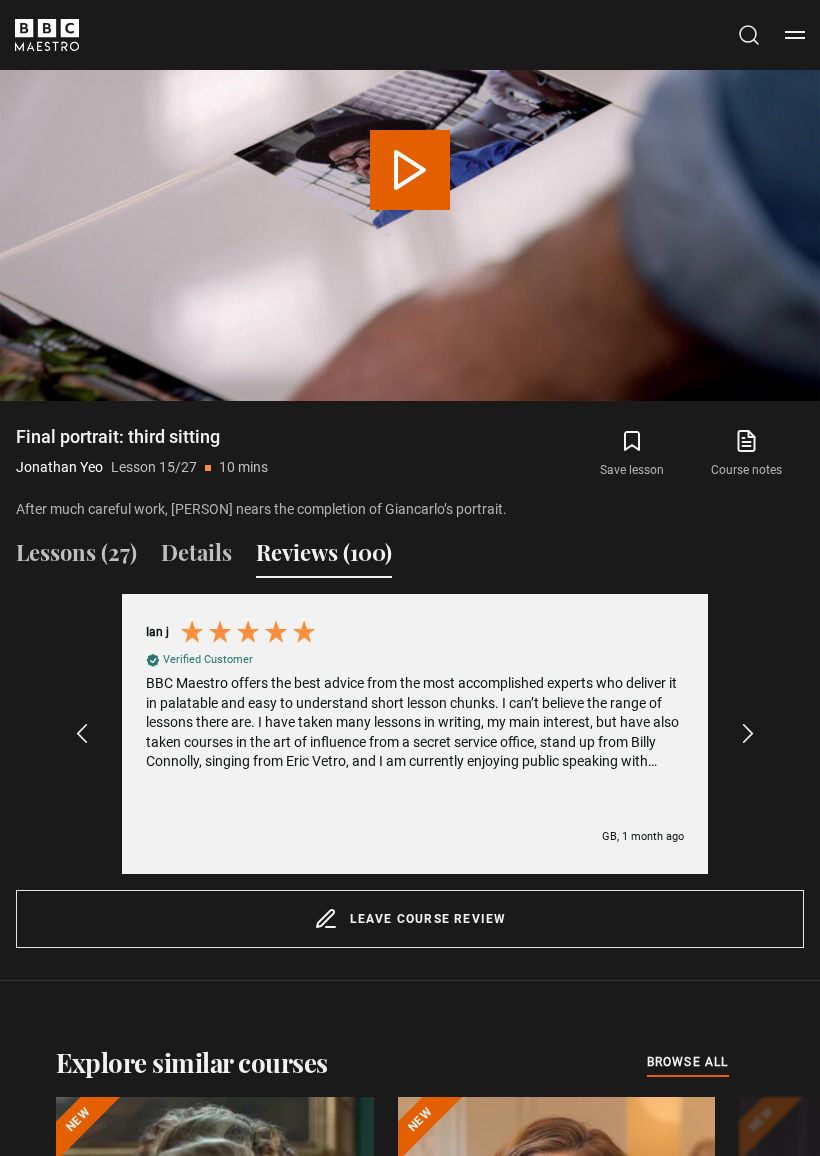 click at bounding box center [748, 734] 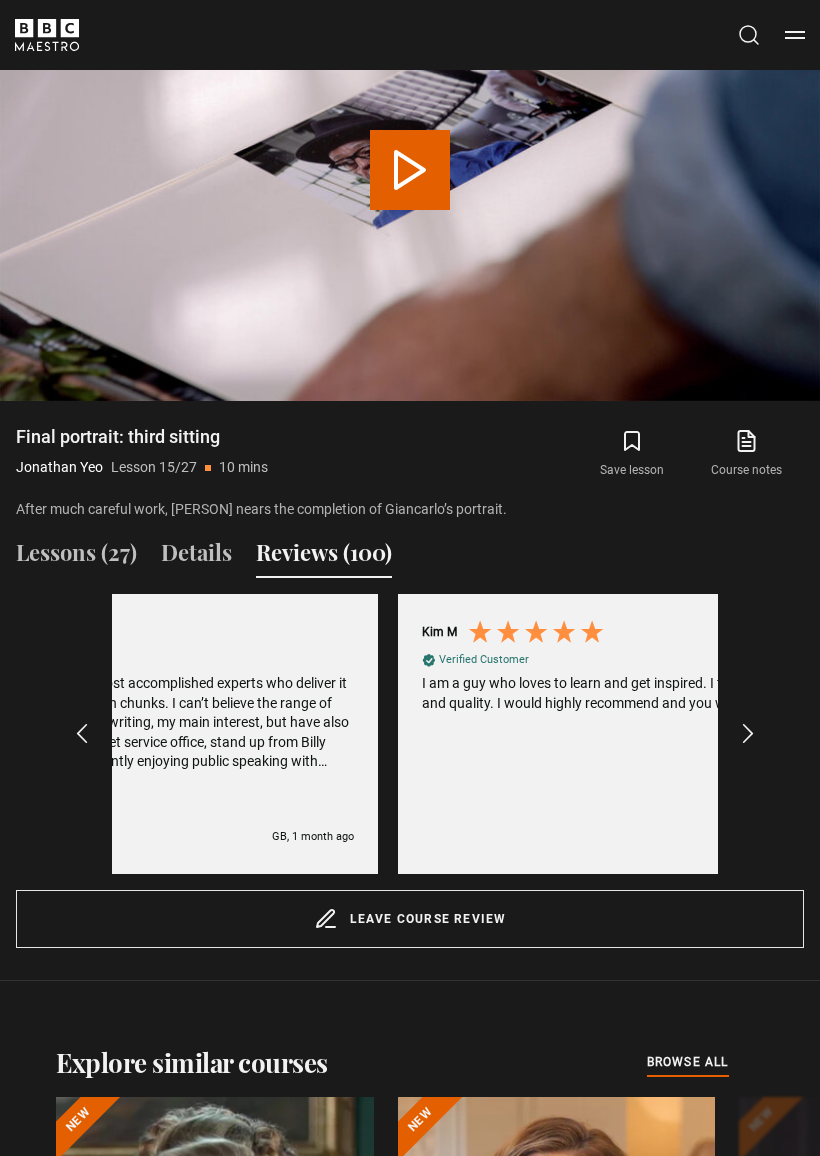 scroll, scrollTop: 0, scrollLeft: 9090, axis: horizontal 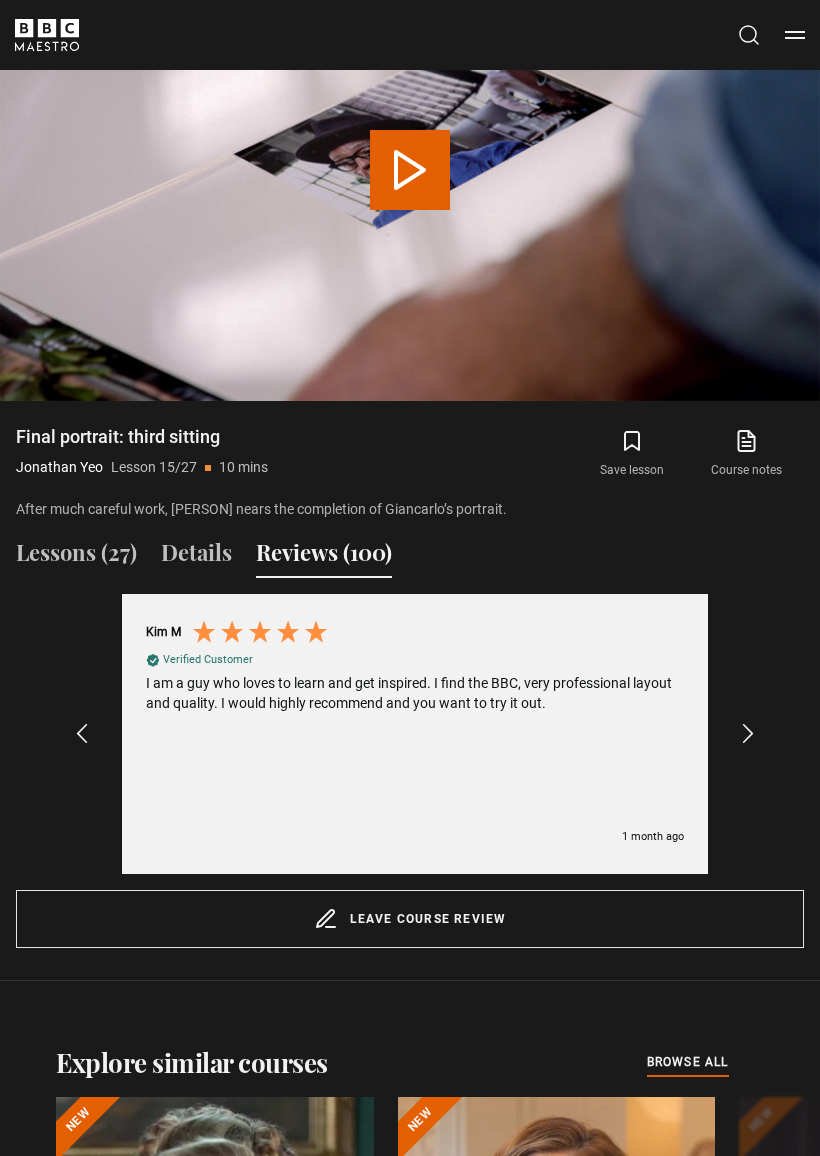 click on "Kim M
Verified Customer I am a guy who loves to learn and get inspired. I find the BBC, very professional layout and quality. I would highly recommend and you want to try it out. 1 month ago" at bounding box center [415, 734] 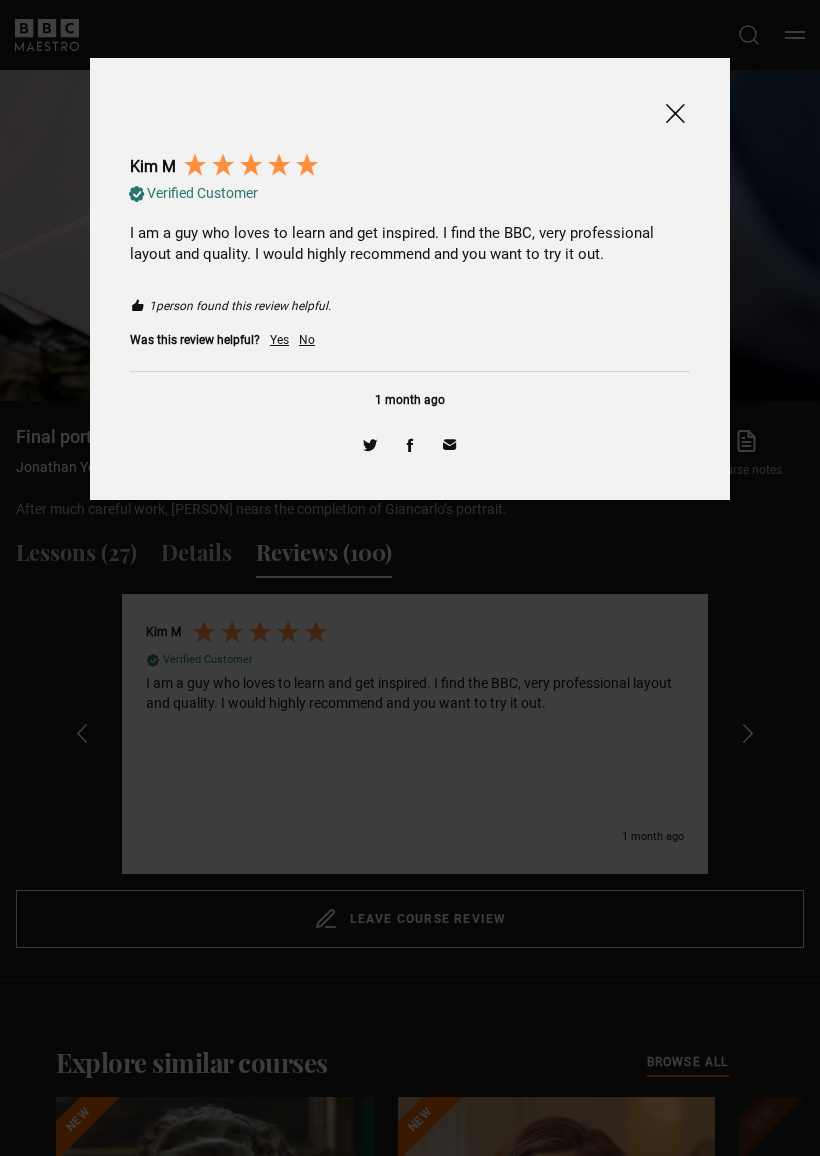 click at bounding box center [675, 113] 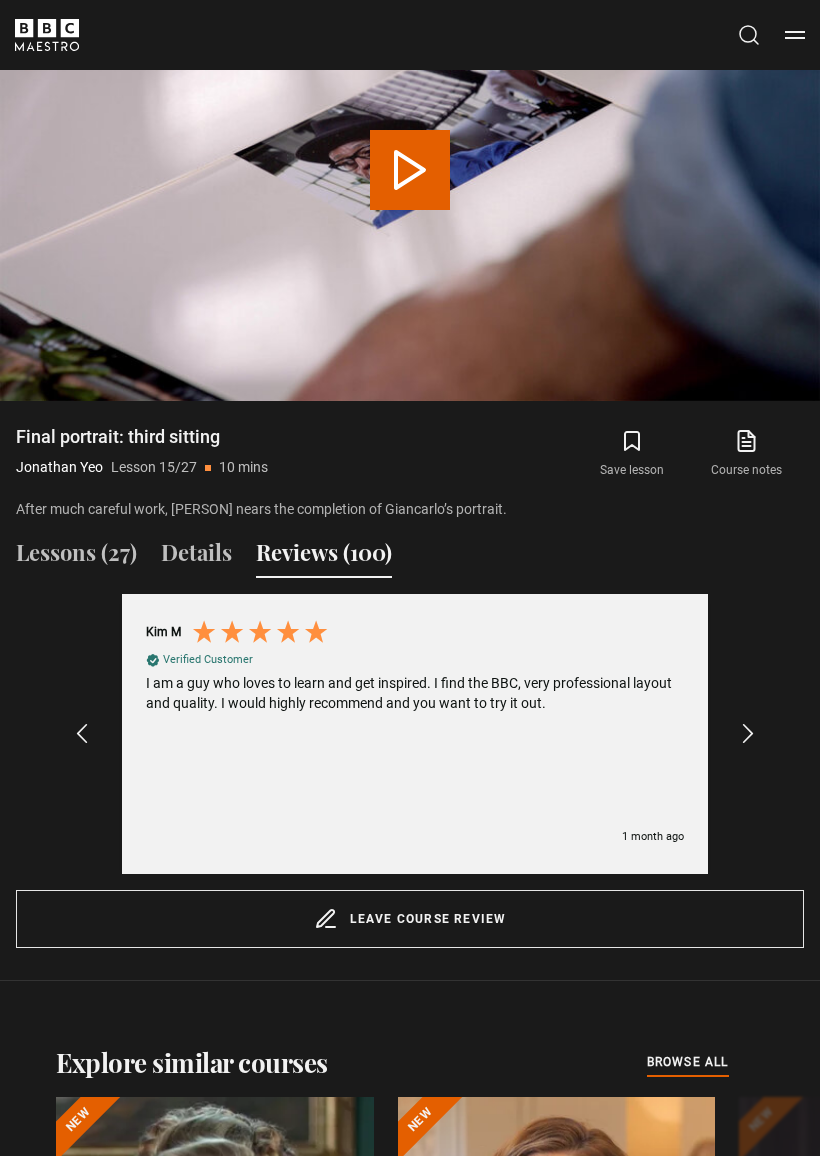 click at bounding box center [748, 734] 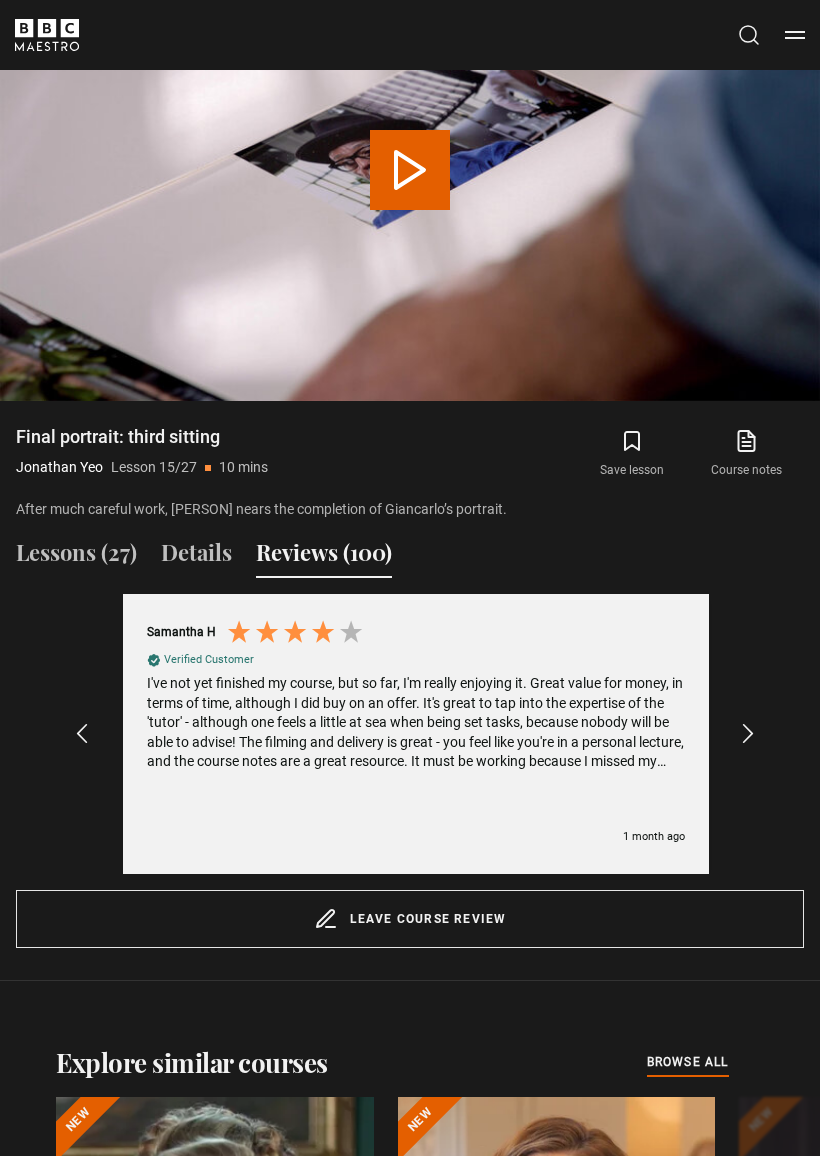 scroll, scrollTop: 0, scrollLeft: 9696, axis: horizontal 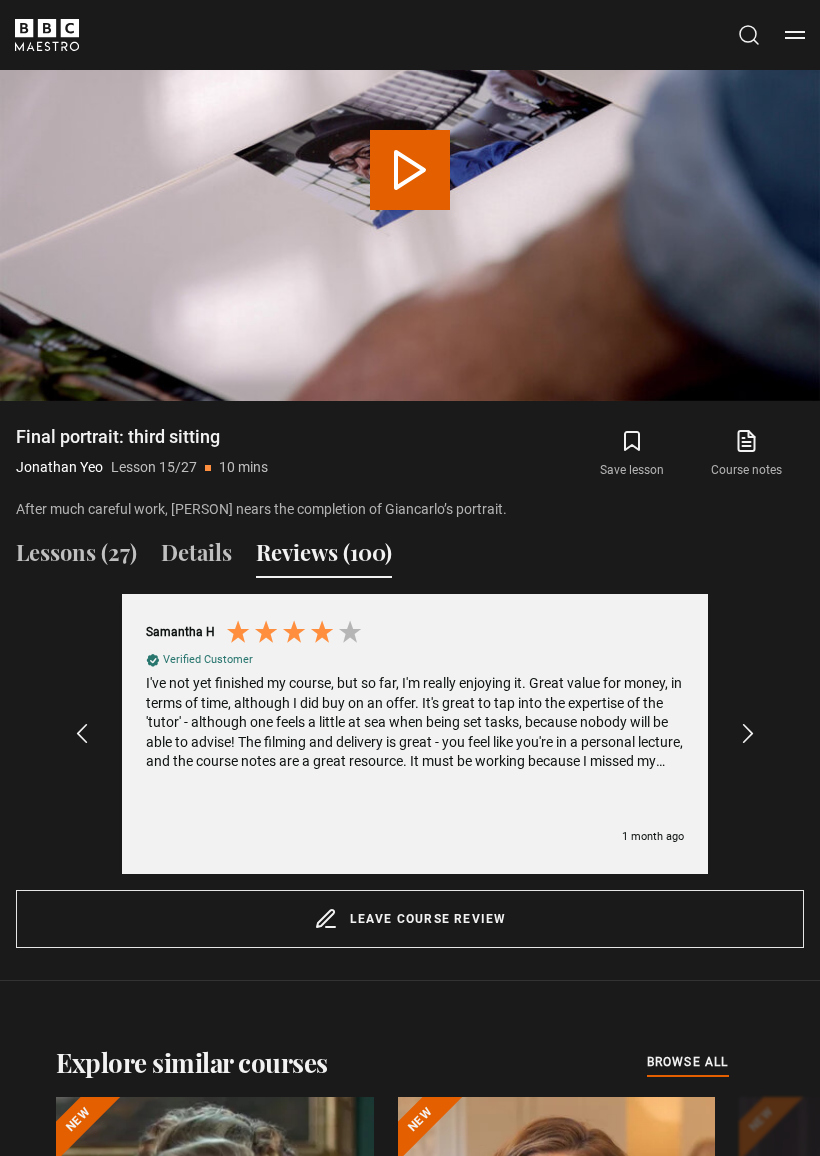 click at bounding box center [748, 734] 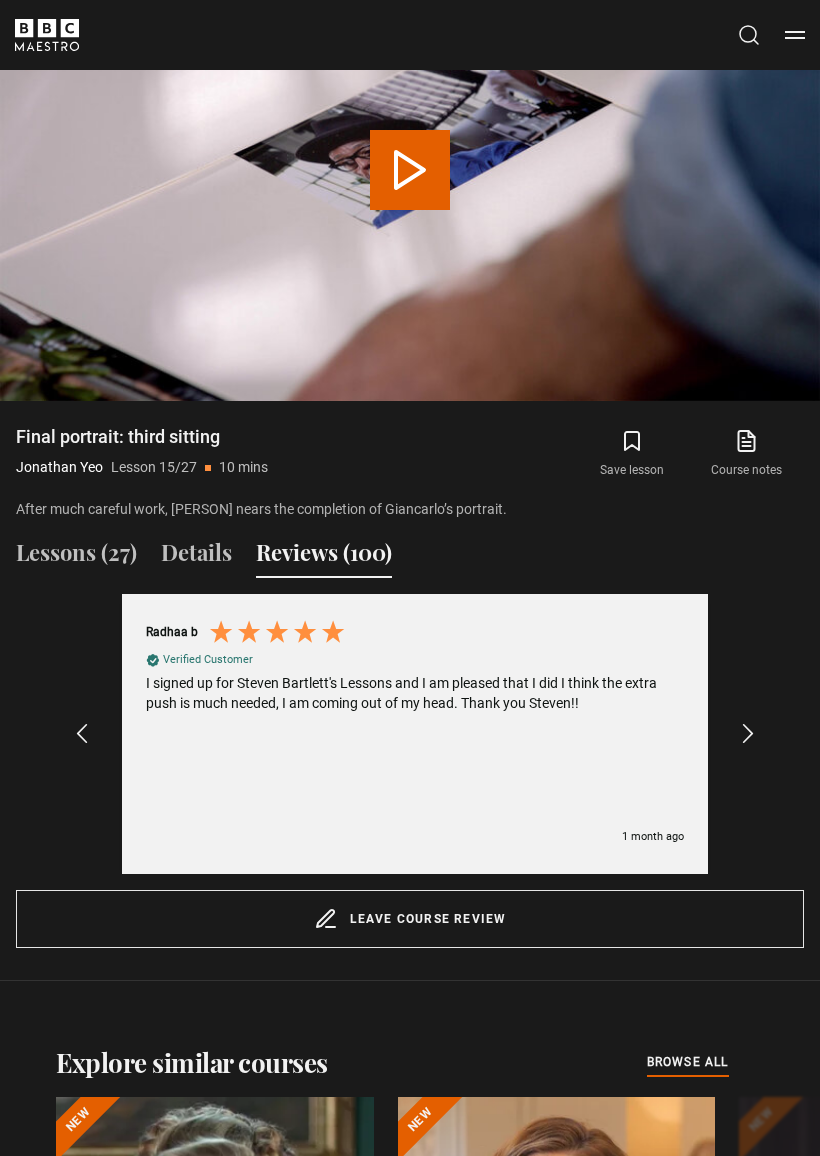 scroll, scrollTop: 0, scrollLeft: 10302, axis: horizontal 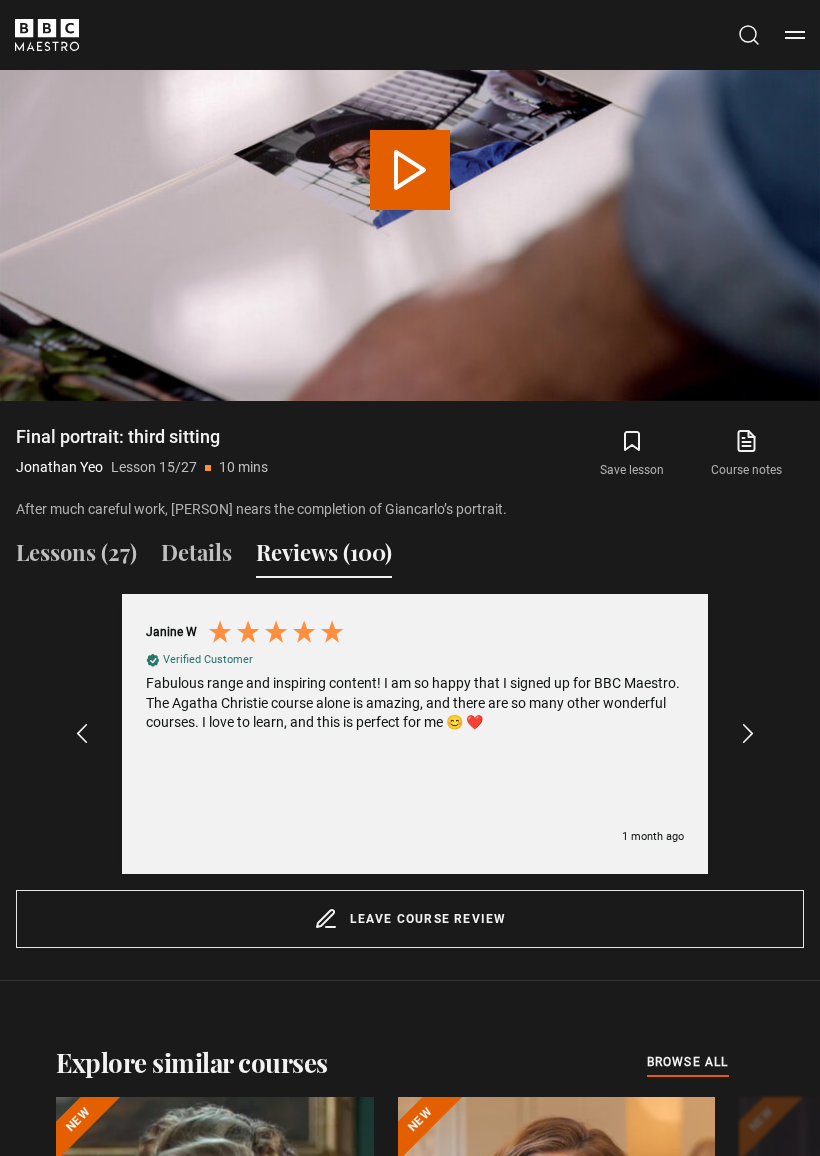 click at bounding box center (748, 734) 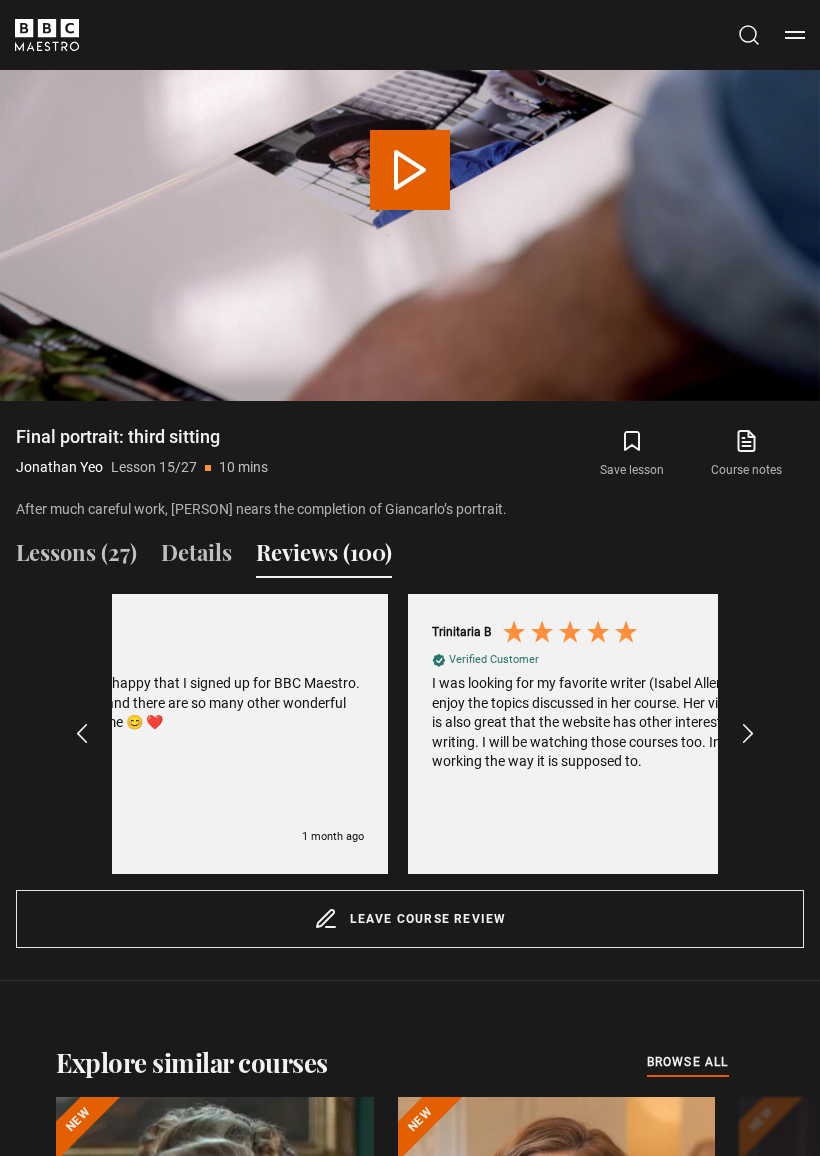 scroll, scrollTop: 0, scrollLeft: 11514, axis: horizontal 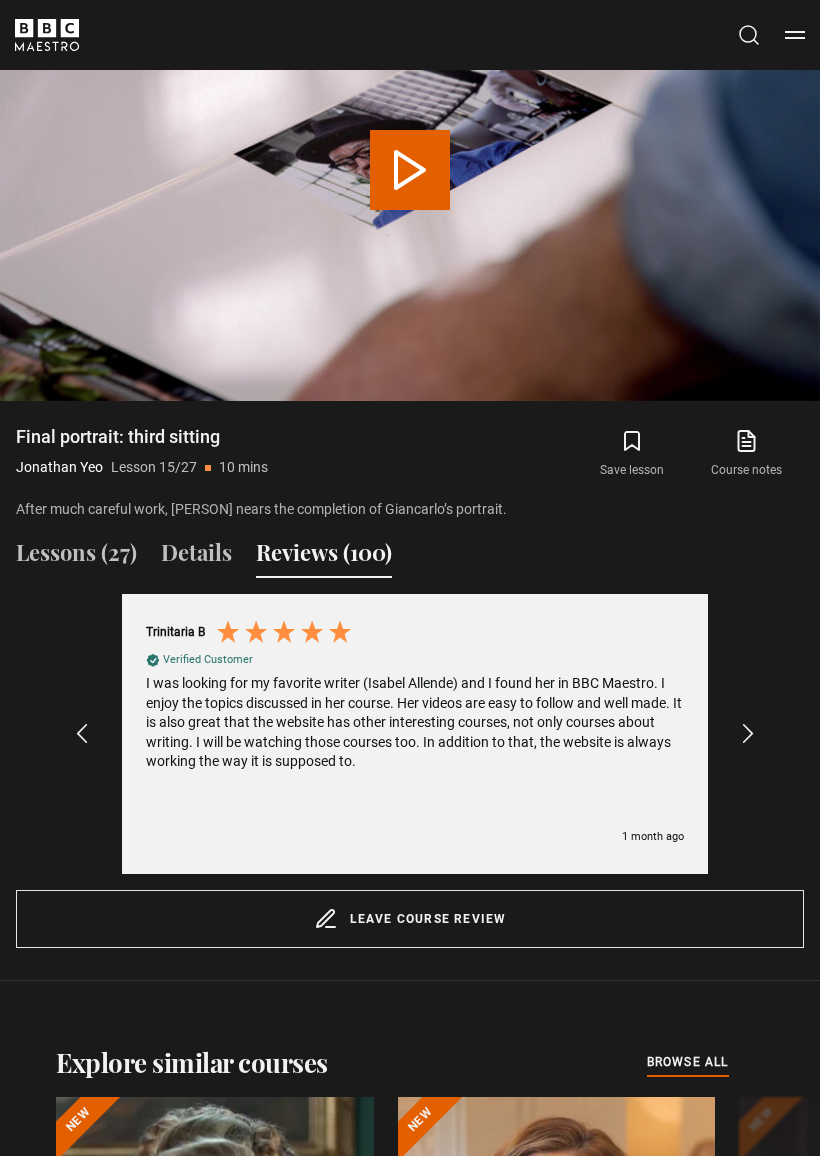 click at bounding box center [748, 734] 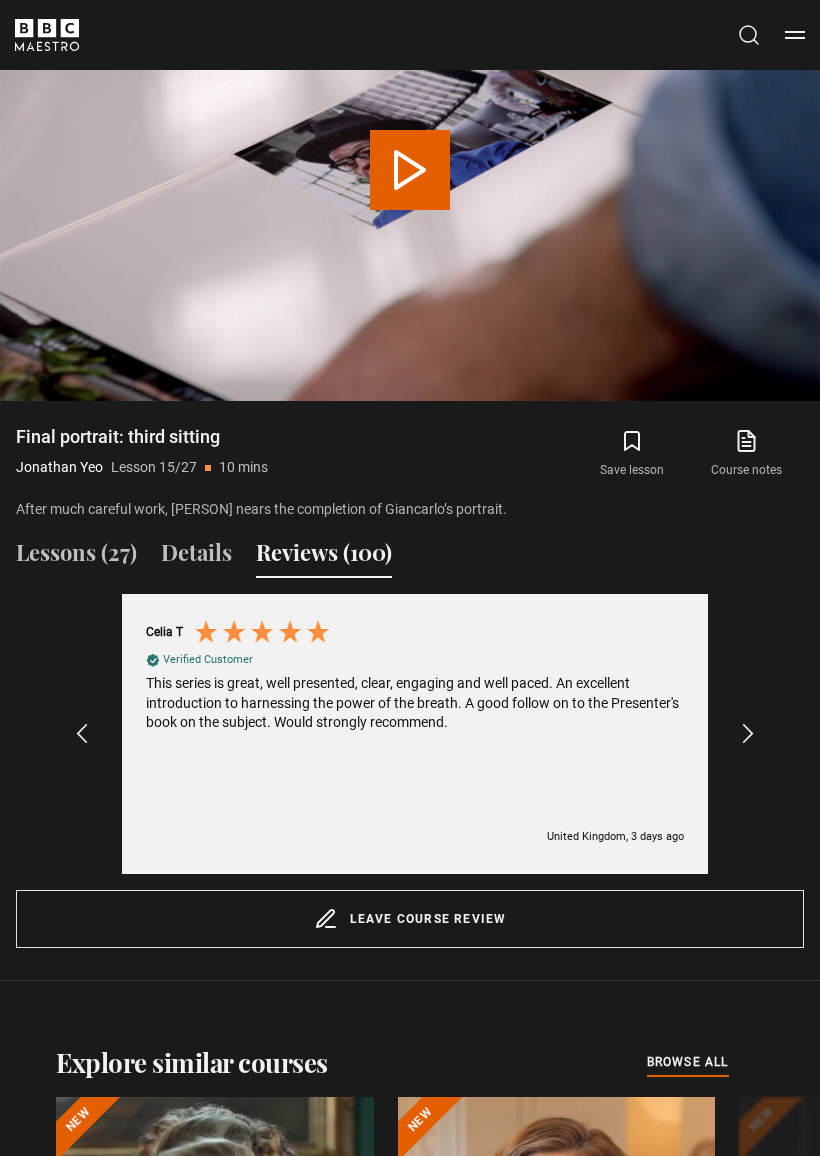 scroll, scrollTop: 0, scrollLeft: 606, axis: horizontal 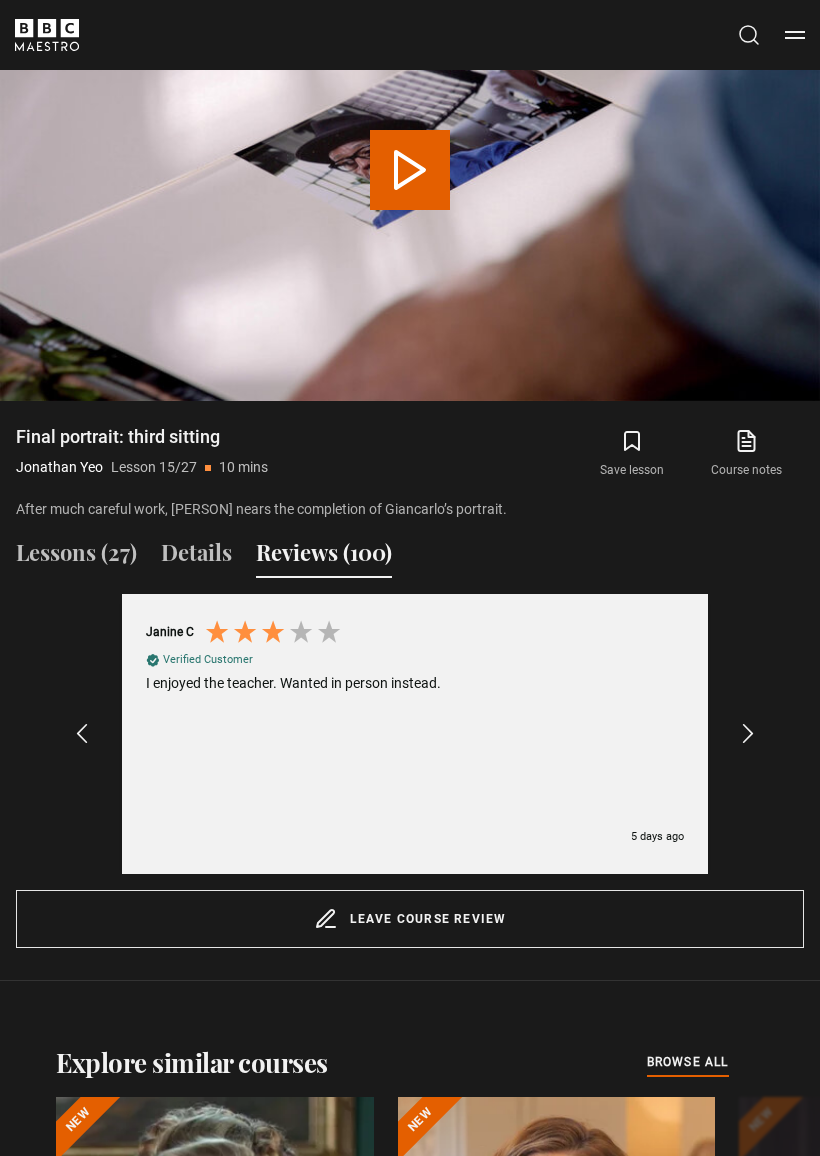 click at bounding box center [748, 734] 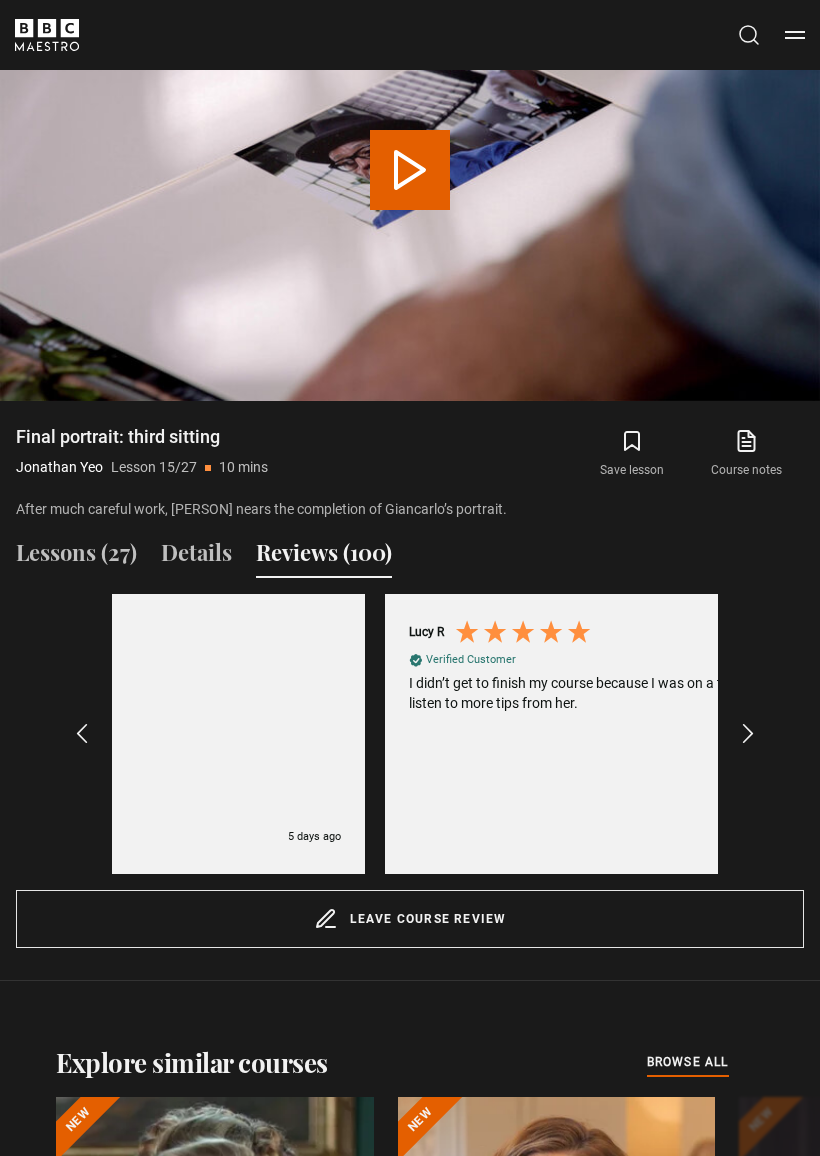 scroll, scrollTop: 0, scrollLeft: 1818, axis: horizontal 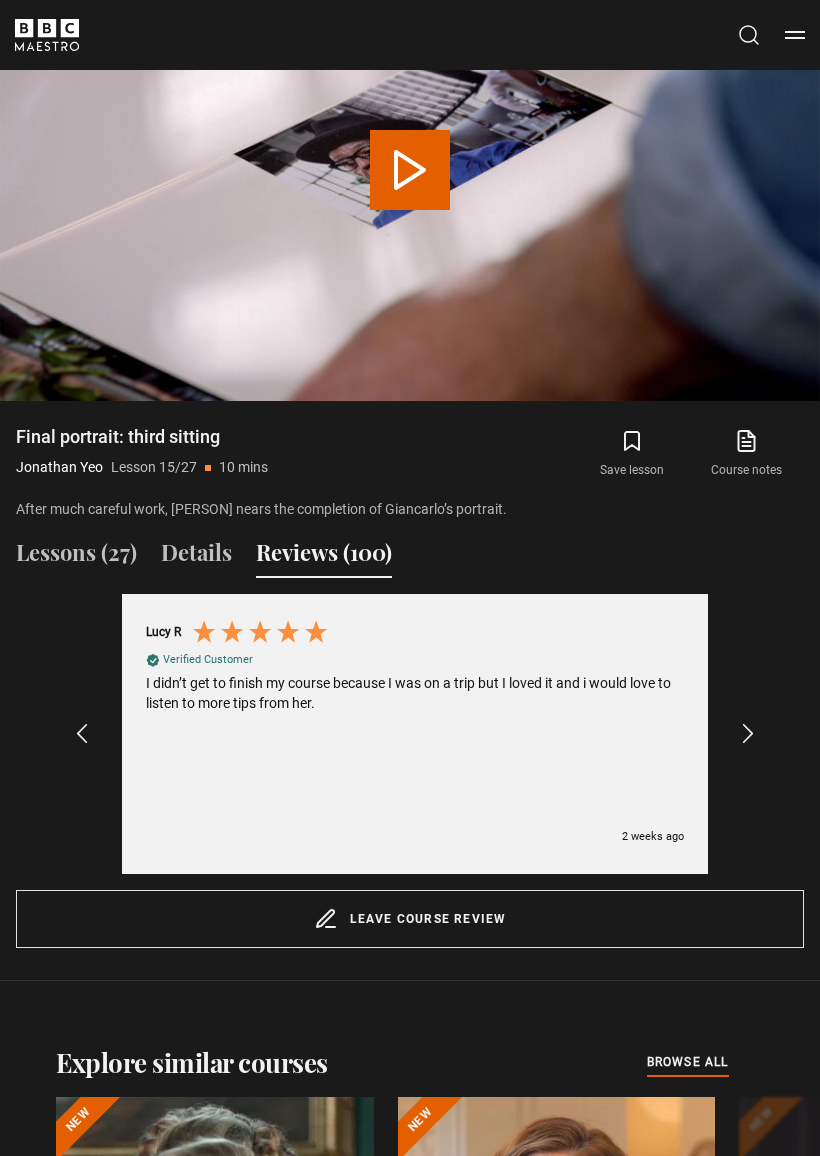 click at bounding box center (748, 734) 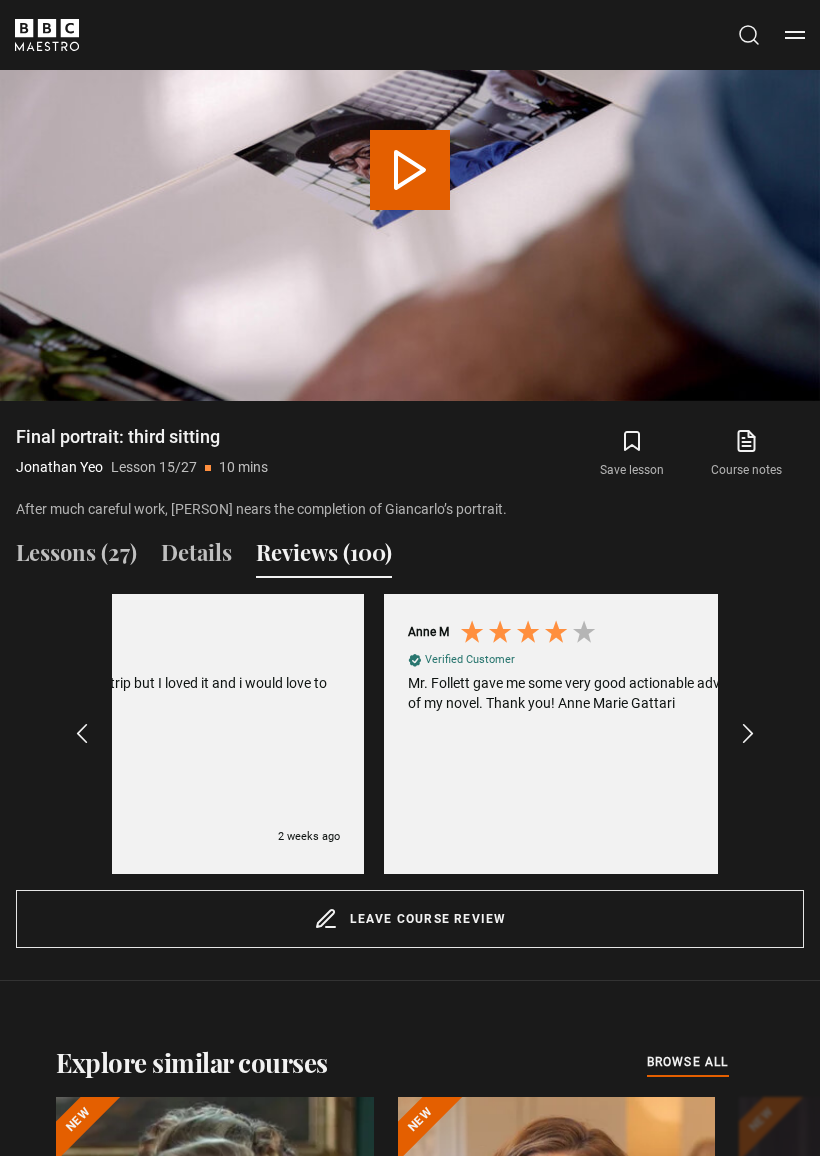 scroll, scrollTop: 0, scrollLeft: 2424, axis: horizontal 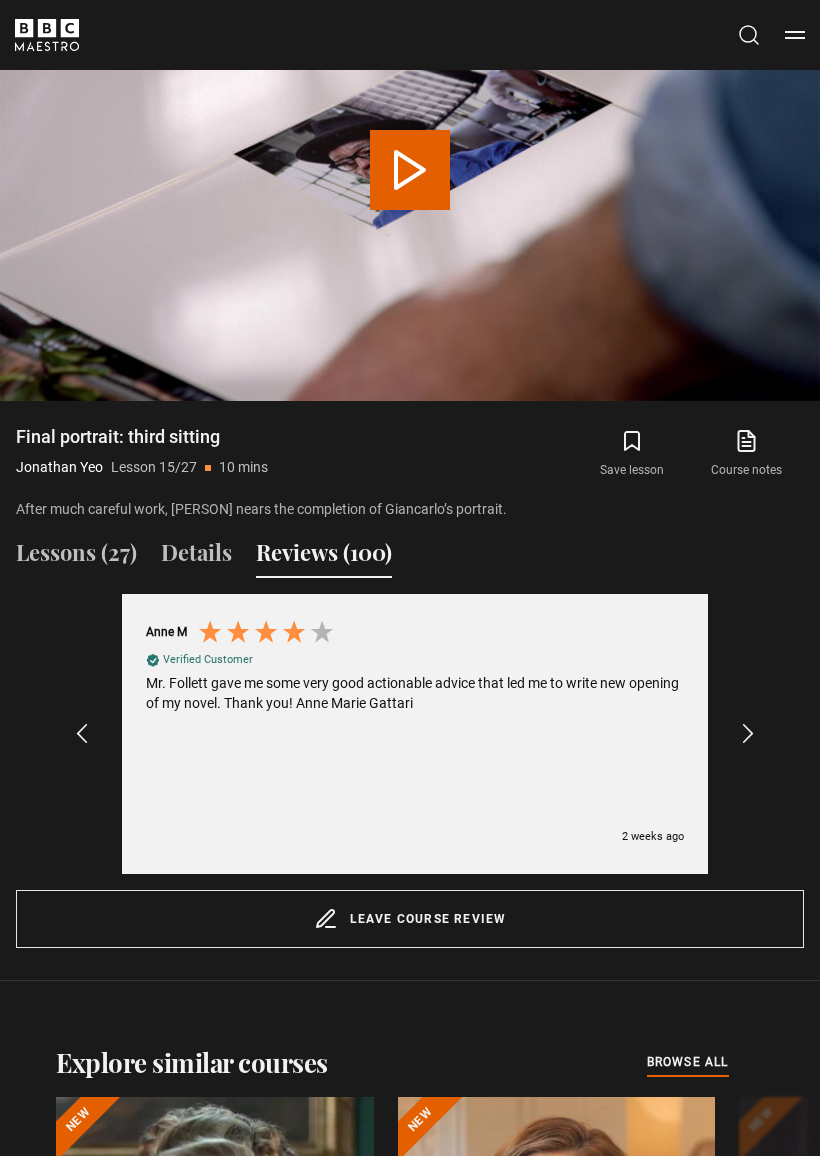 click at bounding box center (748, 734) 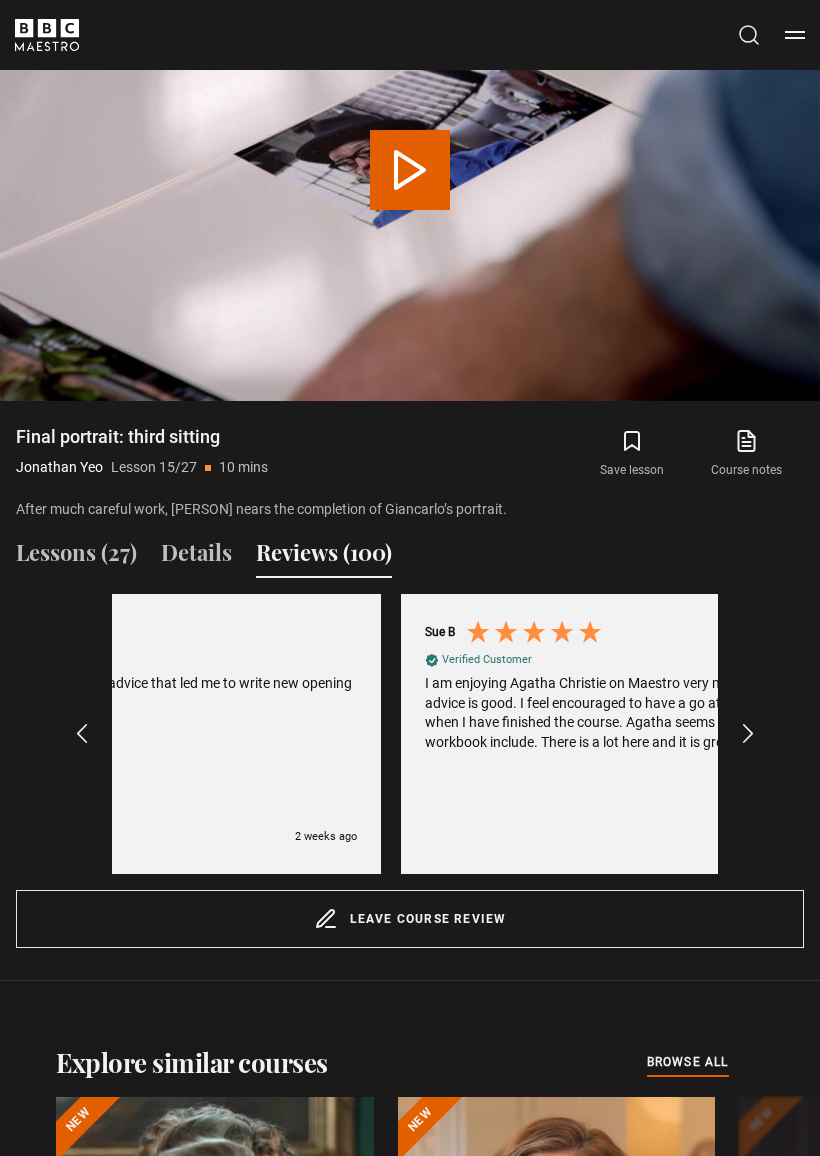 scroll, scrollTop: 0, scrollLeft: 3030, axis: horizontal 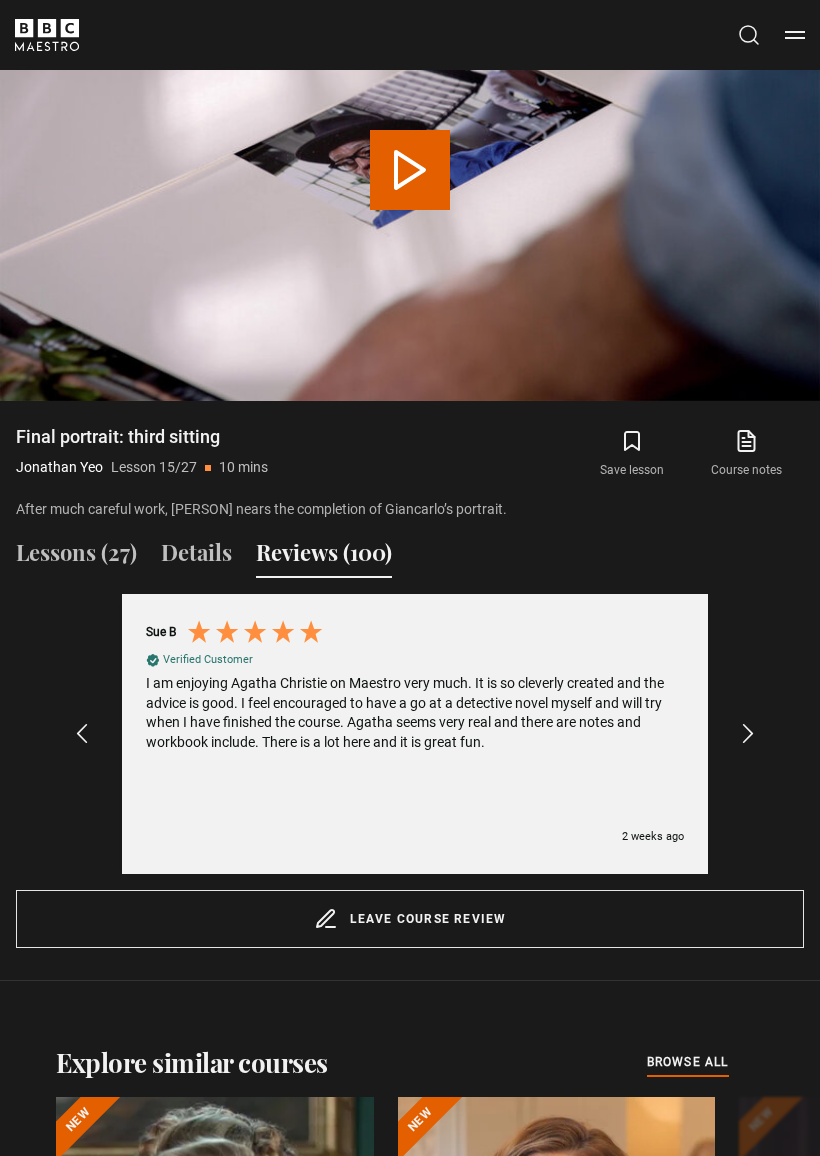 click at bounding box center (748, 734) 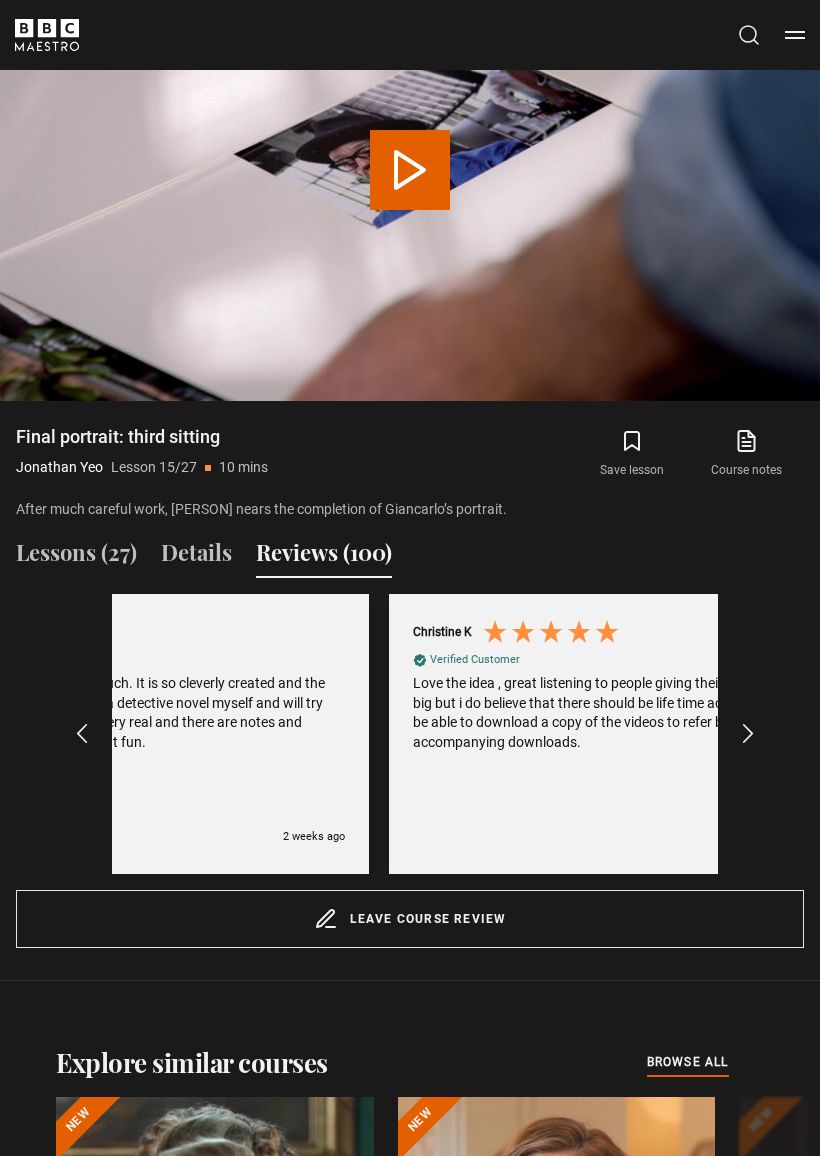 scroll, scrollTop: 0, scrollLeft: 3636, axis: horizontal 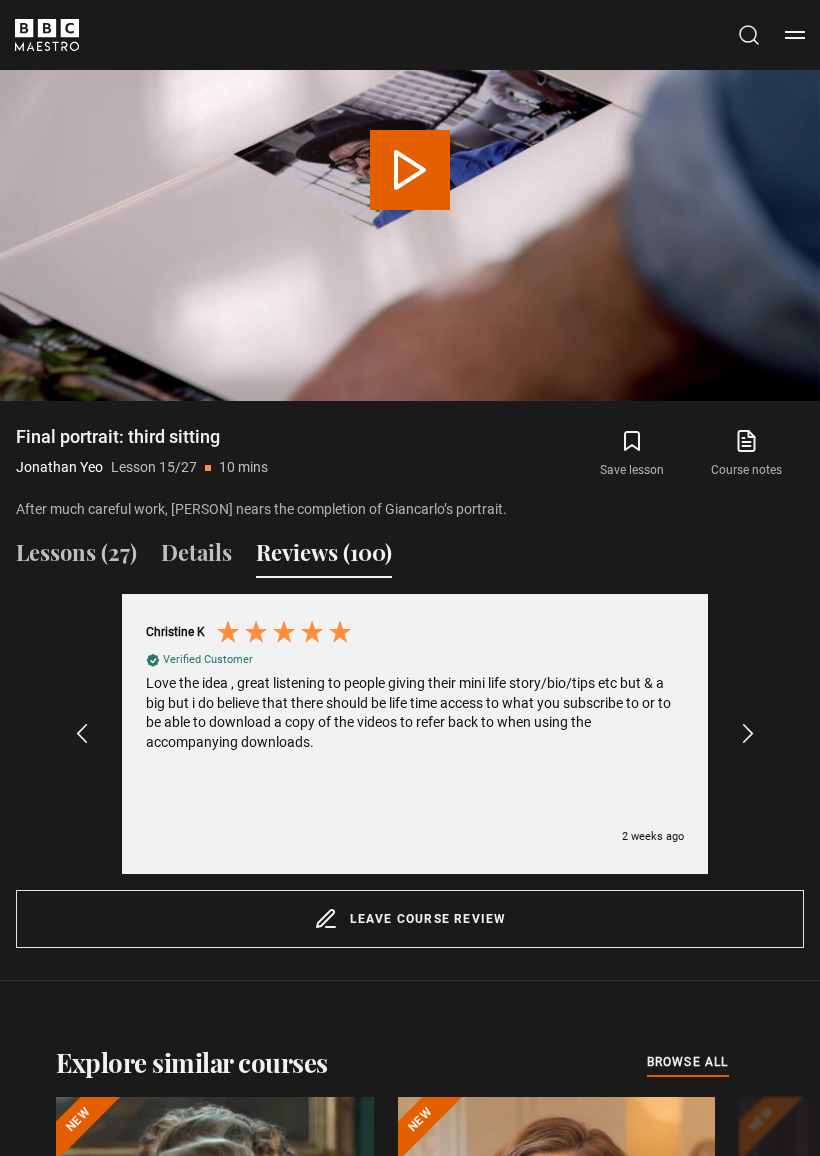 click at bounding box center [748, 734] 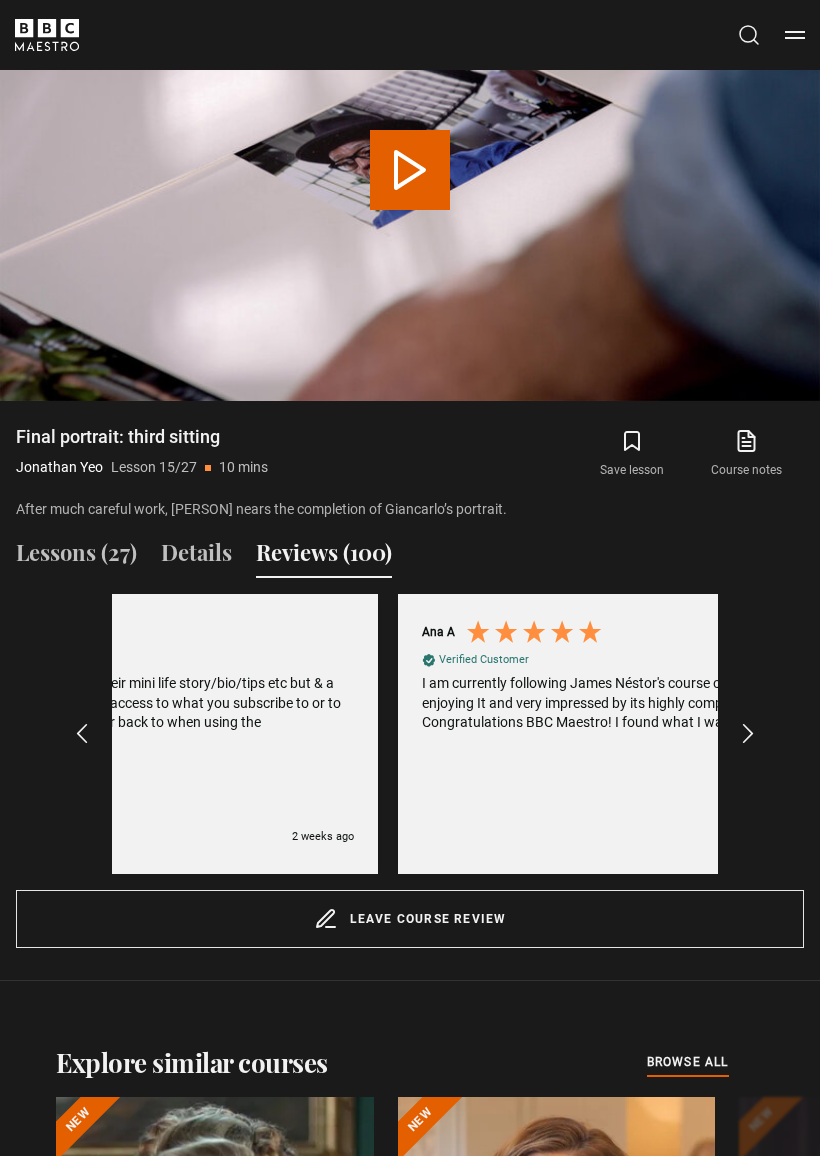 scroll, scrollTop: 0, scrollLeft: 4242, axis: horizontal 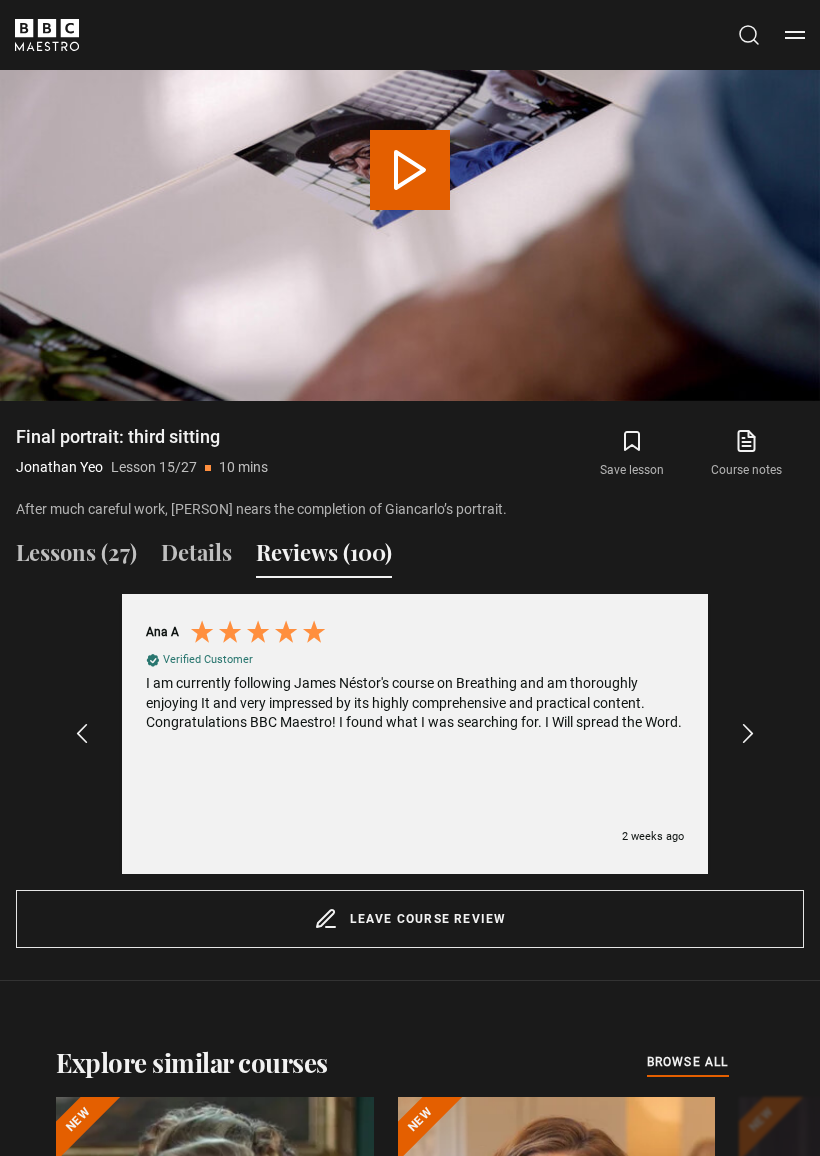 click at bounding box center (748, 734) 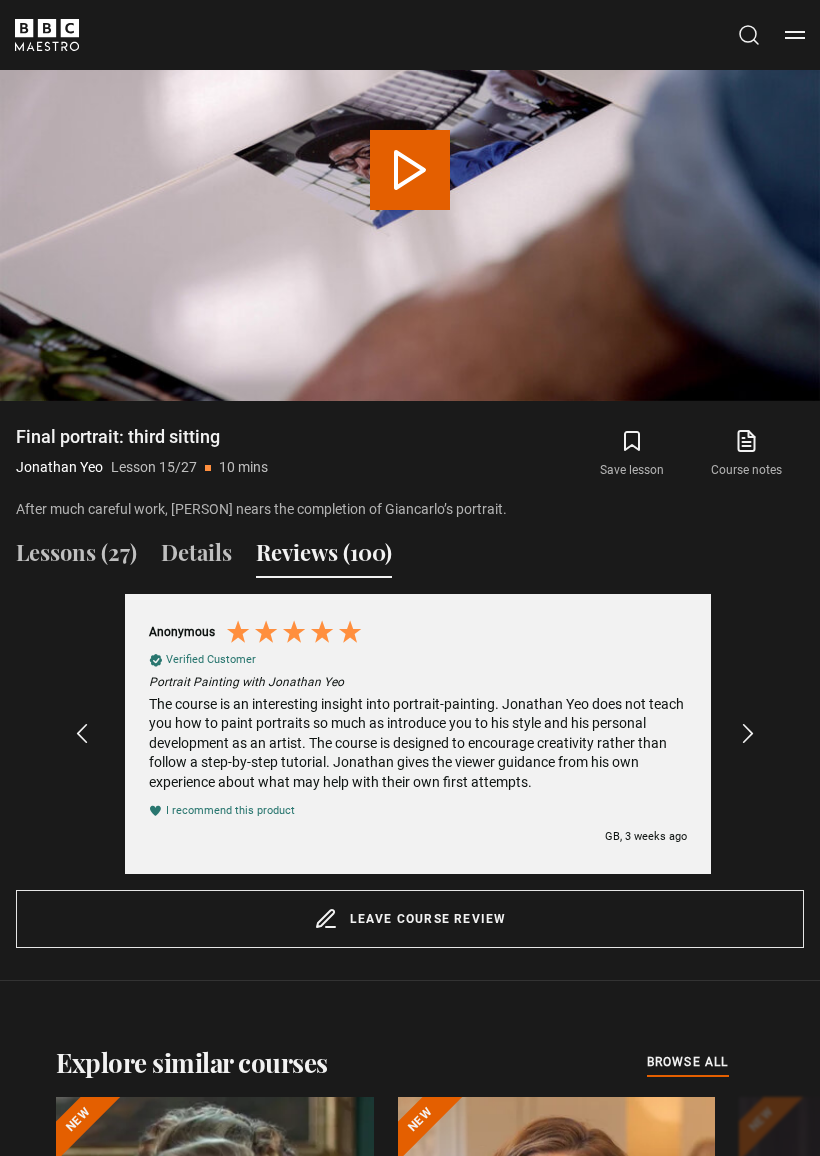 scroll, scrollTop: 0, scrollLeft: 4848, axis: horizontal 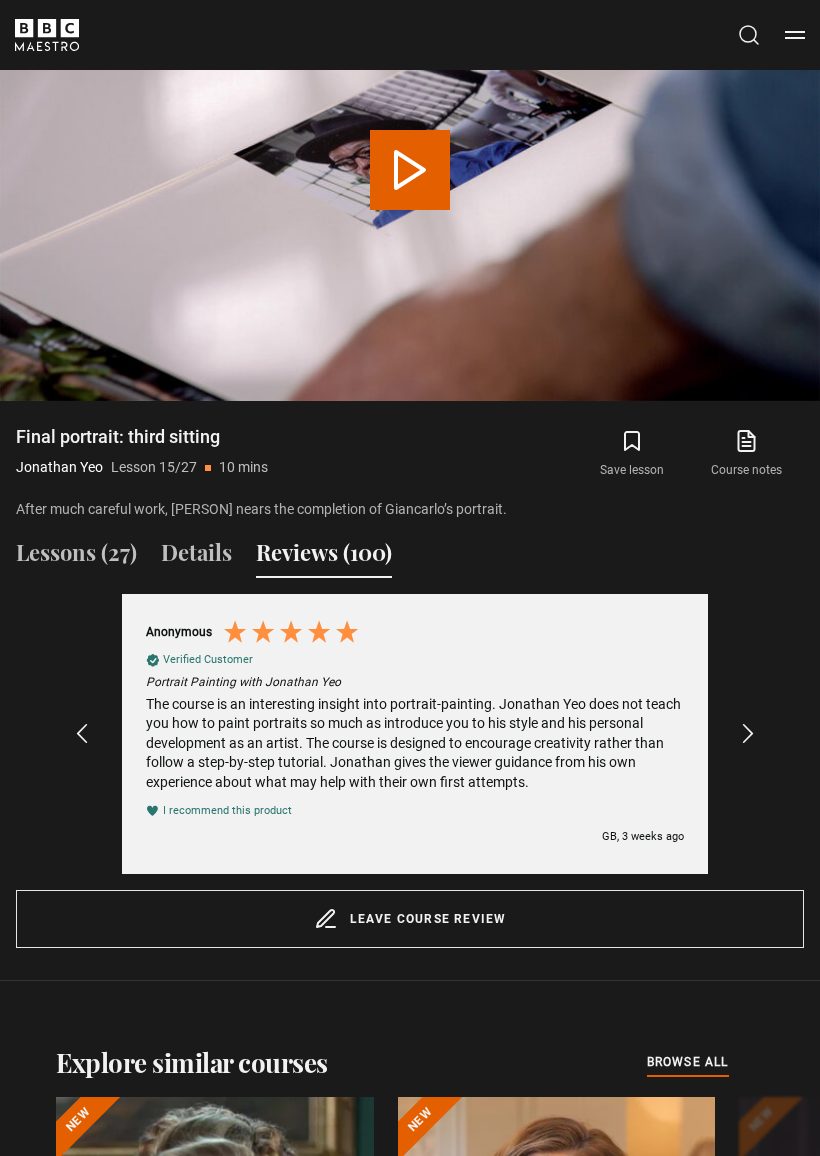 click on "Lessons (27)
Details
Reviews (100)" at bounding box center [410, 561] 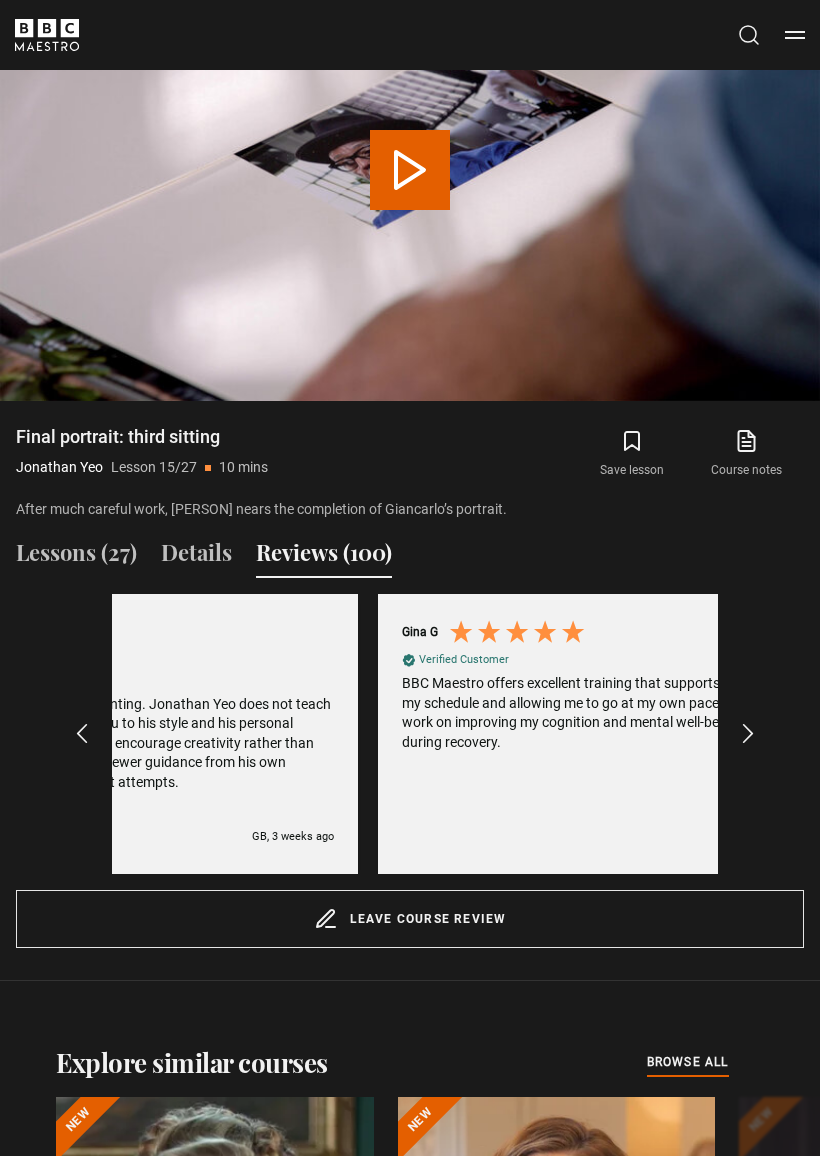scroll, scrollTop: 0, scrollLeft: 5454, axis: horizontal 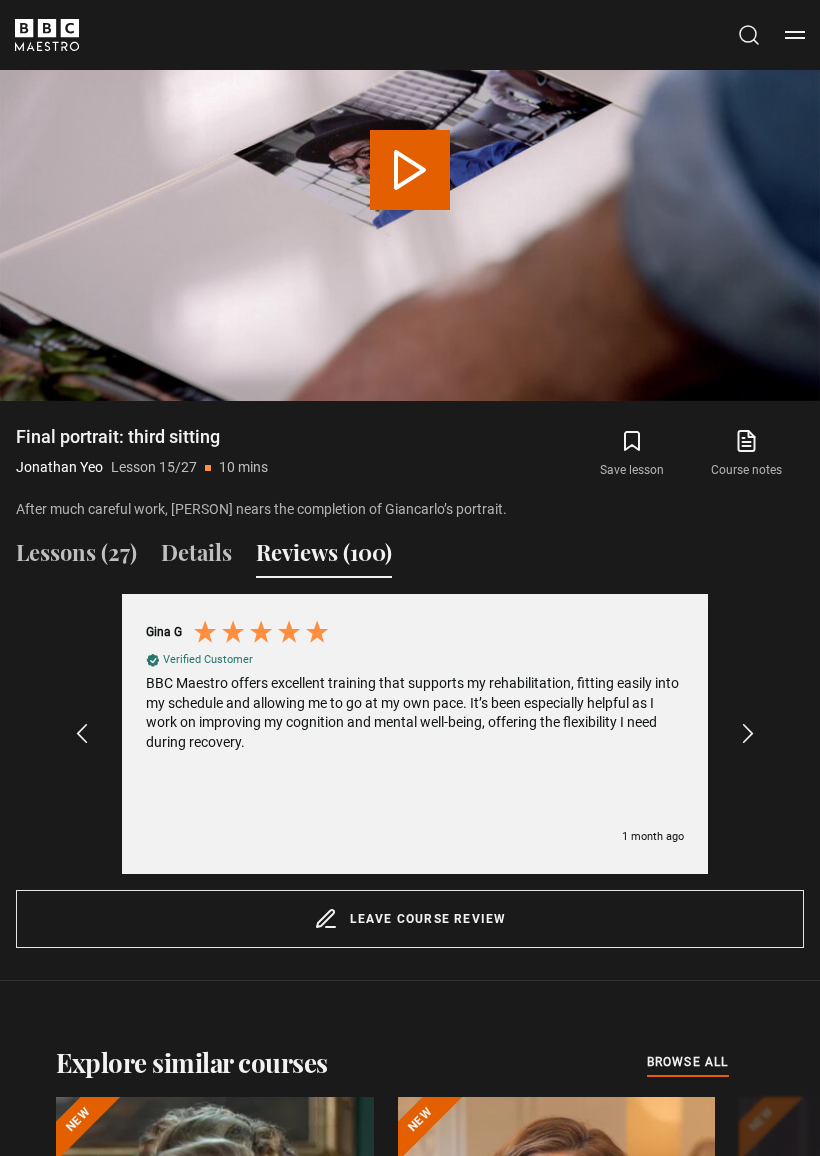 click on "Reviews (100)" at bounding box center (324, 557) 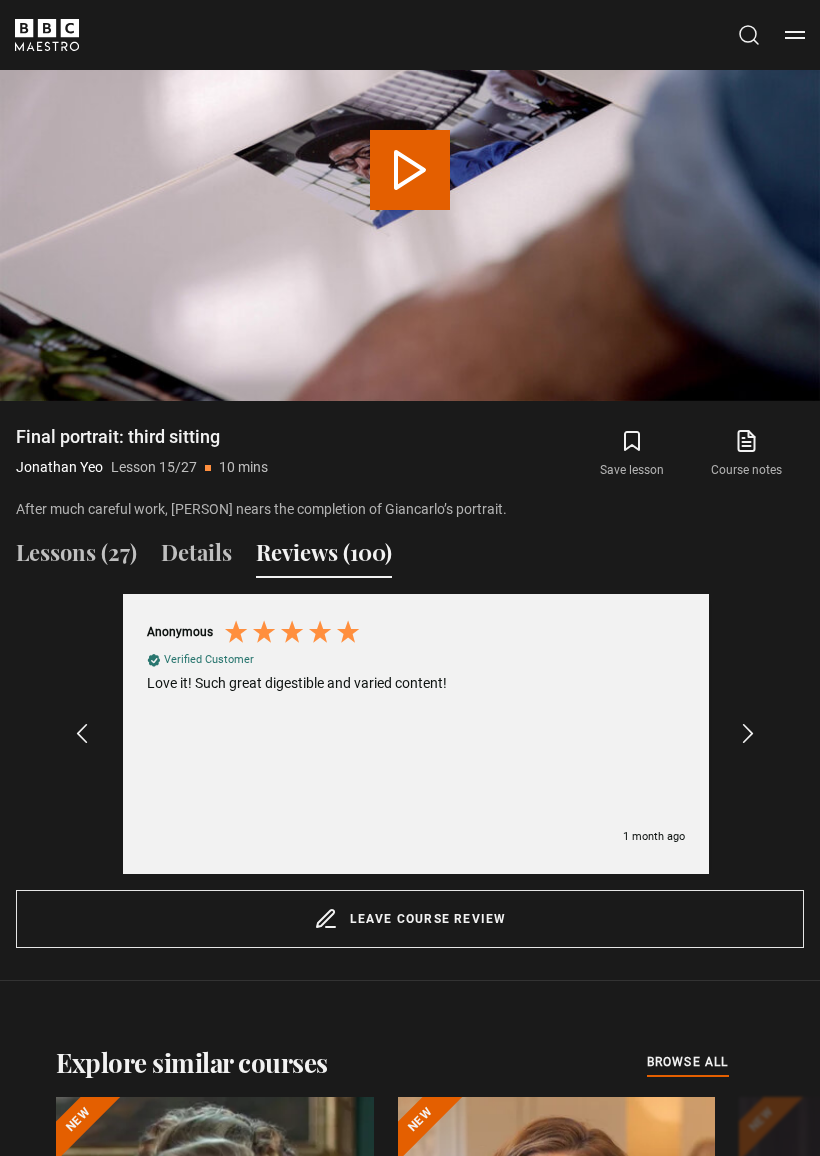 scroll, scrollTop: 0, scrollLeft: 6060, axis: horizontal 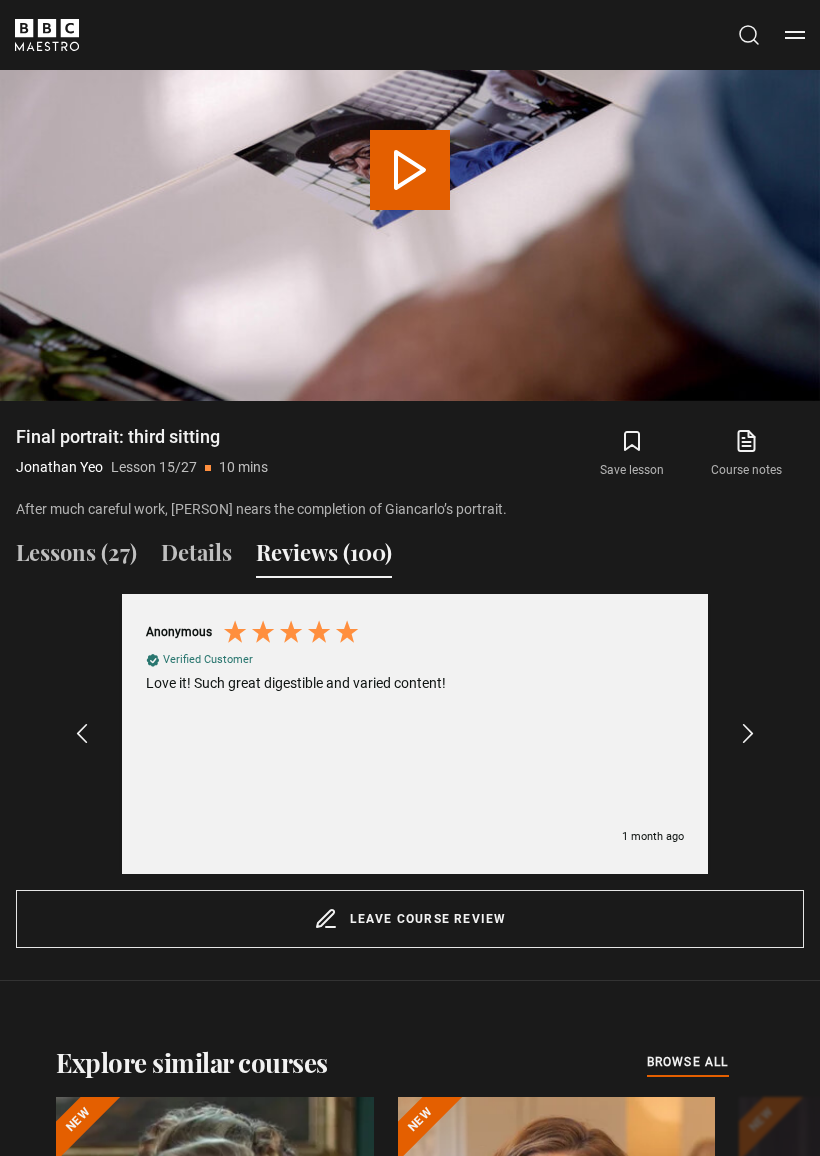 click on "Reviews (100)" at bounding box center [324, 557] 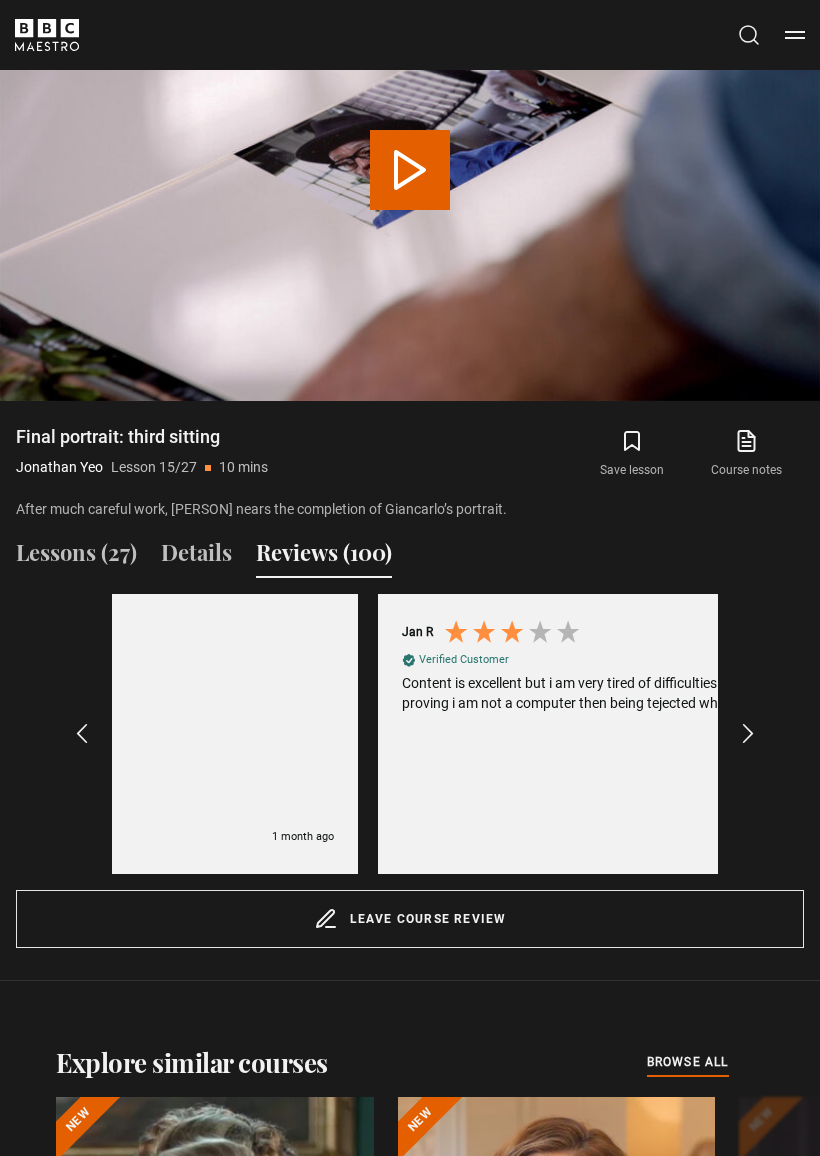 scroll, scrollTop: 0, scrollLeft: 6666, axis: horizontal 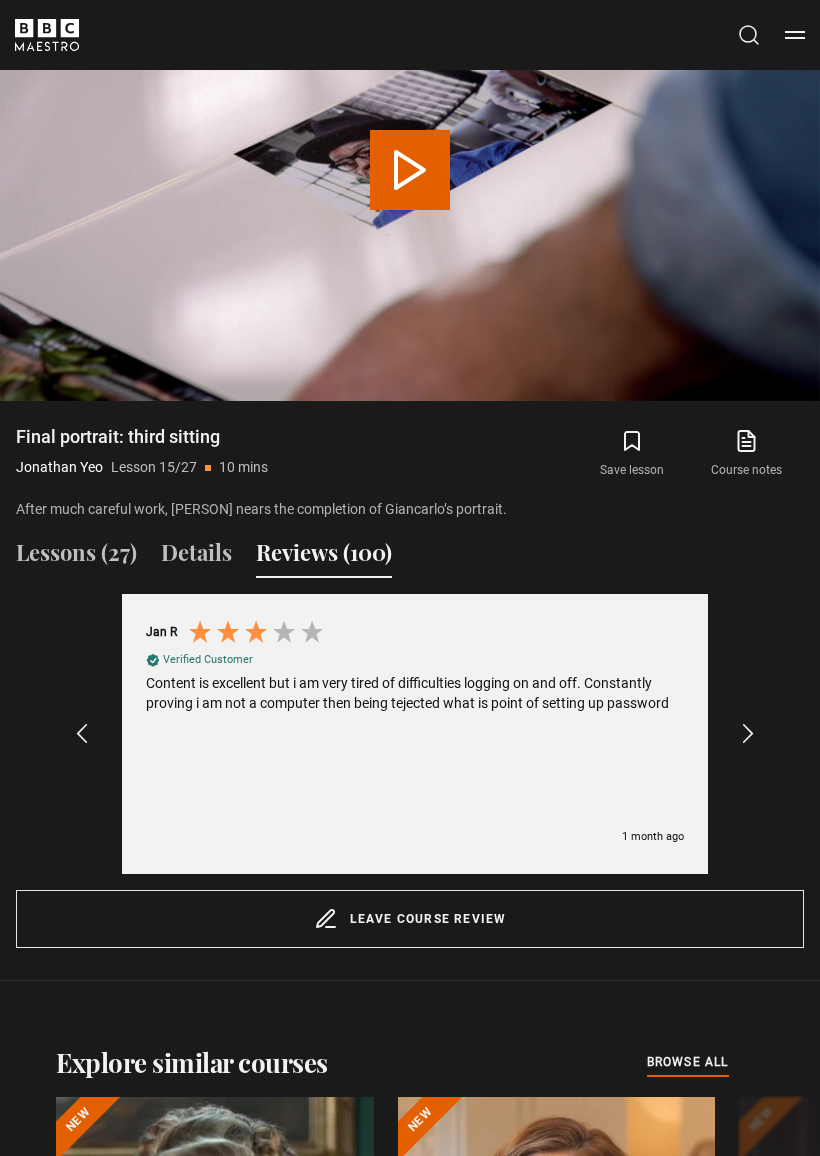 click on "Reviews (100)" at bounding box center (324, 557) 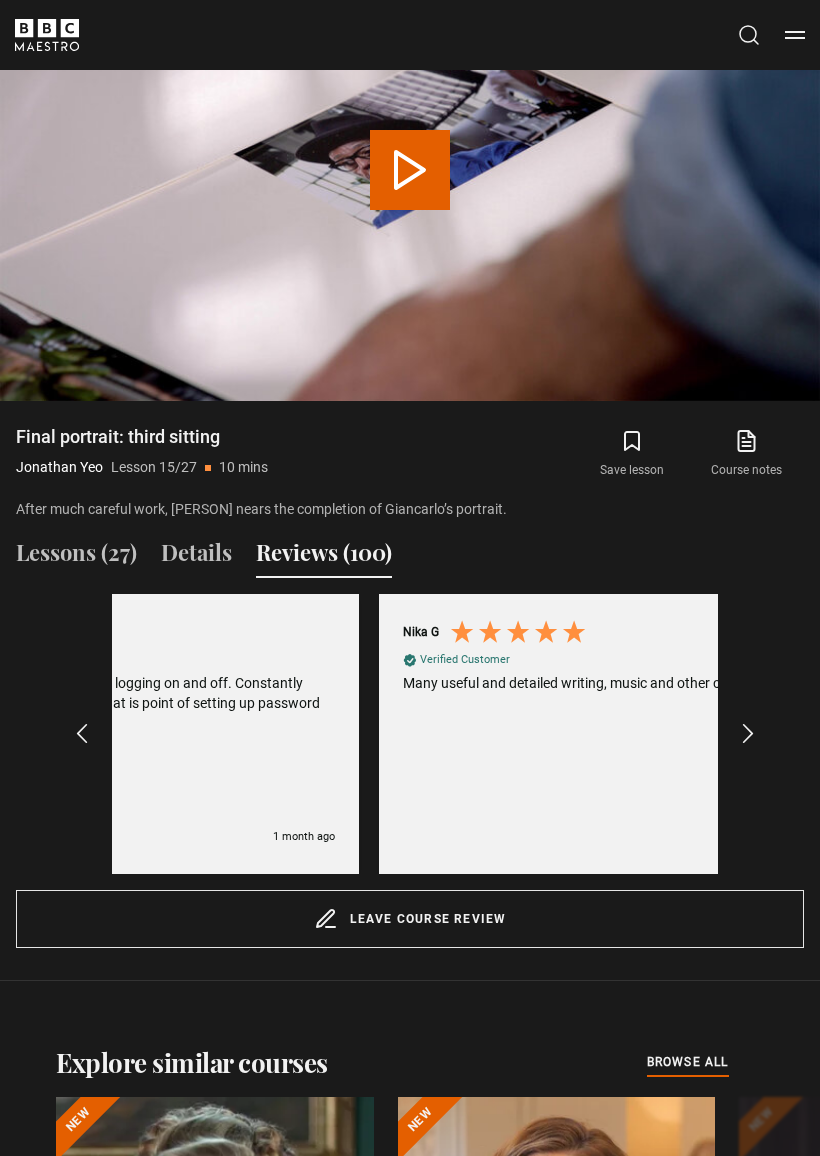 scroll, scrollTop: 0, scrollLeft: 7272, axis: horizontal 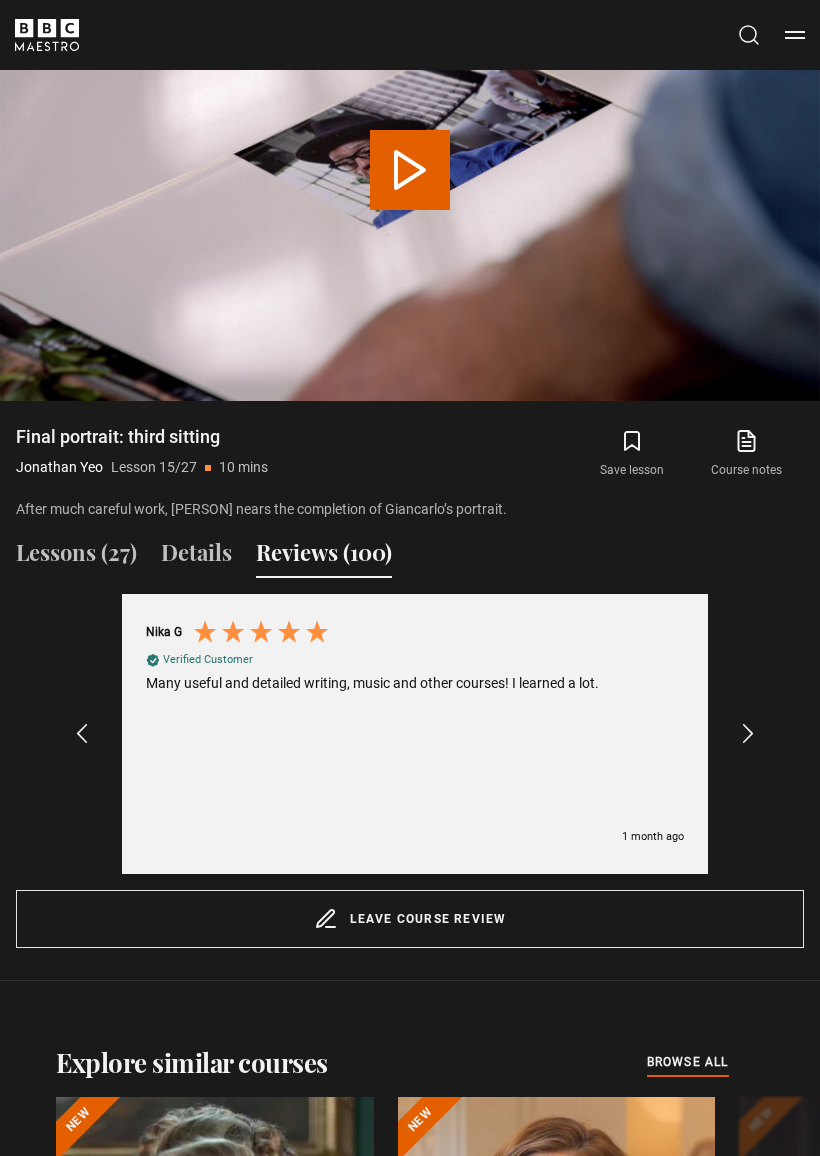 click on "Lessons (27)" at bounding box center [76, 557] 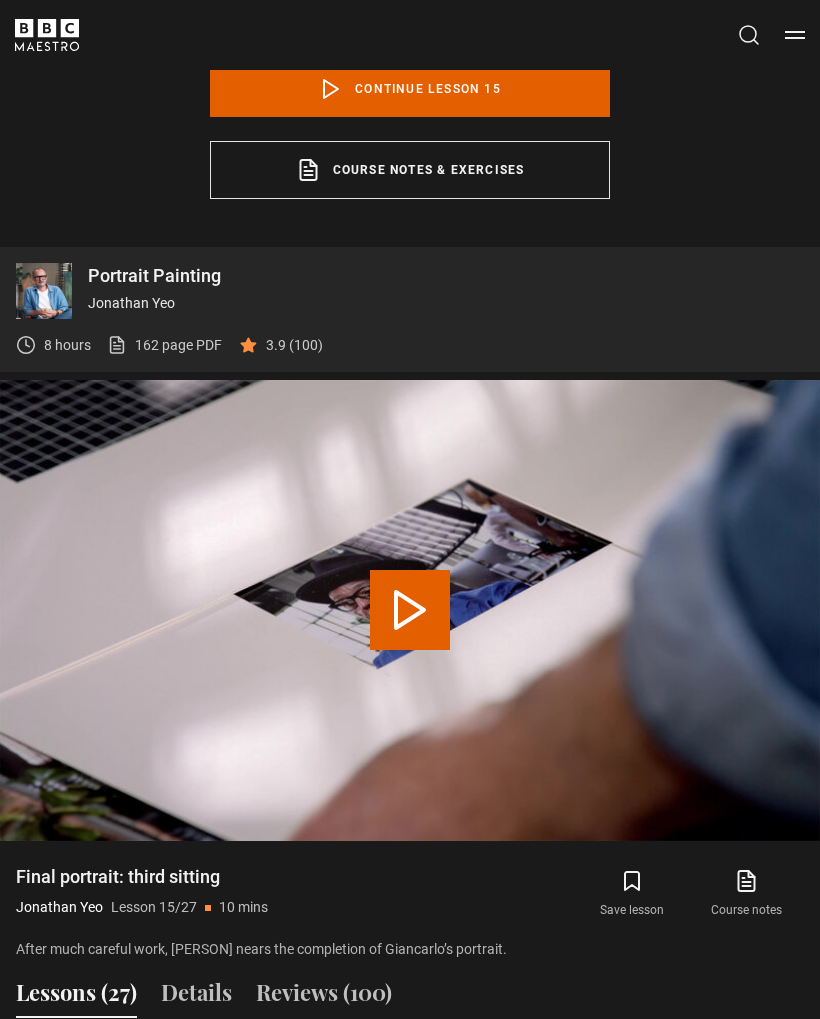 scroll, scrollTop: 983, scrollLeft: 0, axis: vertical 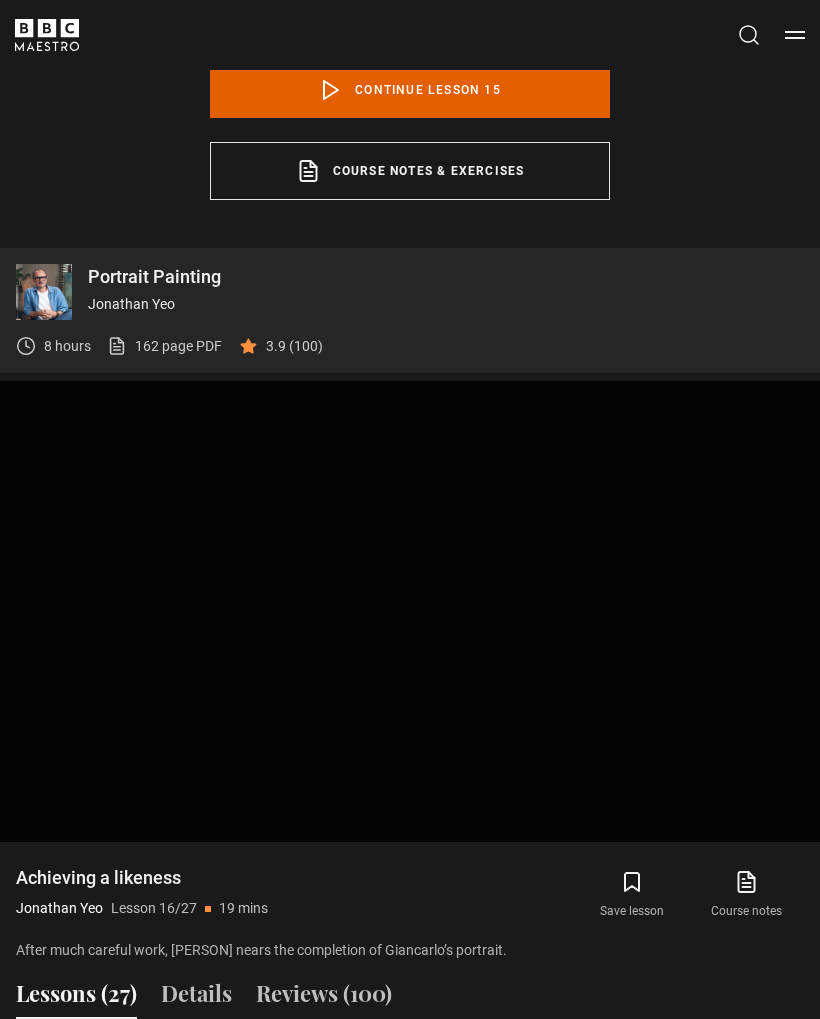 click on "Video Player is loading. Play Lesson Final portrait: third sitting 10s Skip Back 10 seconds Play 10s Skip Forward 10 seconds Loaded :  99.27% Replay Mute Current Time  10:04 - Duration  19:17
Jonathan Yeo
Lesson 15
Final portrait: third sitting
1x Playback Rate 2x 1.5x 1x , selected 0.5x Captions captions off , selected English  Captions This is a modal window.
Lesson Completed
Up next
Achieving a likeness
Cancel
Do you want to save this lesson?
Save lesson
Rewatch" at bounding box center (410, 611) 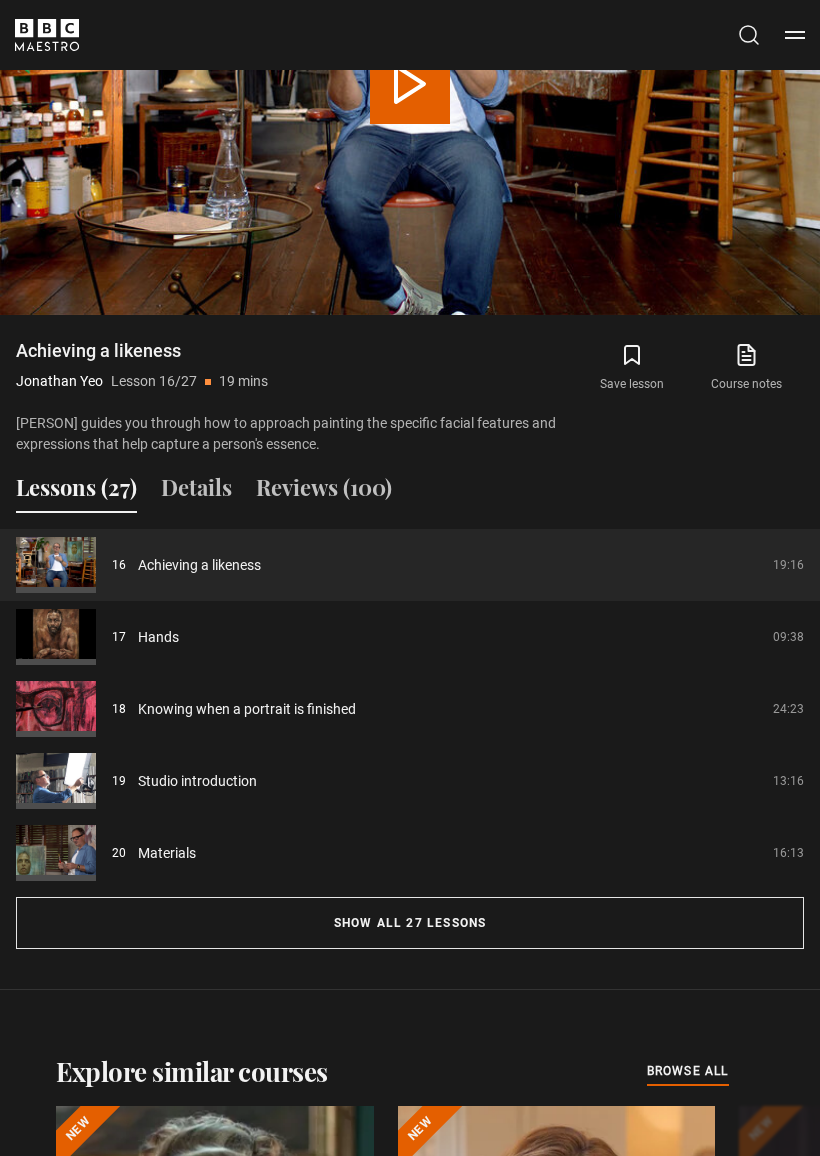 scroll, scrollTop: 1508, scrollLeft: 0, axis: vertical 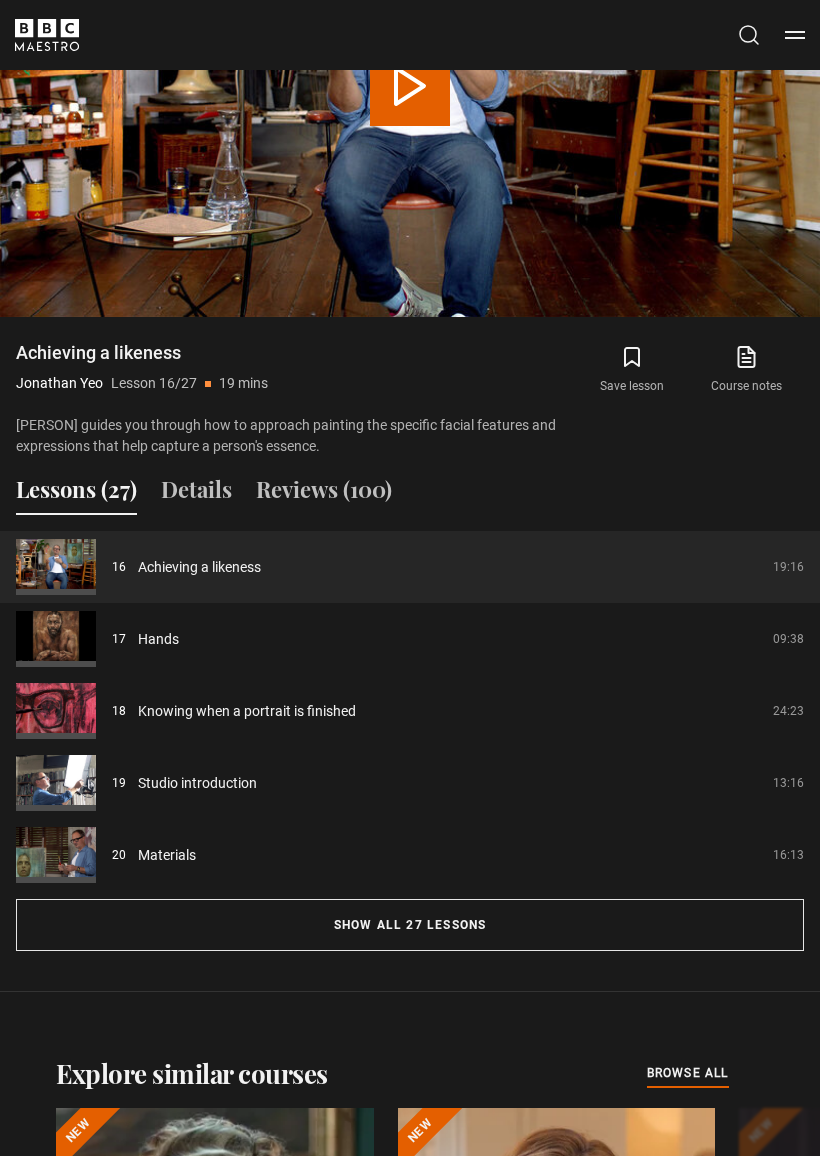click on "Show all 27 lessons" at bounding box center (410, 925) 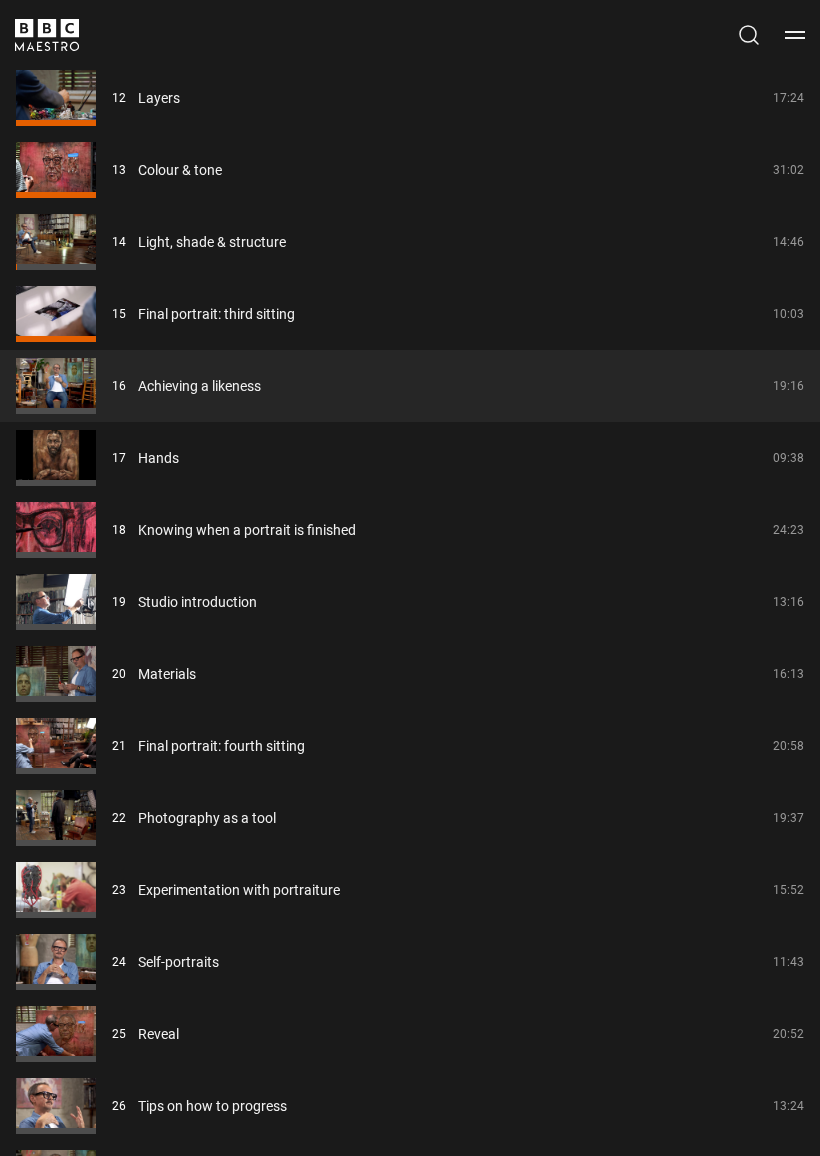 scroll, scrollTop: 2844, scrollLeft: 0, axis: vertical 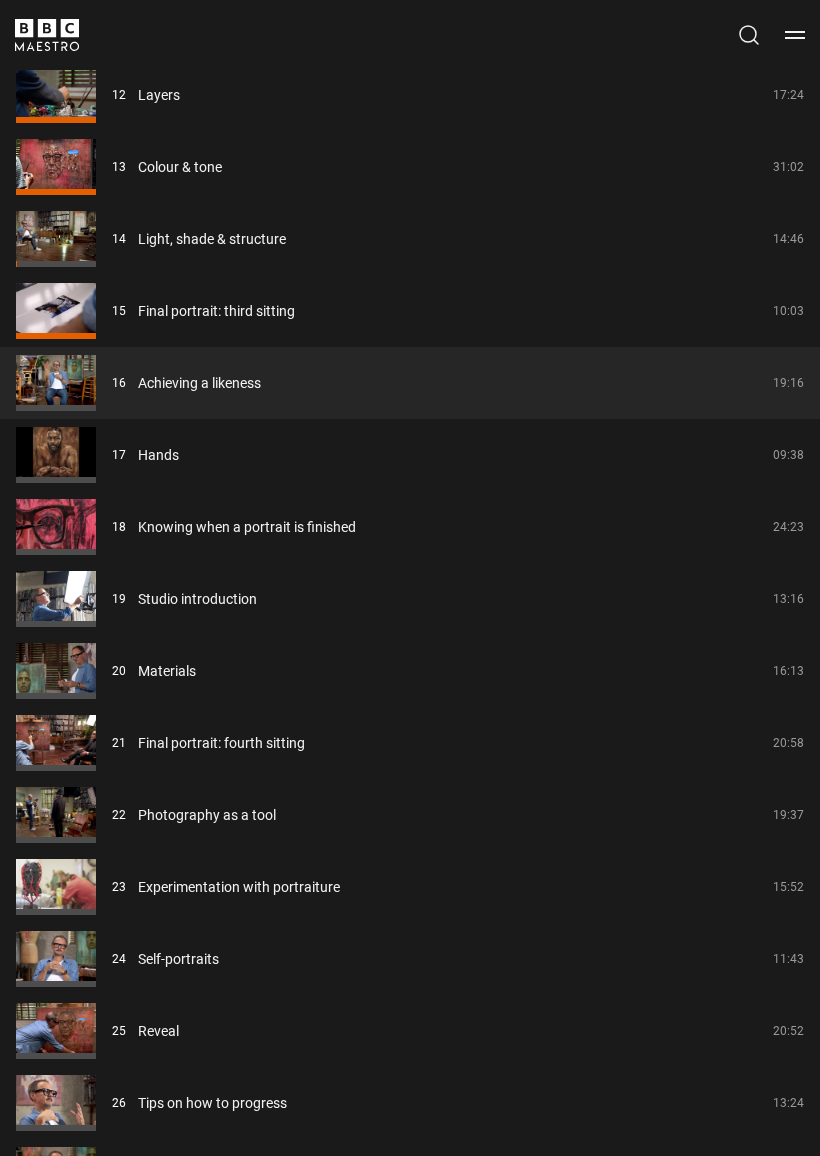 click on "Final portrait: fourth sitting" at bounding box center (221, 743) 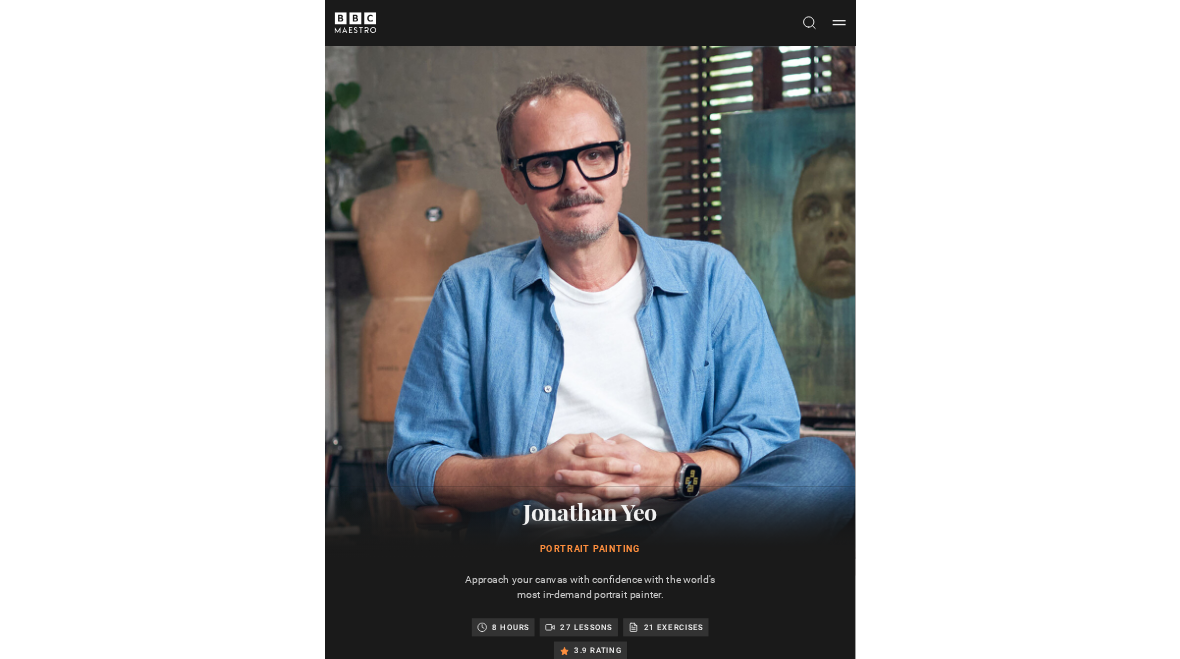 scroll, scrollTop: 1197, scrollLeft: 0, axis: vertical 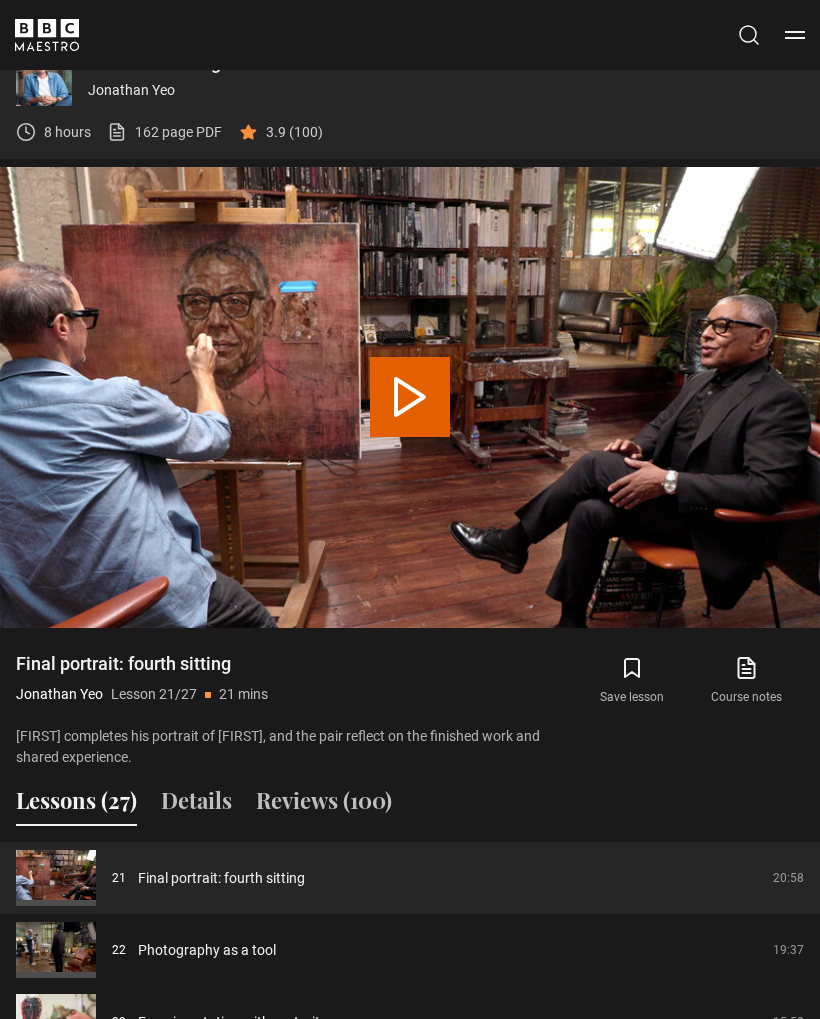 click on "Play Lesson Final portrait: fourth sitting" at bounding box center [410, 397] 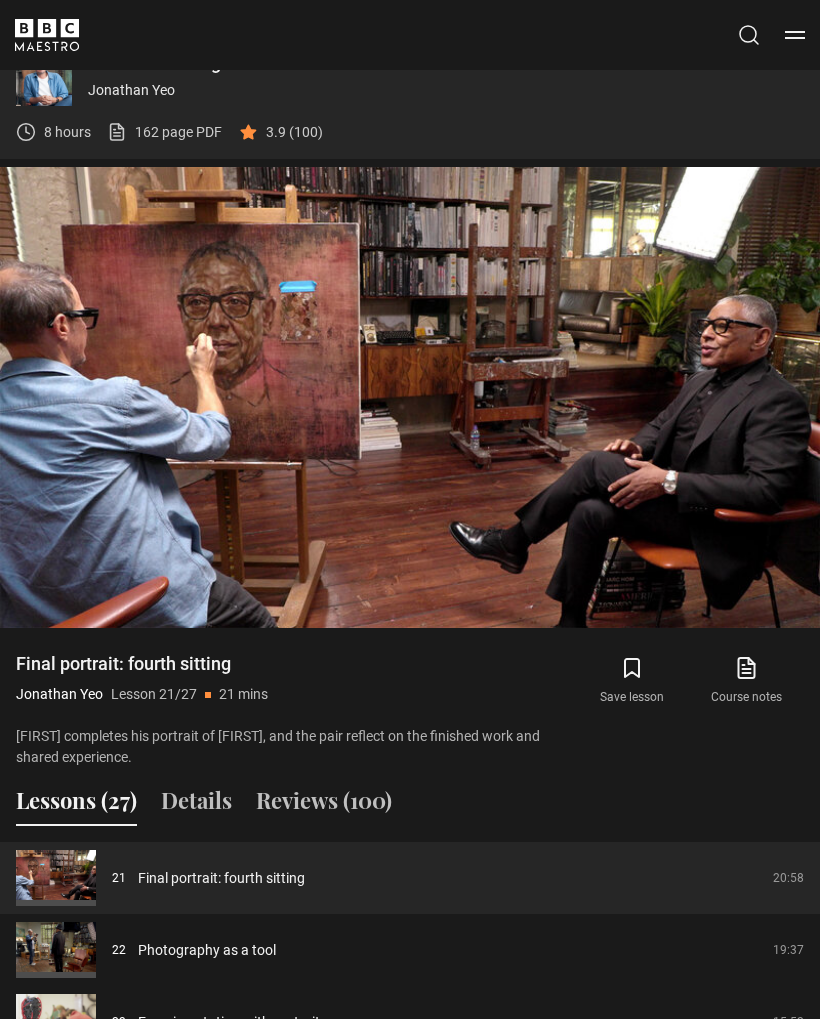 click on "Final portrait: fourth sitting
[FIRST] [LAST]
Lesson 21/27
21 mins" at bounding box center [287, 681] 